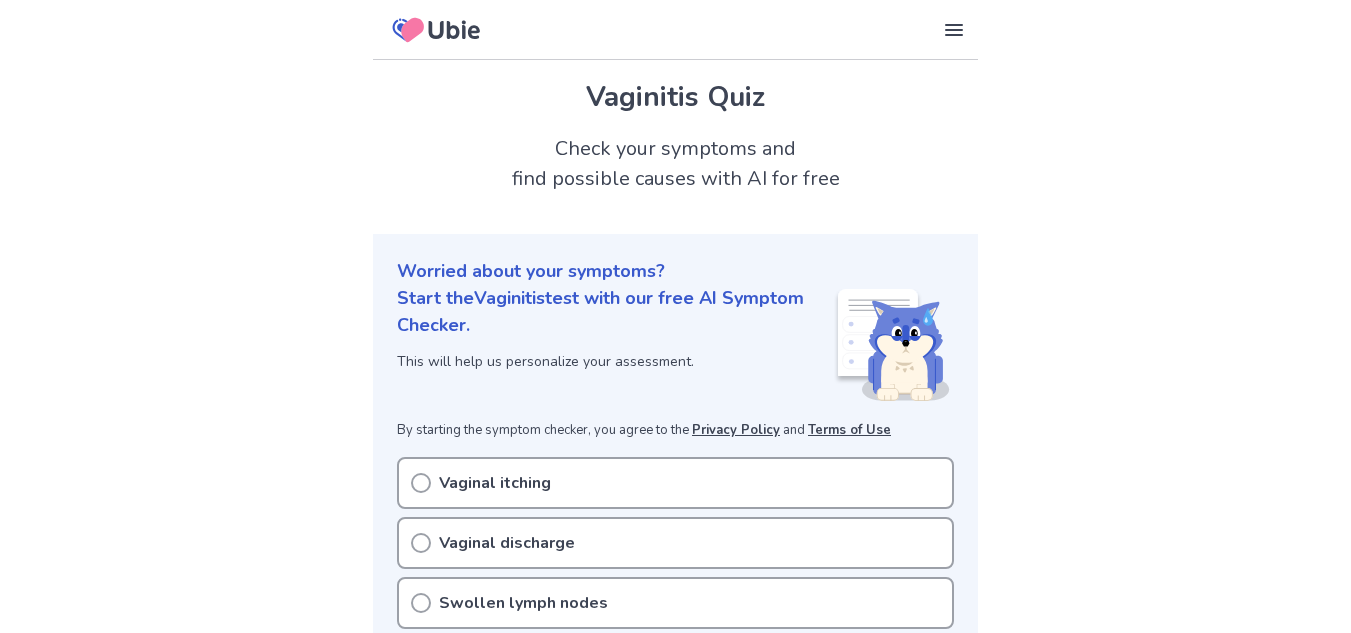 scroll, scrollTop: 100, scrollLeft: 0, axis: vertical 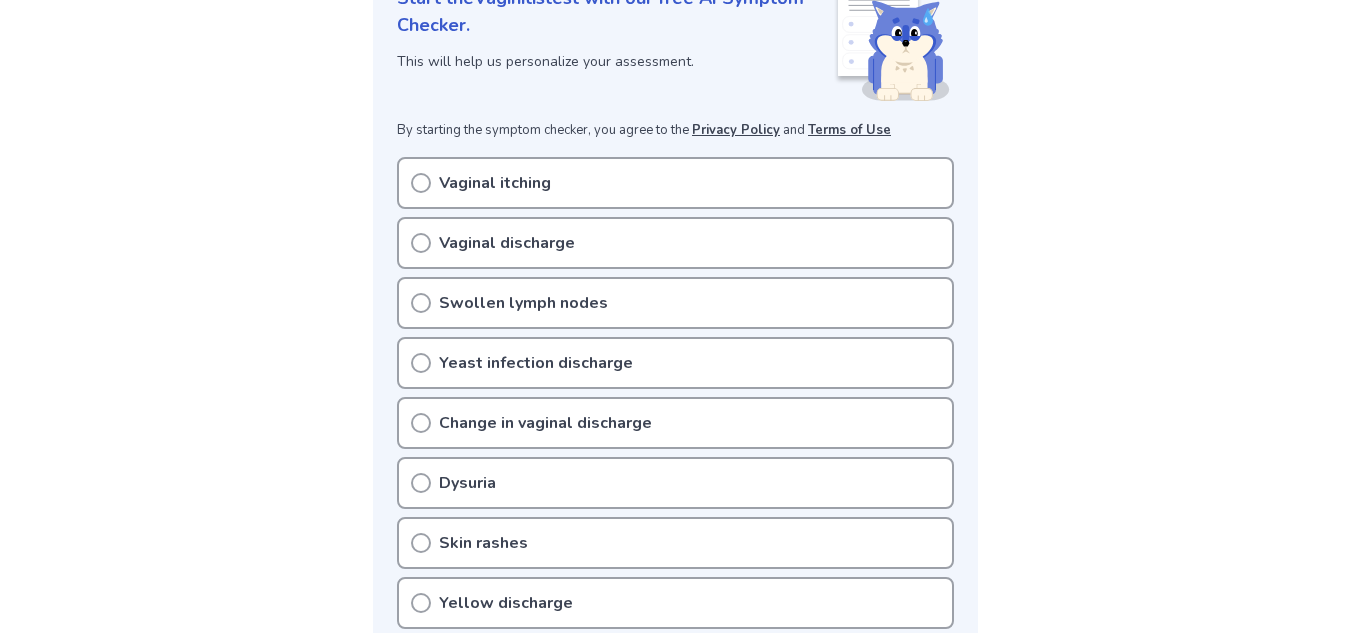 click on "Vaginal discharge" at bounding box center (507, 243) 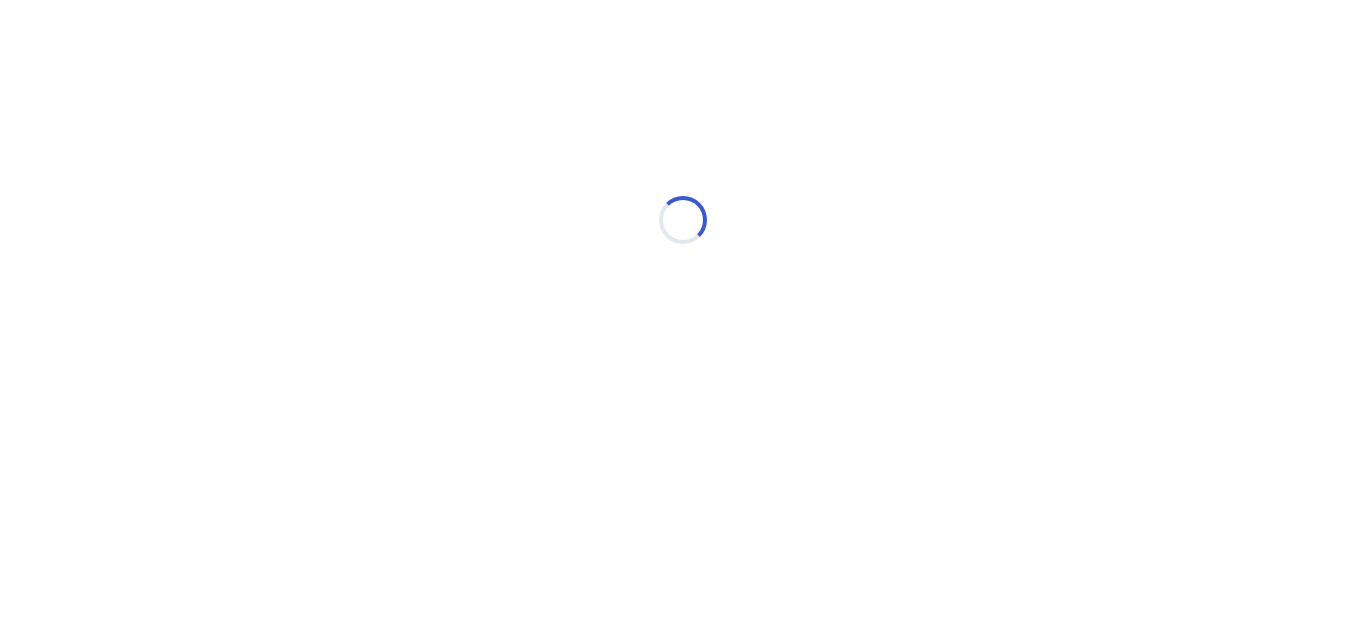 scroll, scrollTop: 0, scrollLeft: 0, axis: both 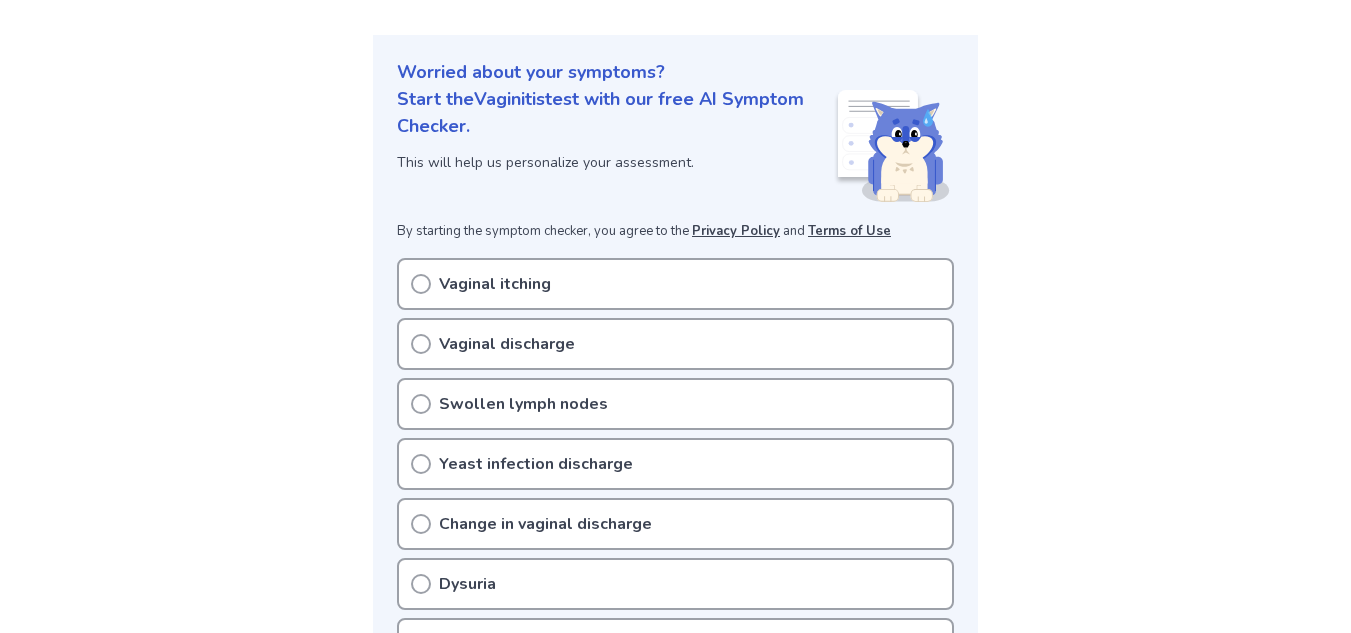click on "Vaginal itching" at bounding box center (495, 284) 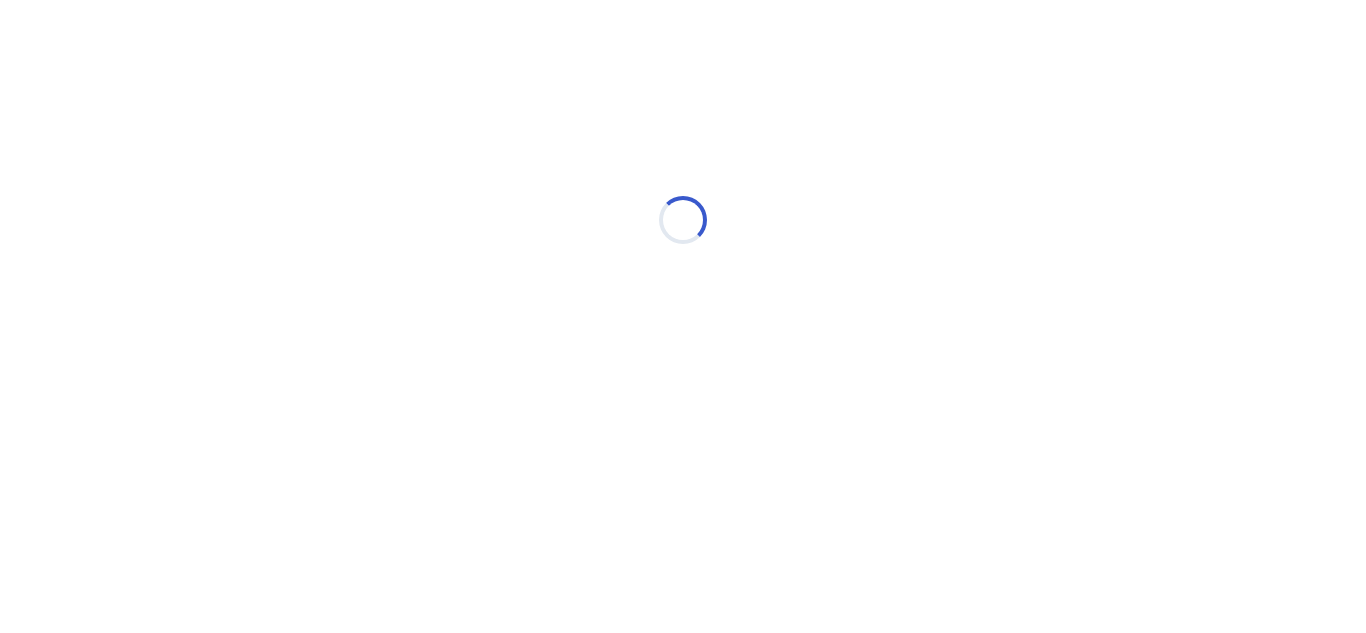 scroll, scrollTop: 0, scrollLeft: 0, axis: both 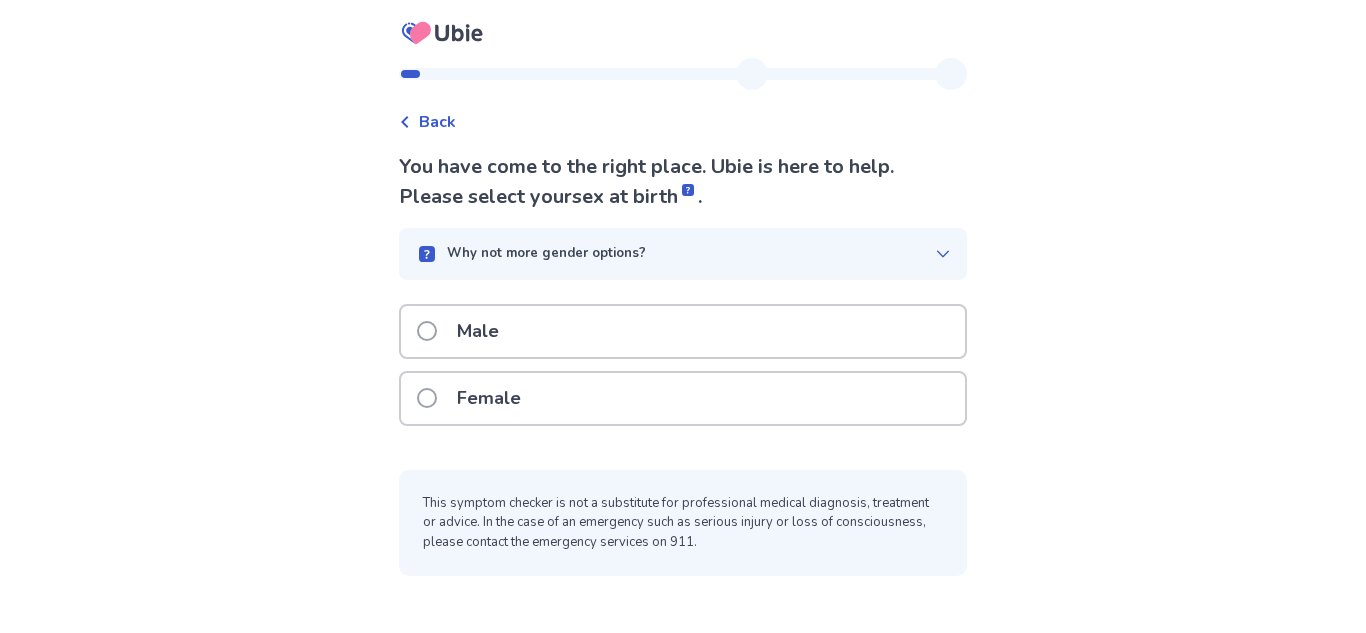 click on "Female" at bounding box center (489, 398) 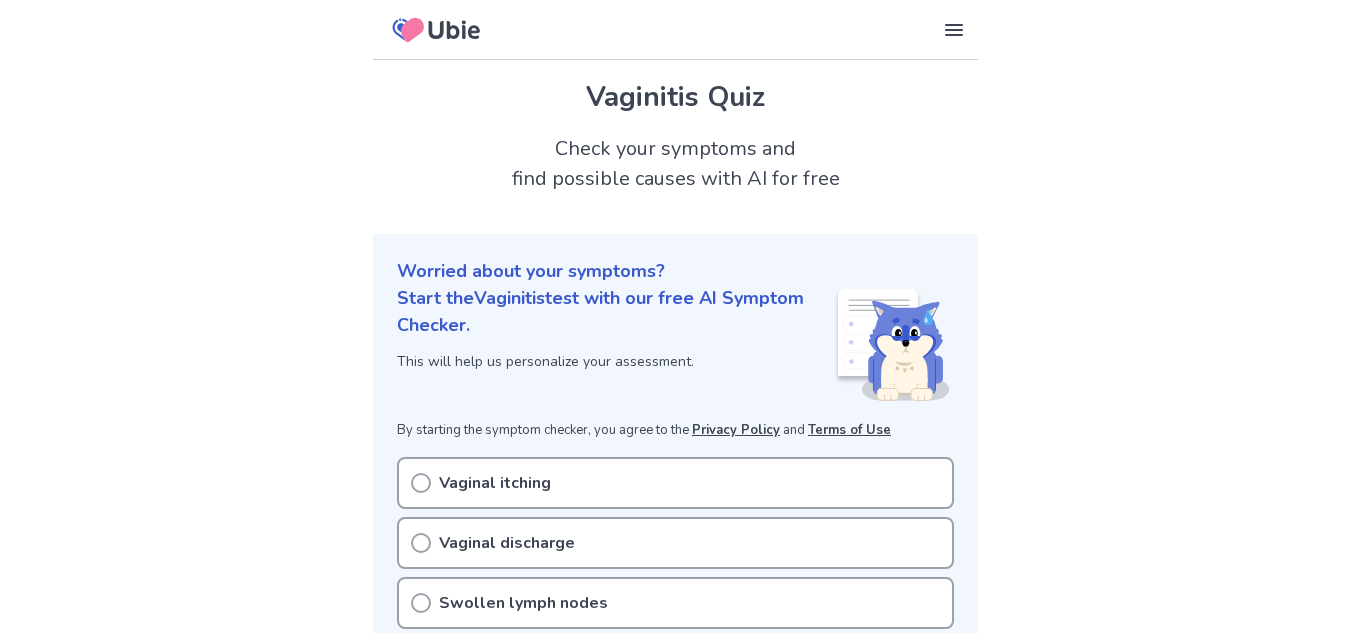 scroll, scrollTop: 199, scrollLeft: 0, axis: vertical 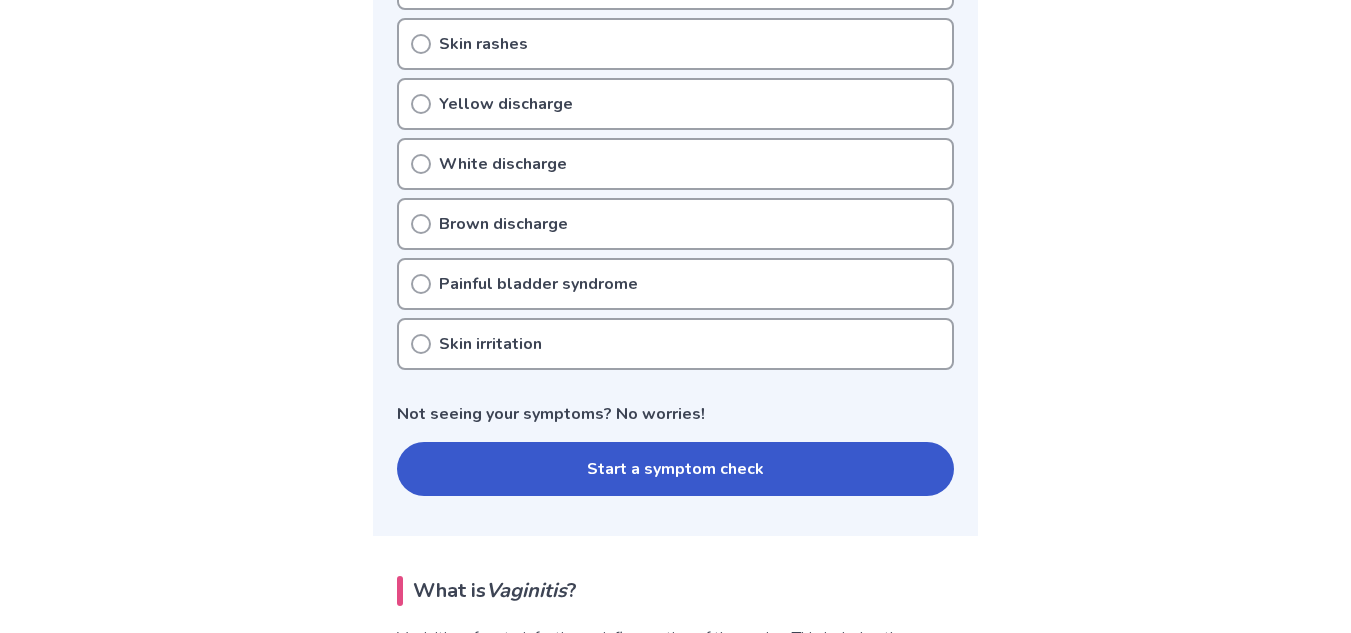 click on "Start a symptom check" at bounding box center (675, 469) 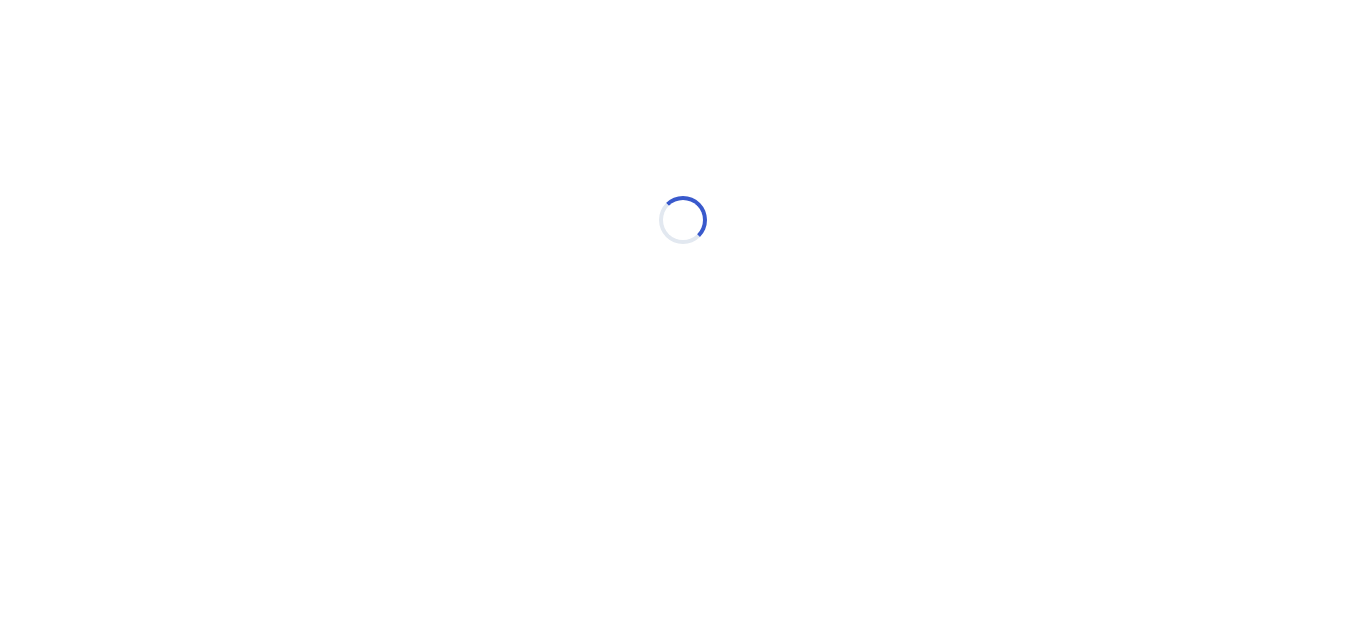 scroll, scrollTop: 0, scrollLeft: 0, axis: both 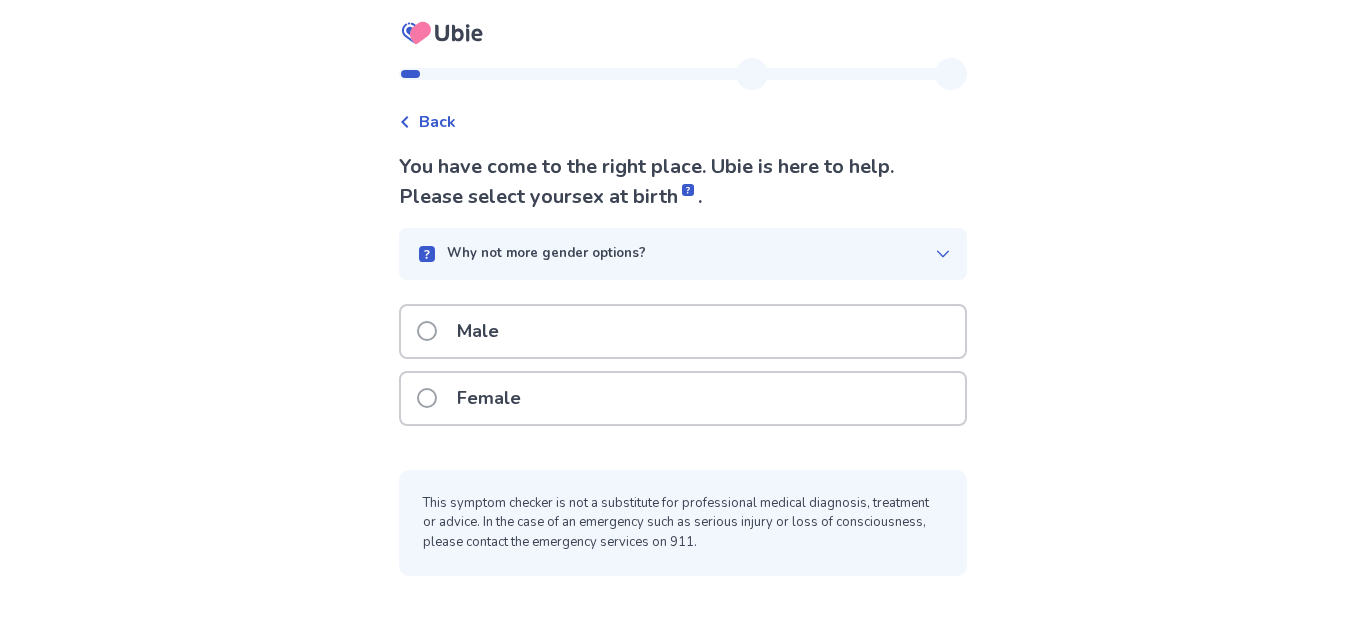 click on "Female" at bounding box center [489, 398] 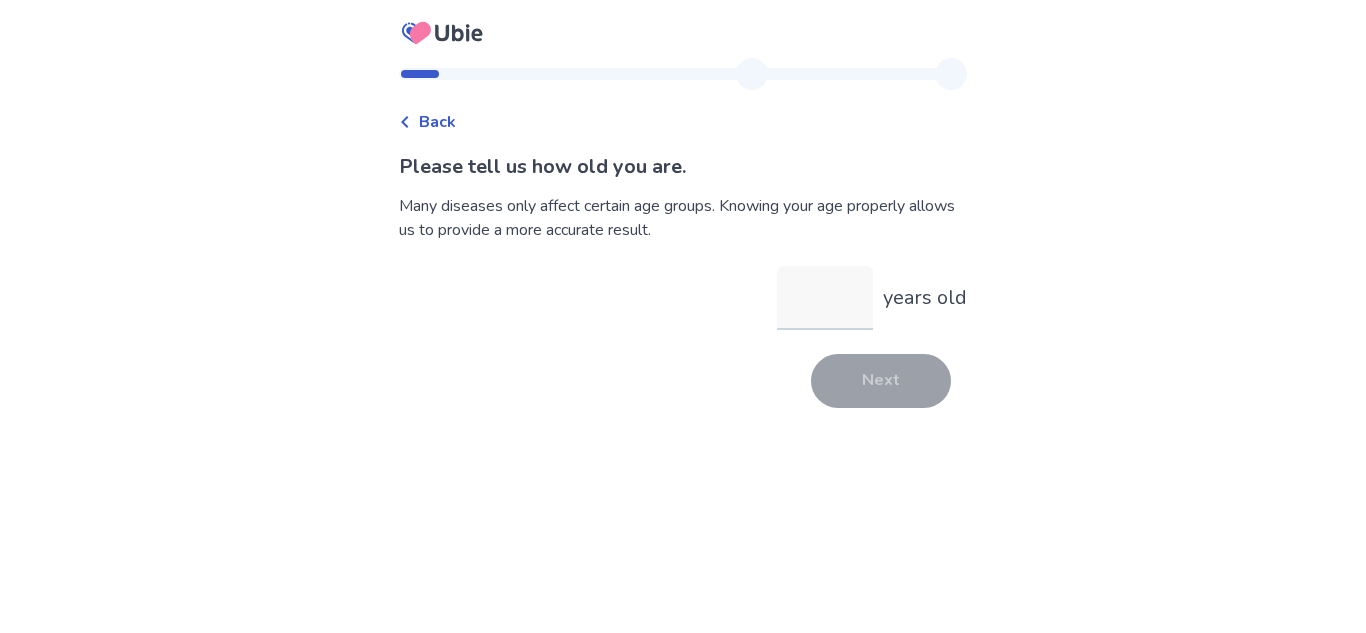click on "years old" at bounding box center [825, 298] 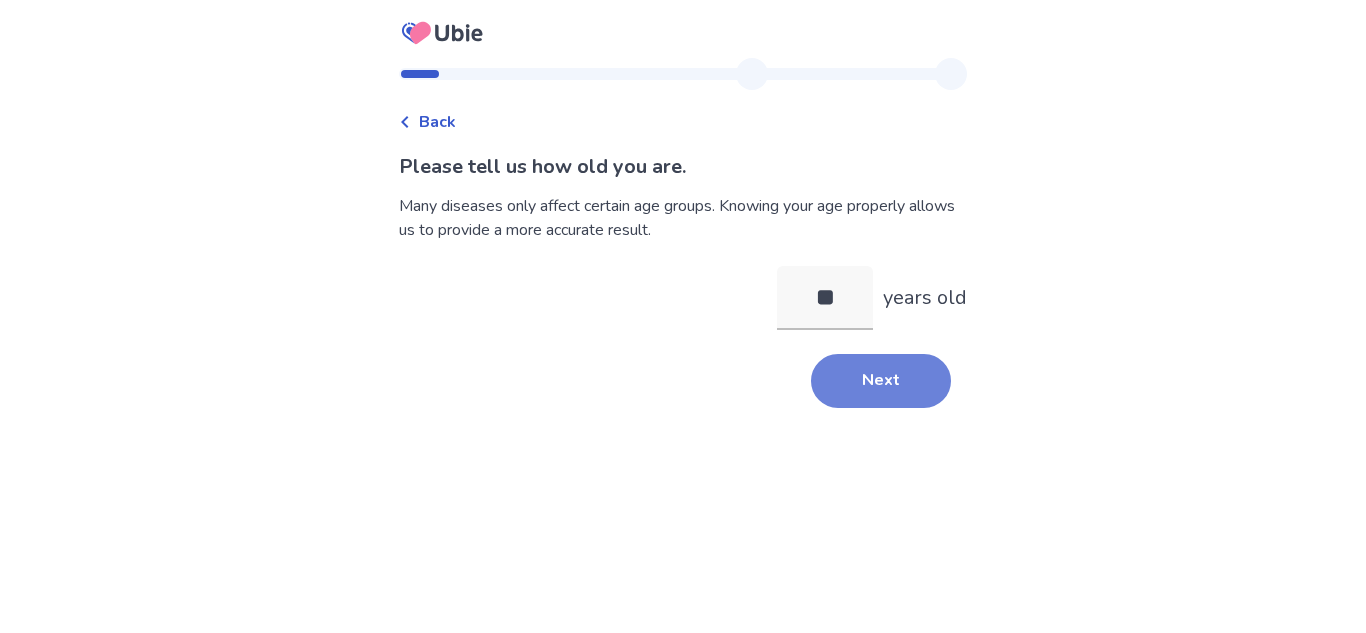type on "**" 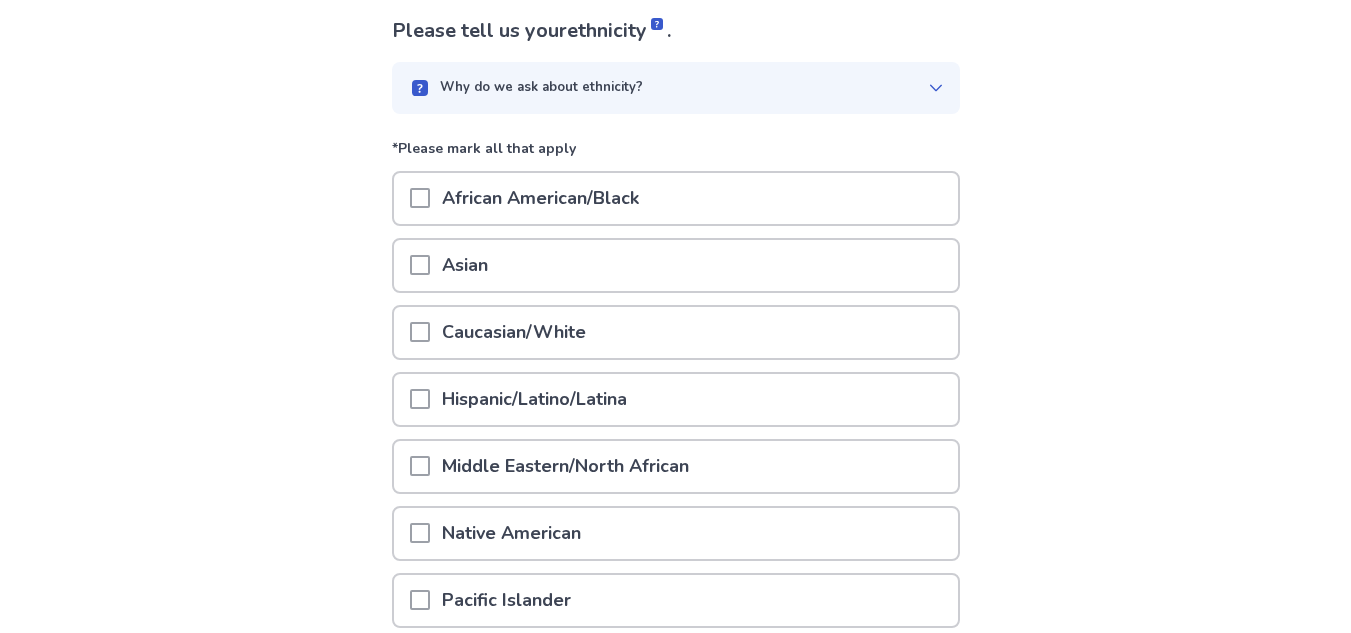 scroll, scrollTop: 100, scrollLeft: 0, axis: vertical 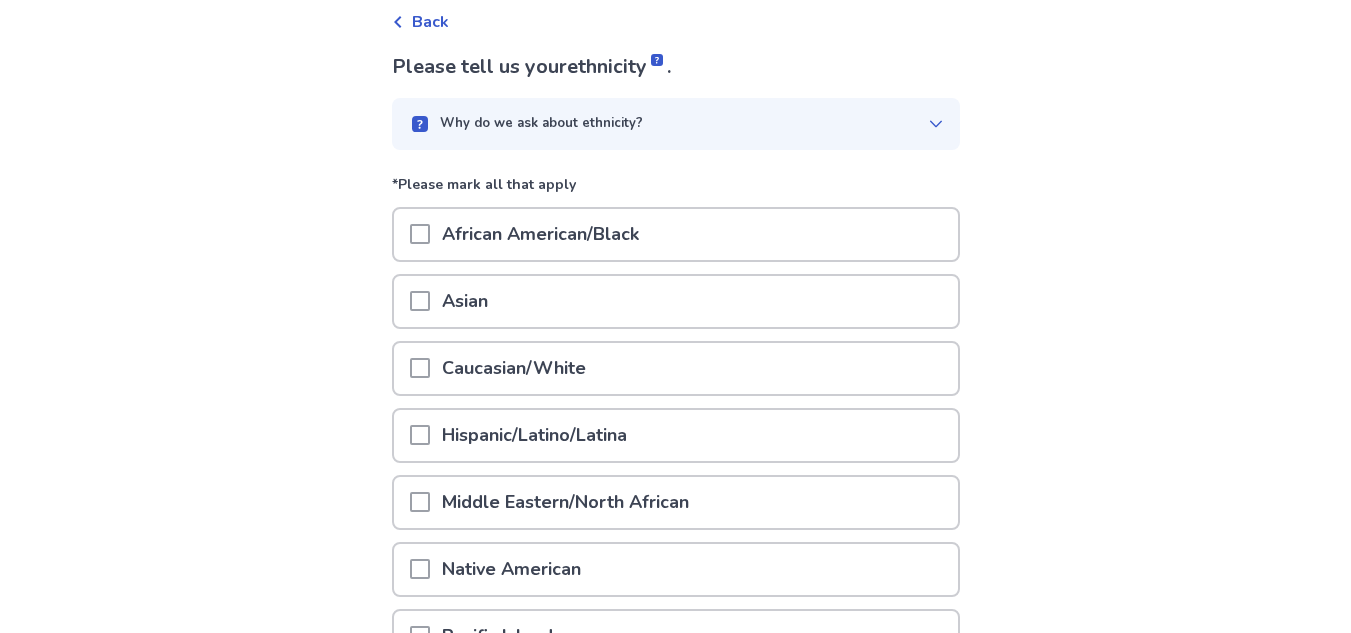 click on "Why do we ask about ethnicity?" at bounding box center (676, 124) 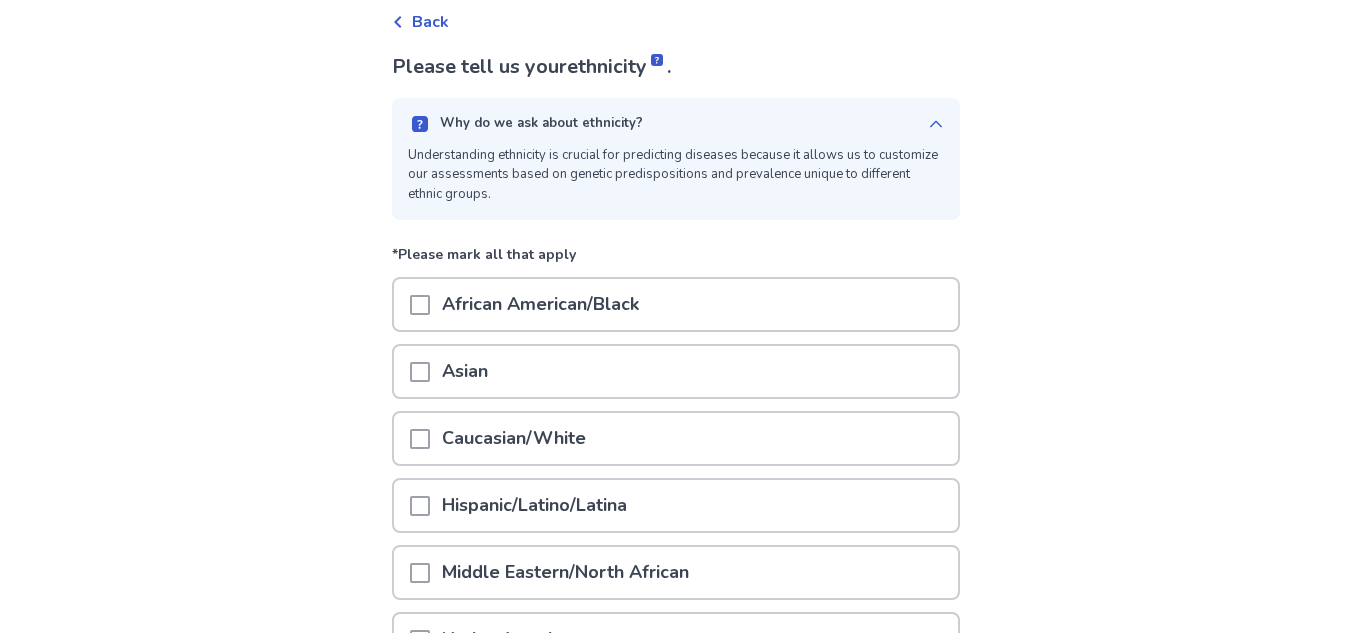 click 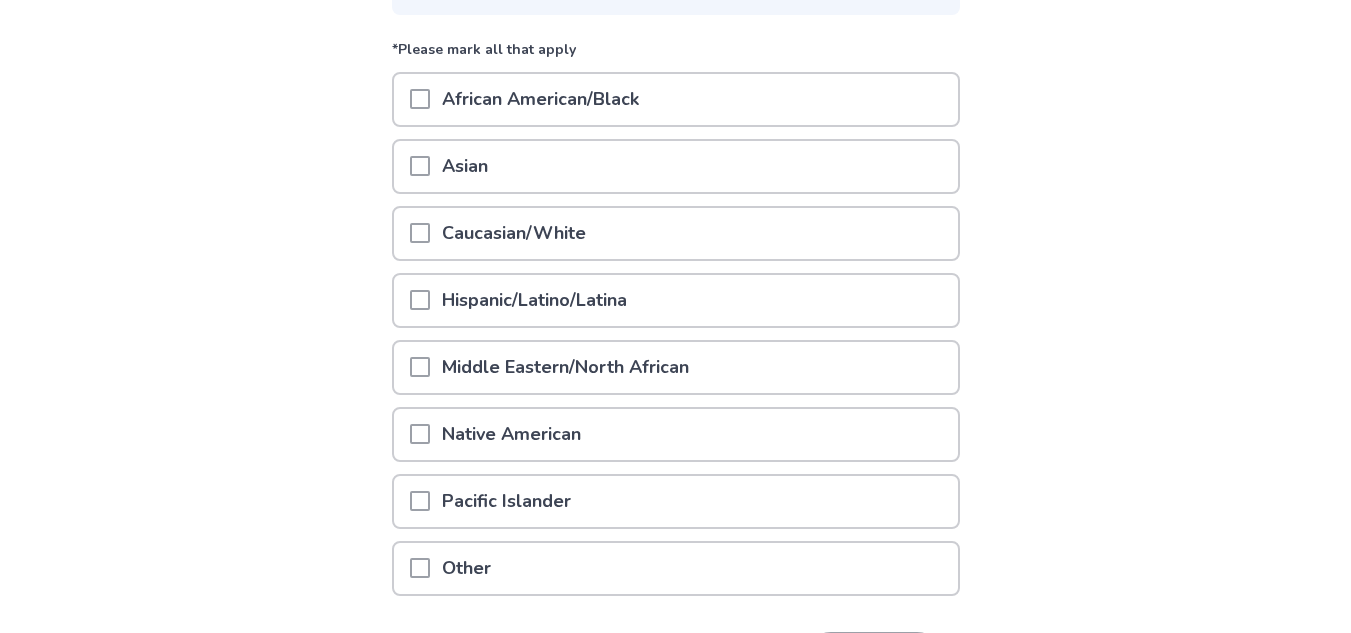 scroll, scrollTop: 200, scrollLeft: 0, axis: vertical 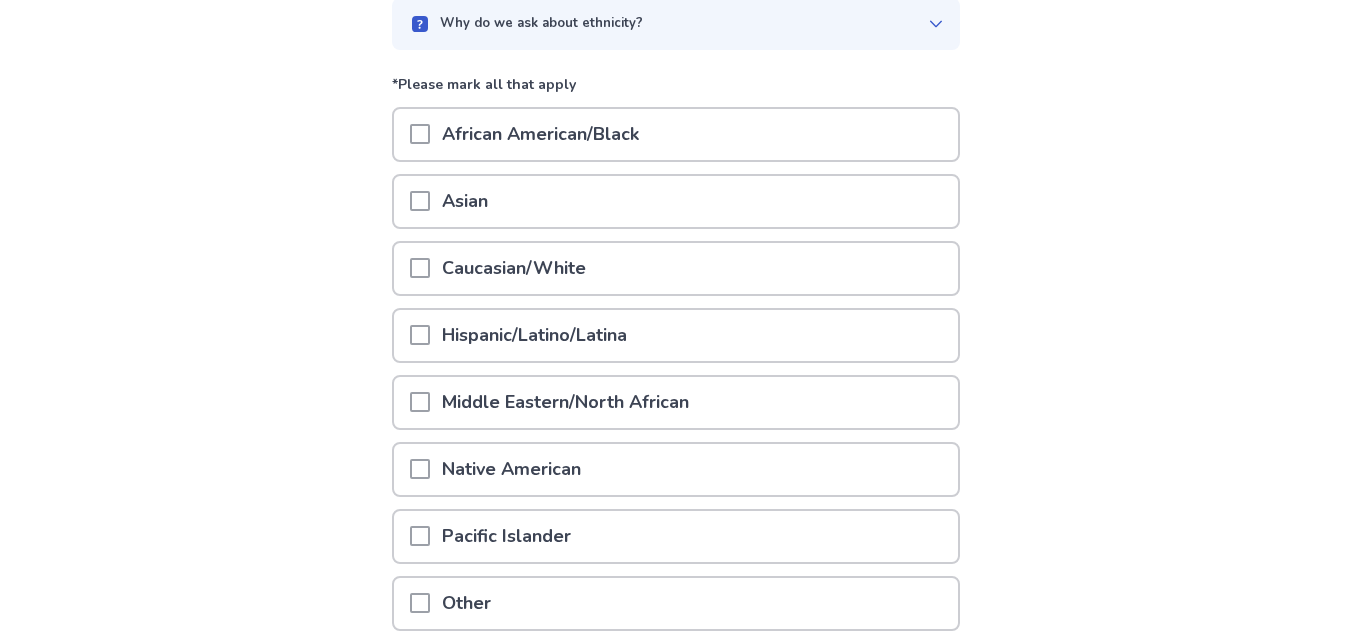 click at bounding box center [420, 134] 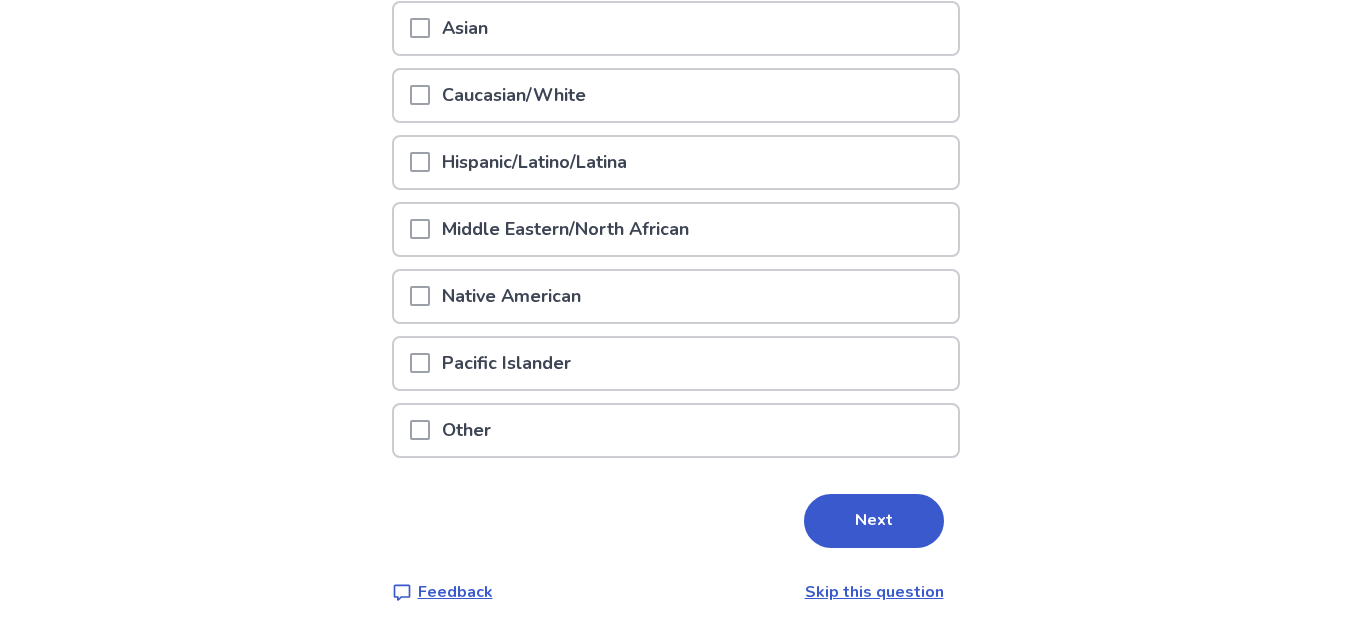 scroll, scrollTop: 376, scrollLeft: 0, axis: vertical 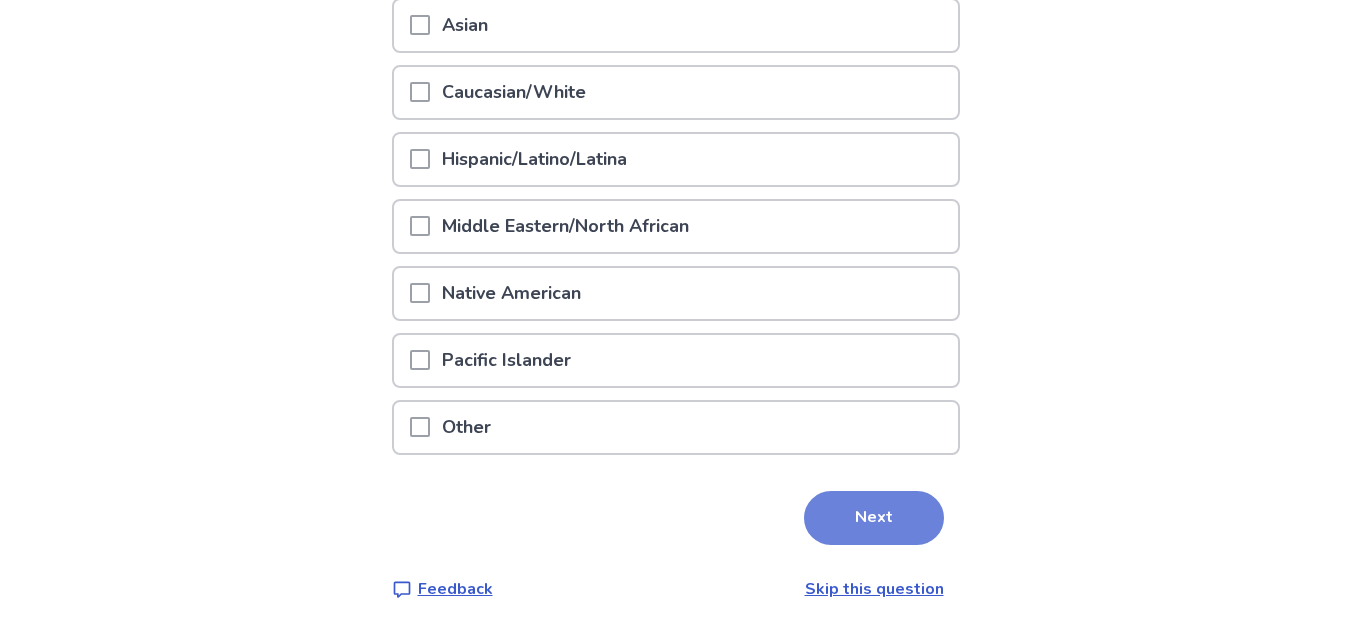 click on "Next" at bounding box center (874, 518) 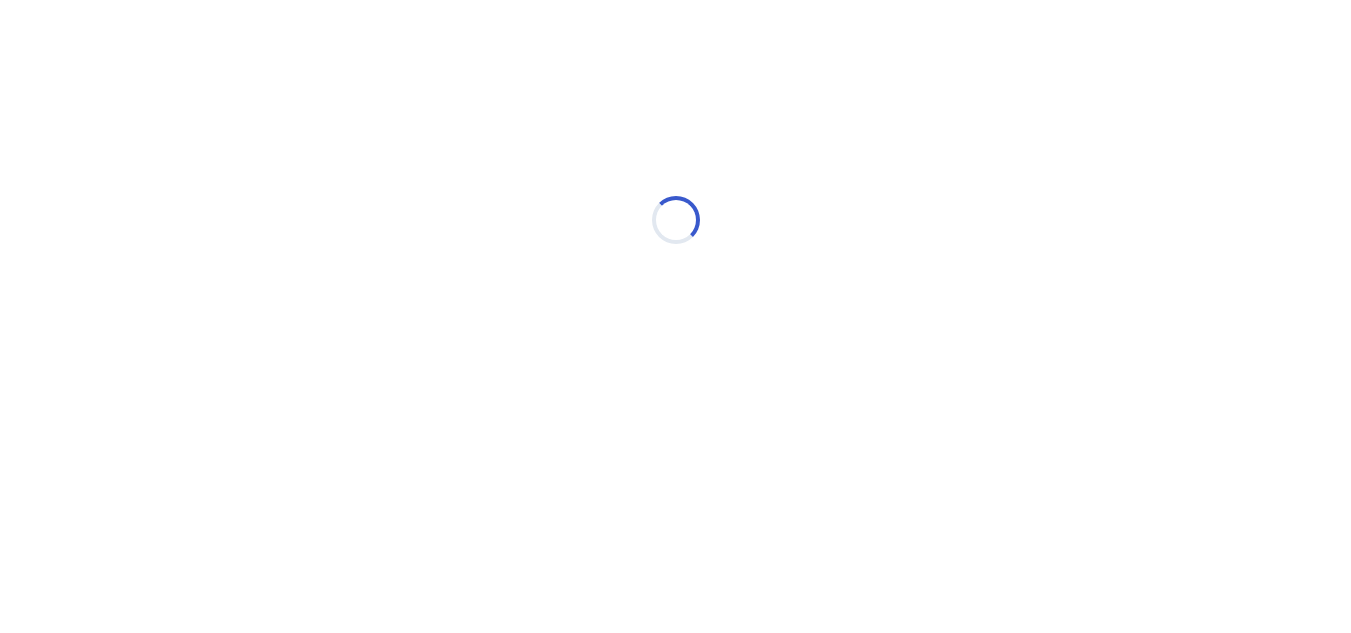 scroll, scrollTop: 0, scrollLeft: 0, axis: both 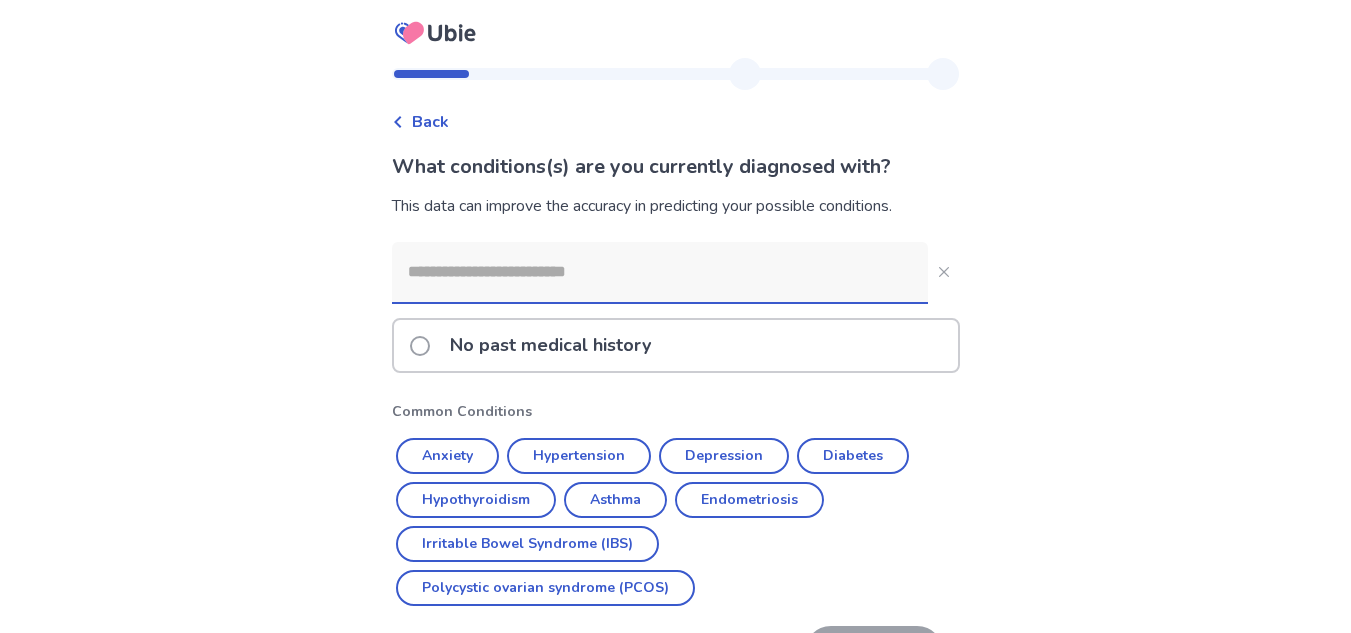 click at bounding box center [660, 272] 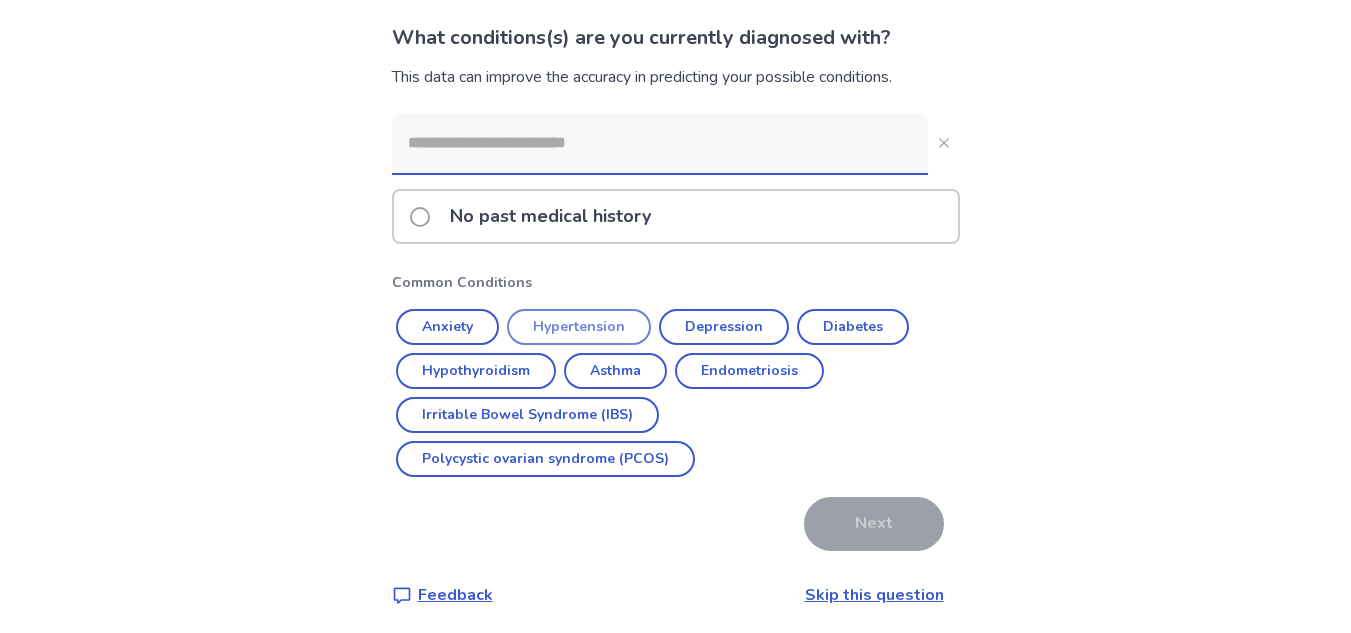 scroll, scrollTop: 135, scrollLeft: 0, axis: vertical 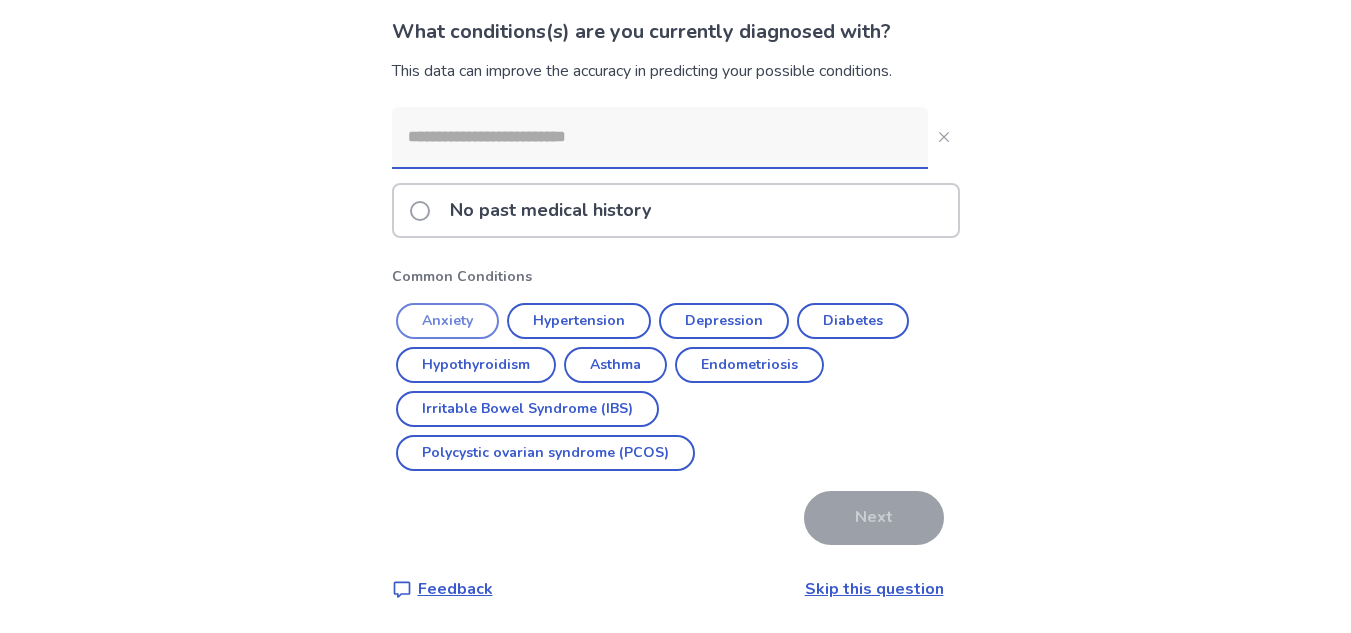 click on "Anxiety" at bounding box center (447, 321) 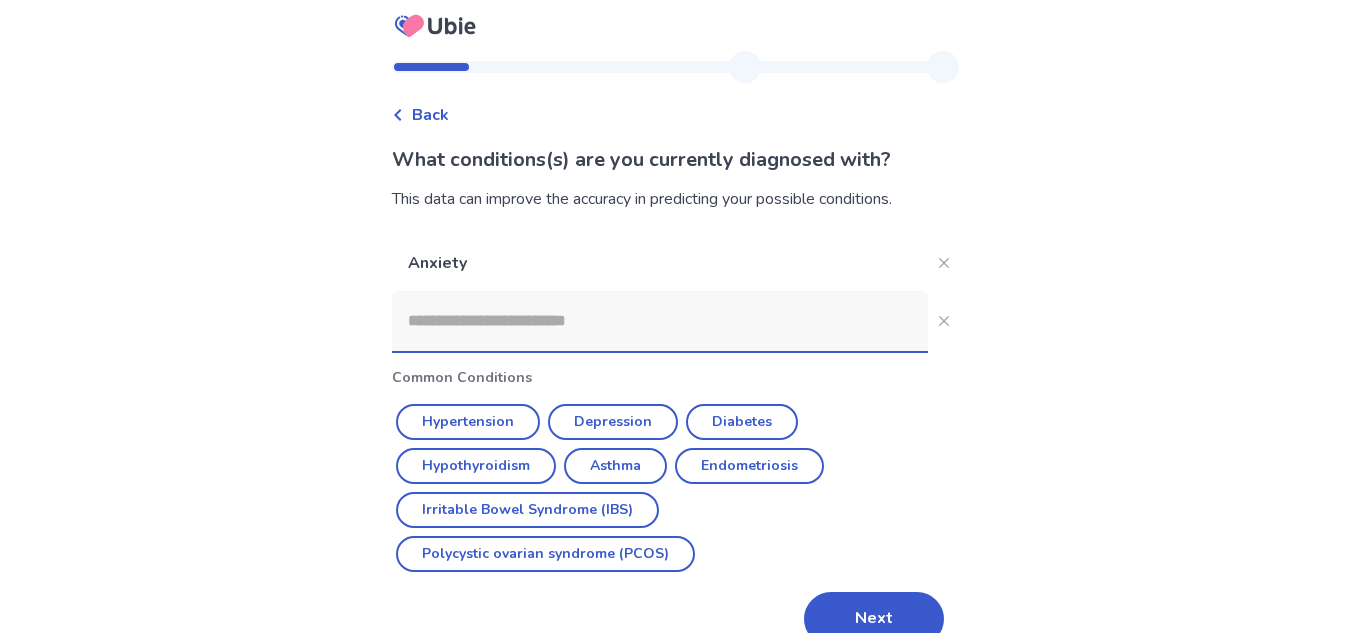scroll, scrollTop: 44, scrollLeft: 0, axis: vertical 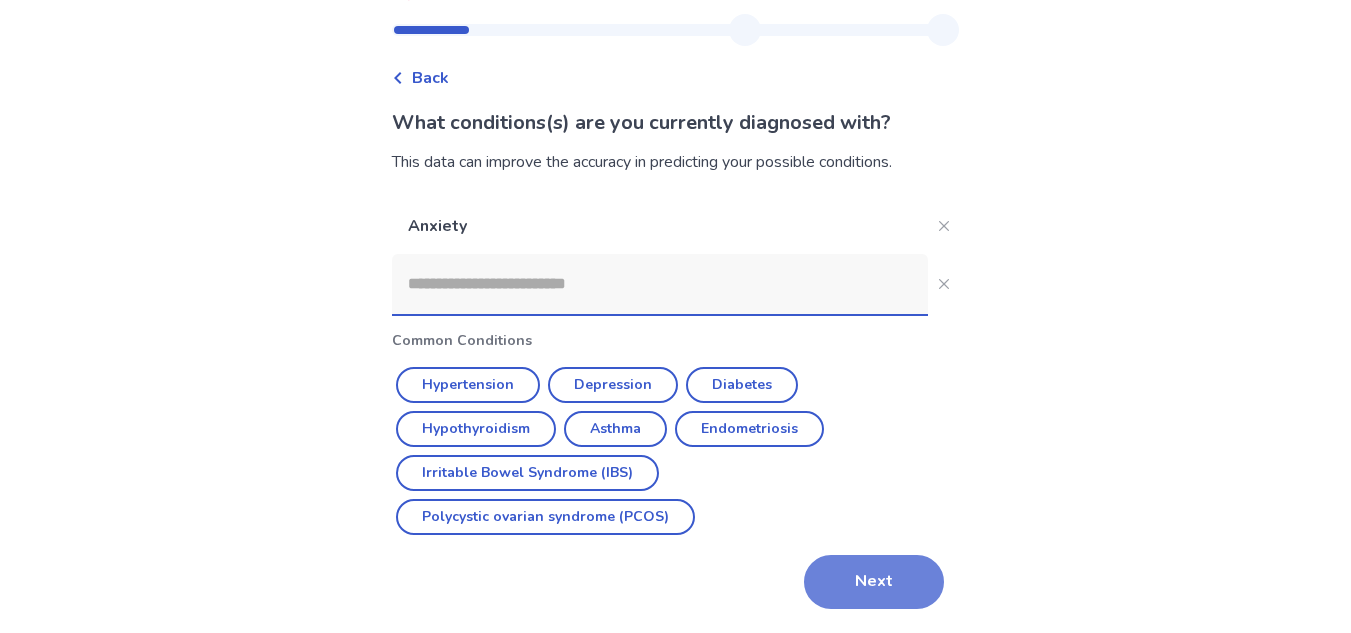 click on "Next" at bounding box center (874, 582) 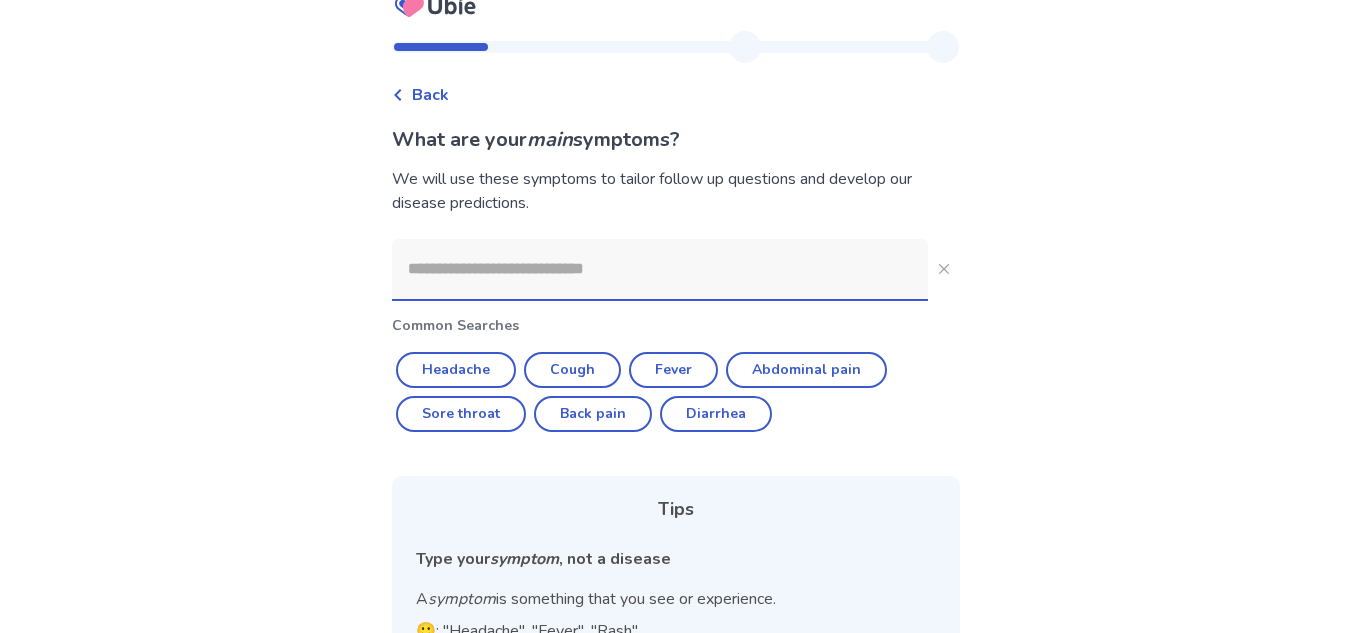 scroll, scrollTop: 0, scrollLeft: 0, axis: both 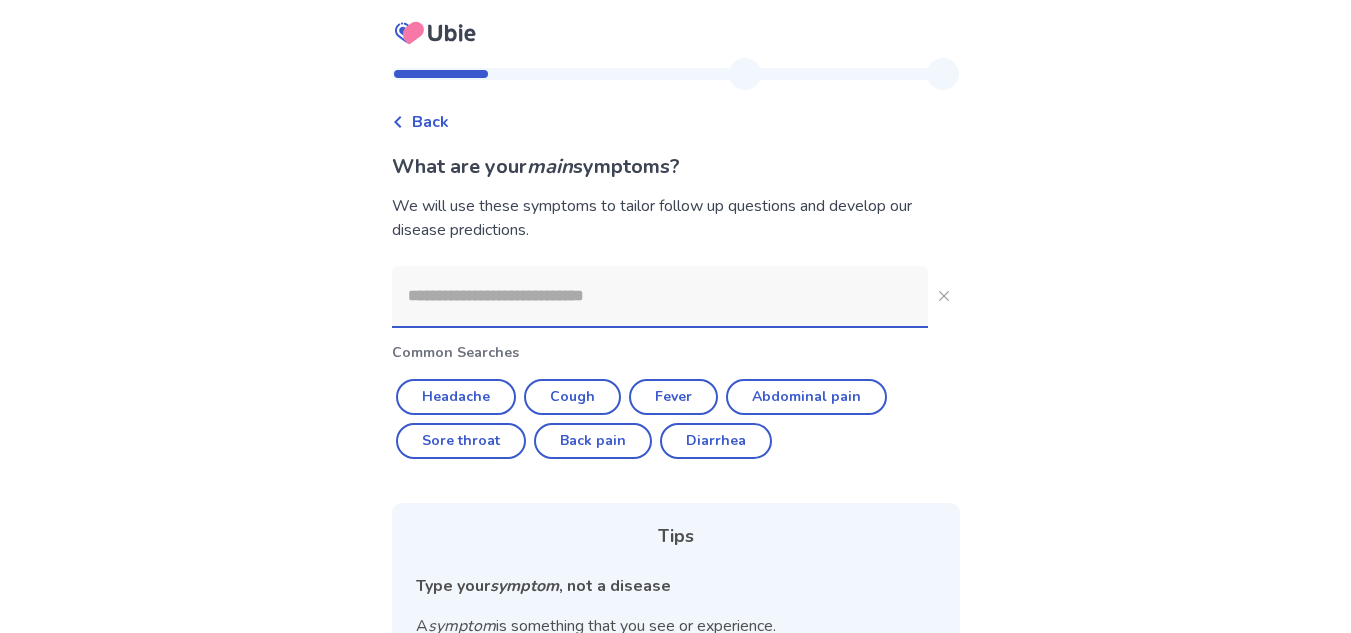 click 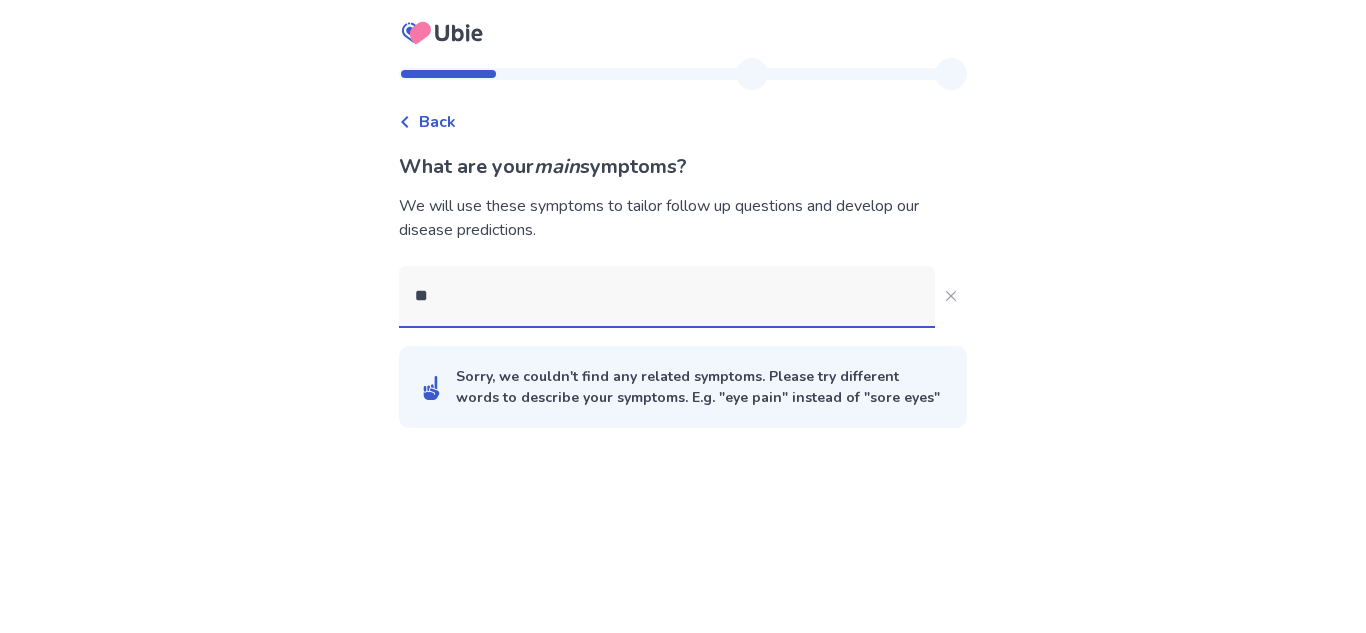 type on "*" 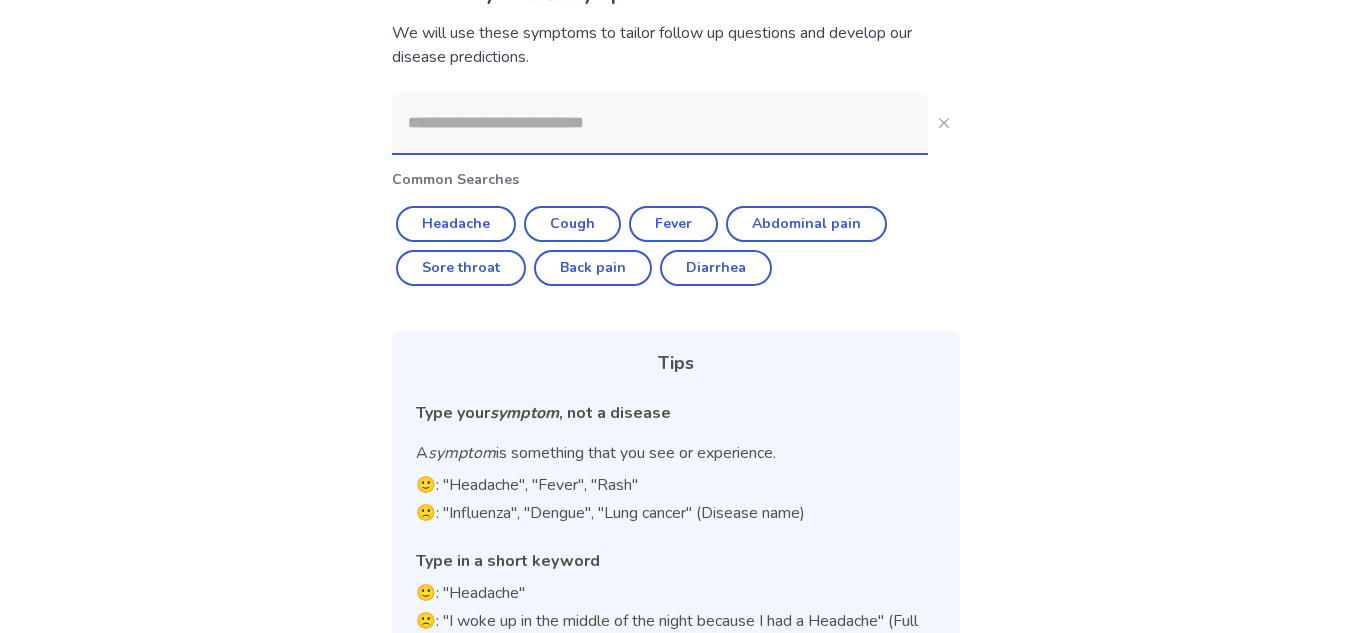 scroll, scrollTop: 141, scrollLeft: 0, axis: vertical 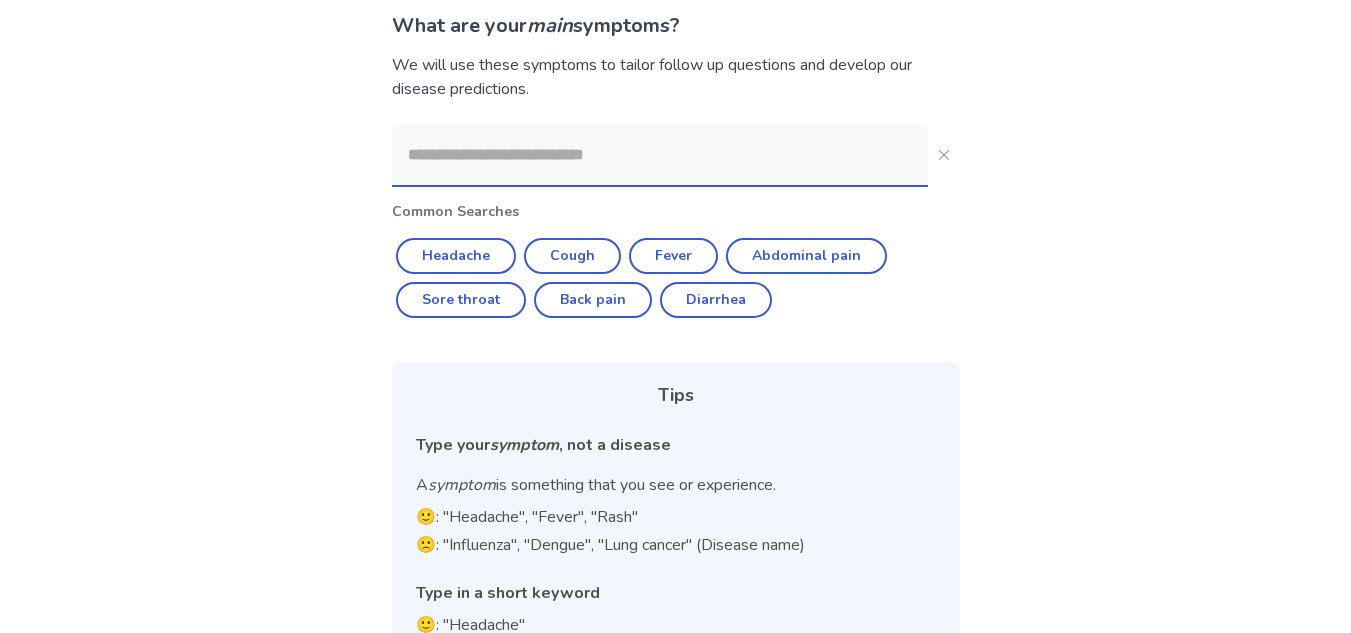 click 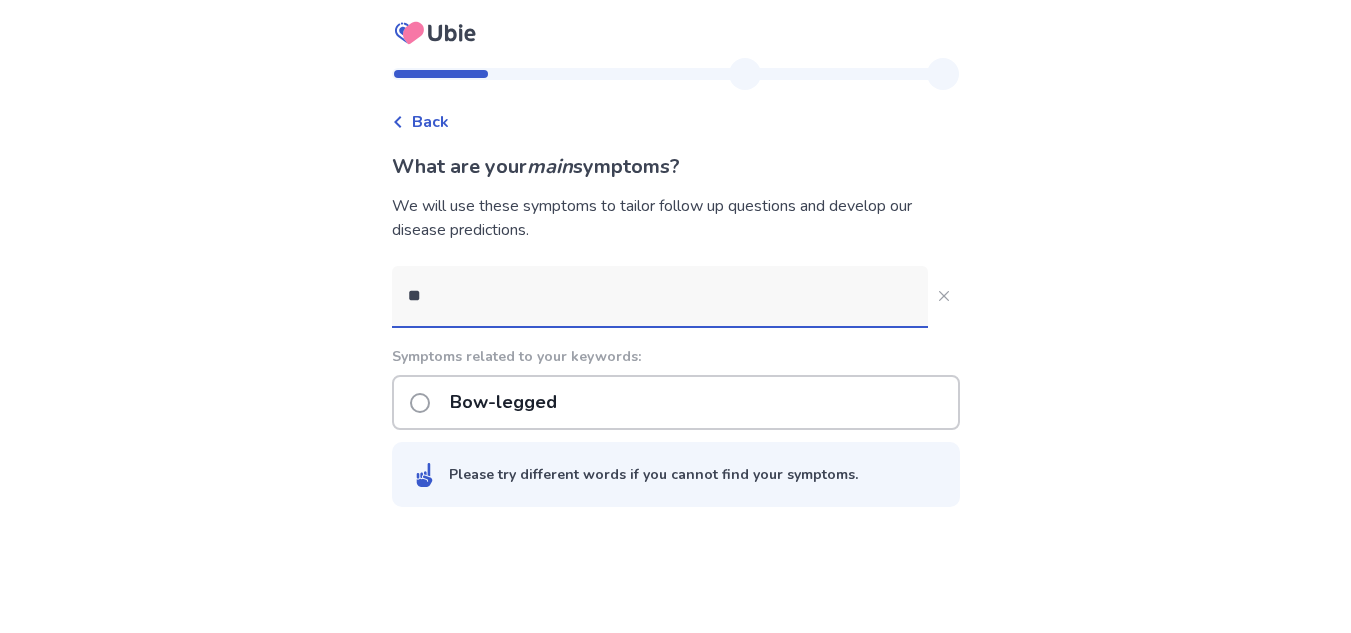 scroll, scrollTop: 0, scrollLeft: 0, axis: both 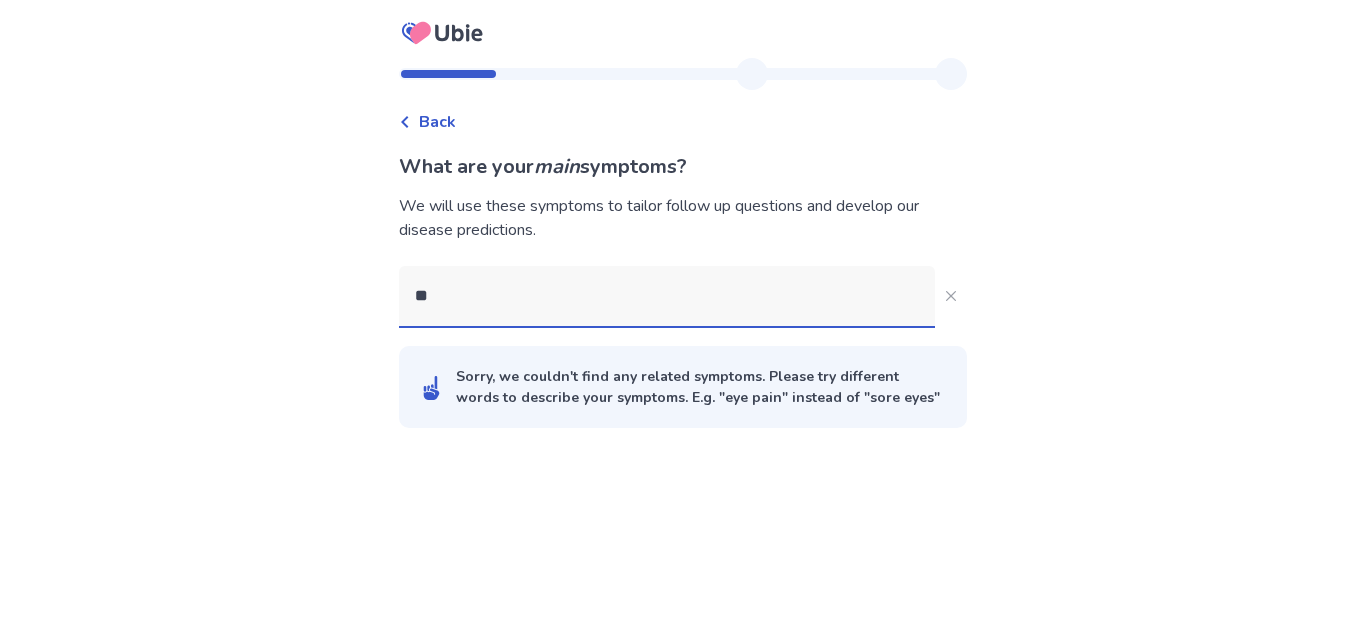 type on "*" 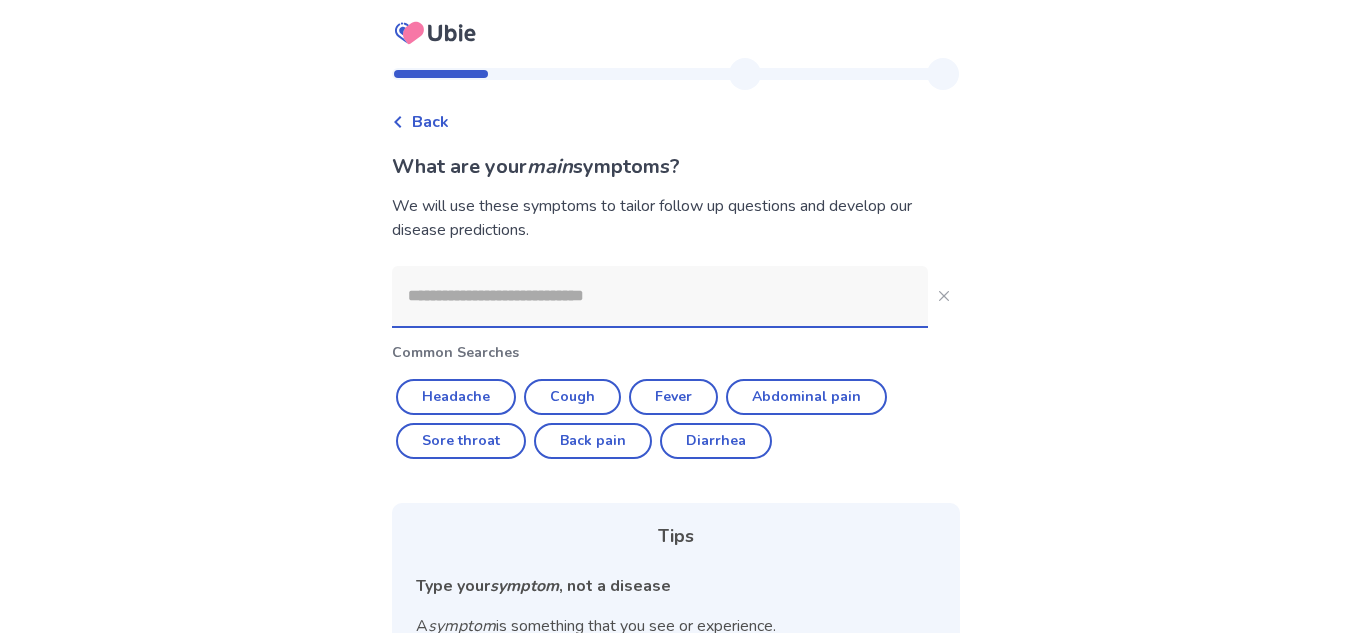 type on "*" 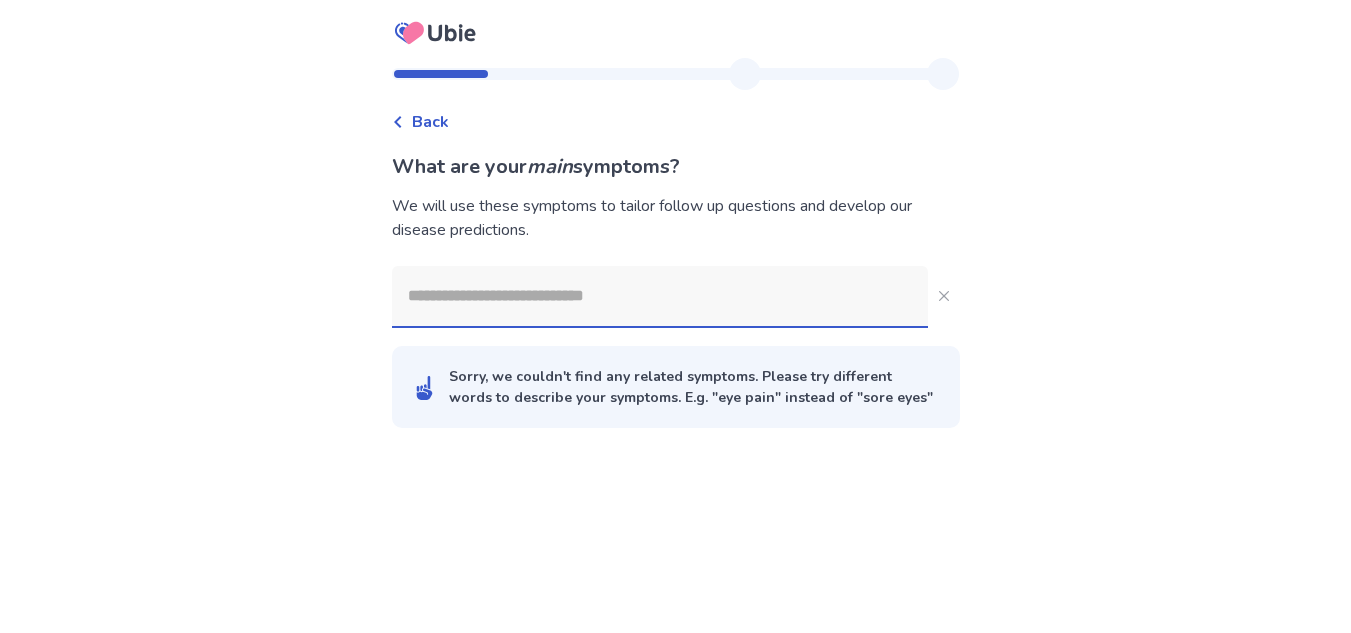 type on "*" 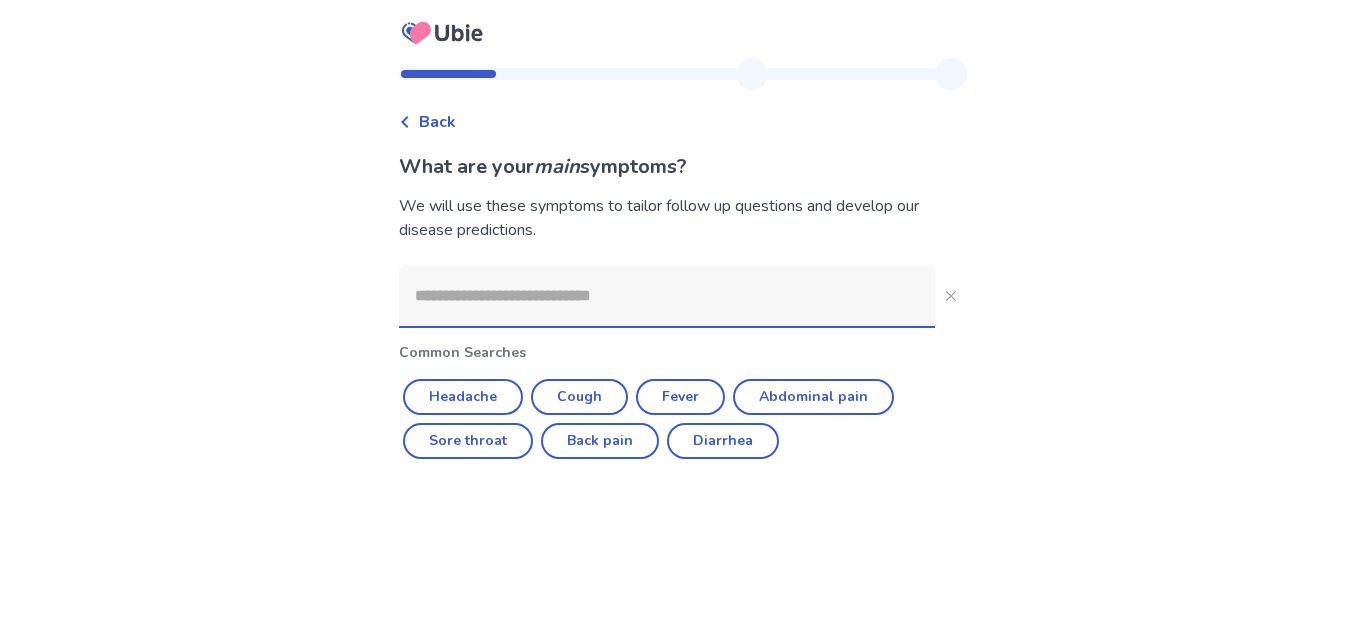 type on "*" 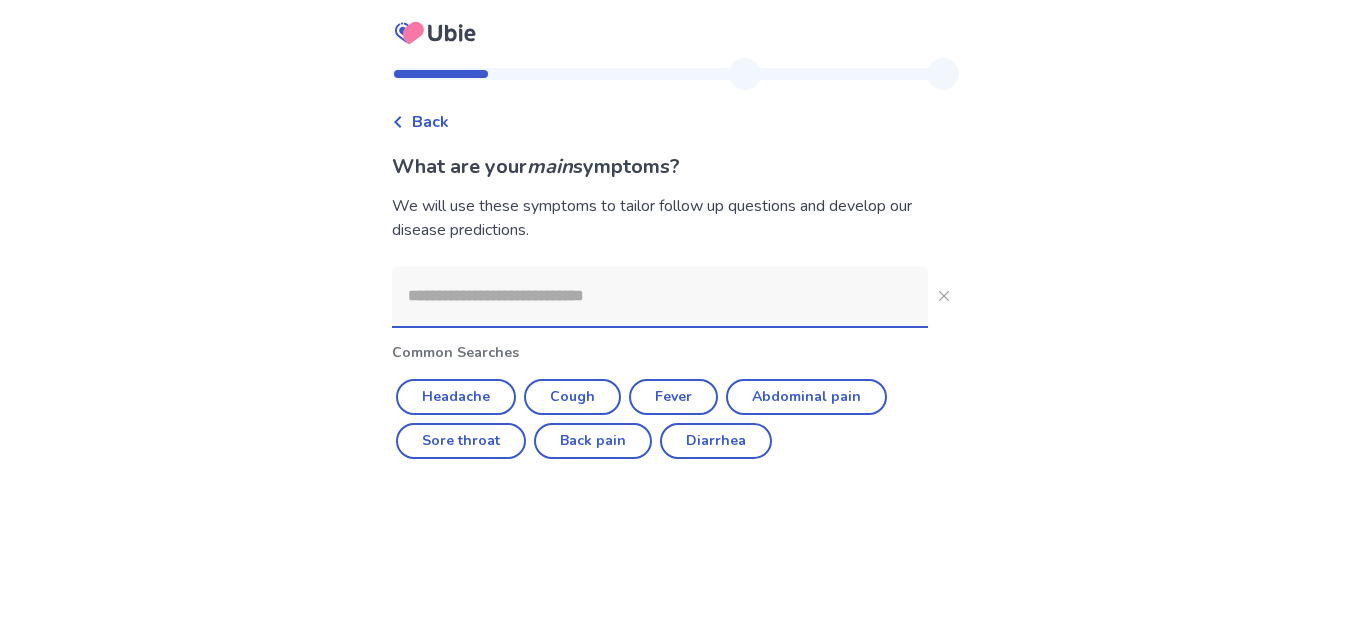 type on "*" 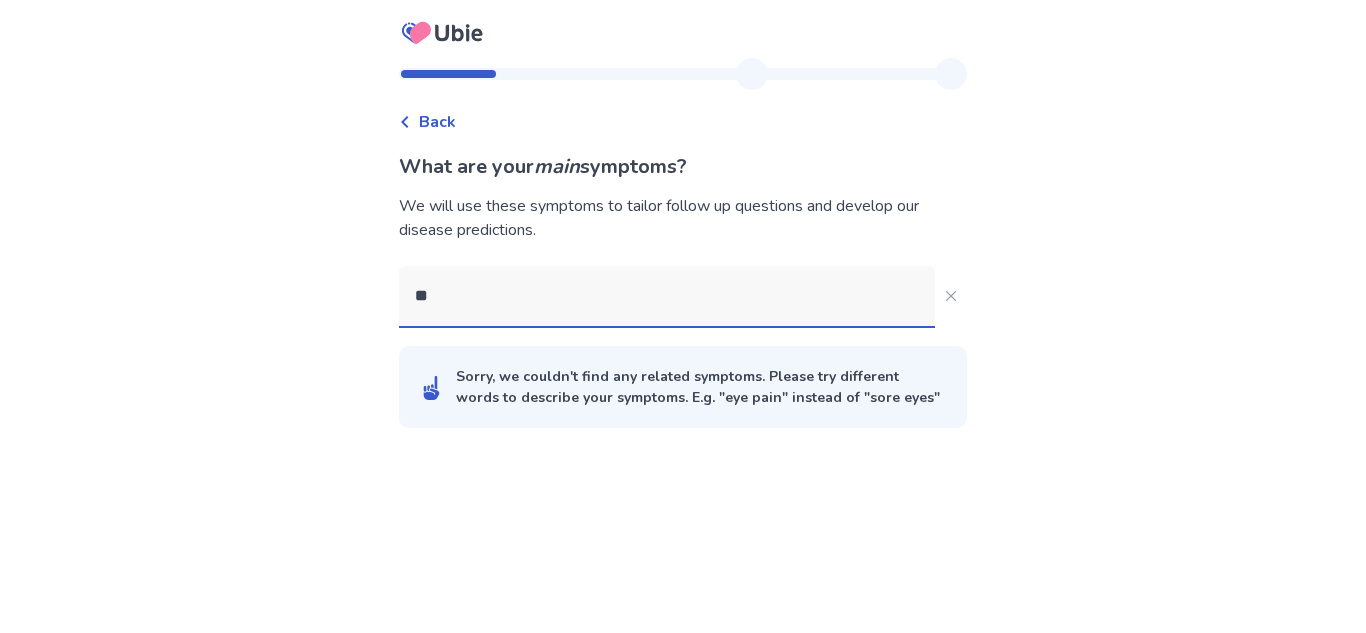 type on "*" 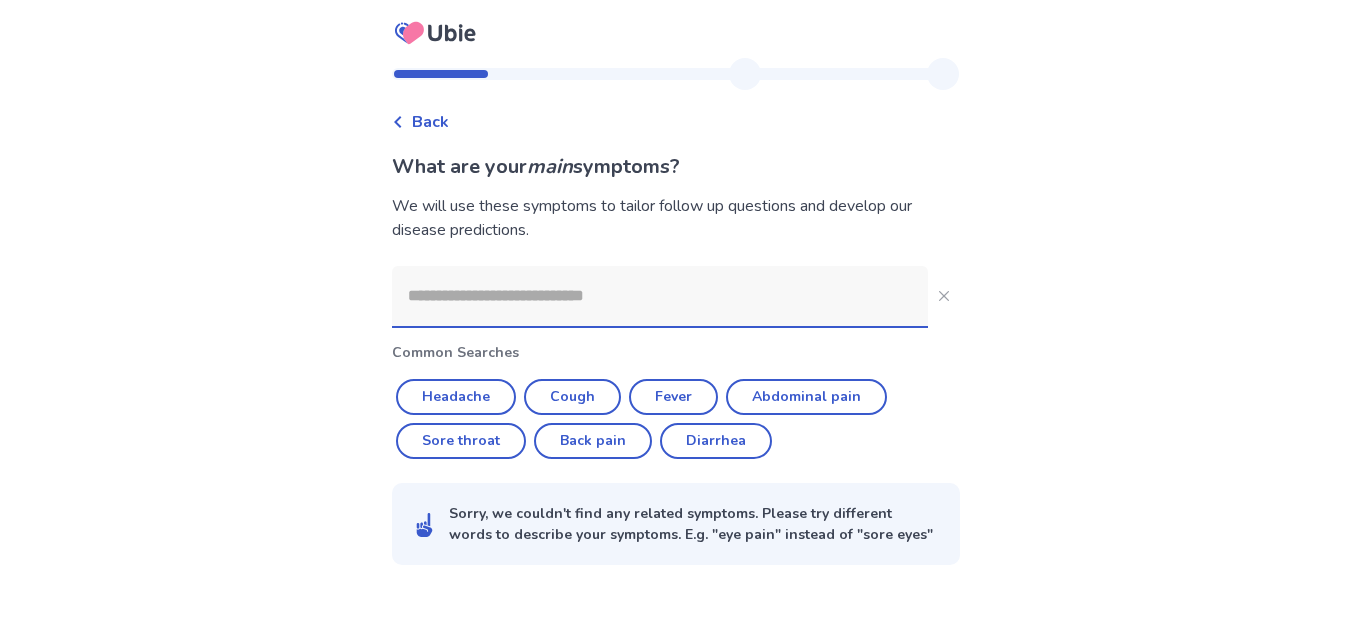 type on "*" 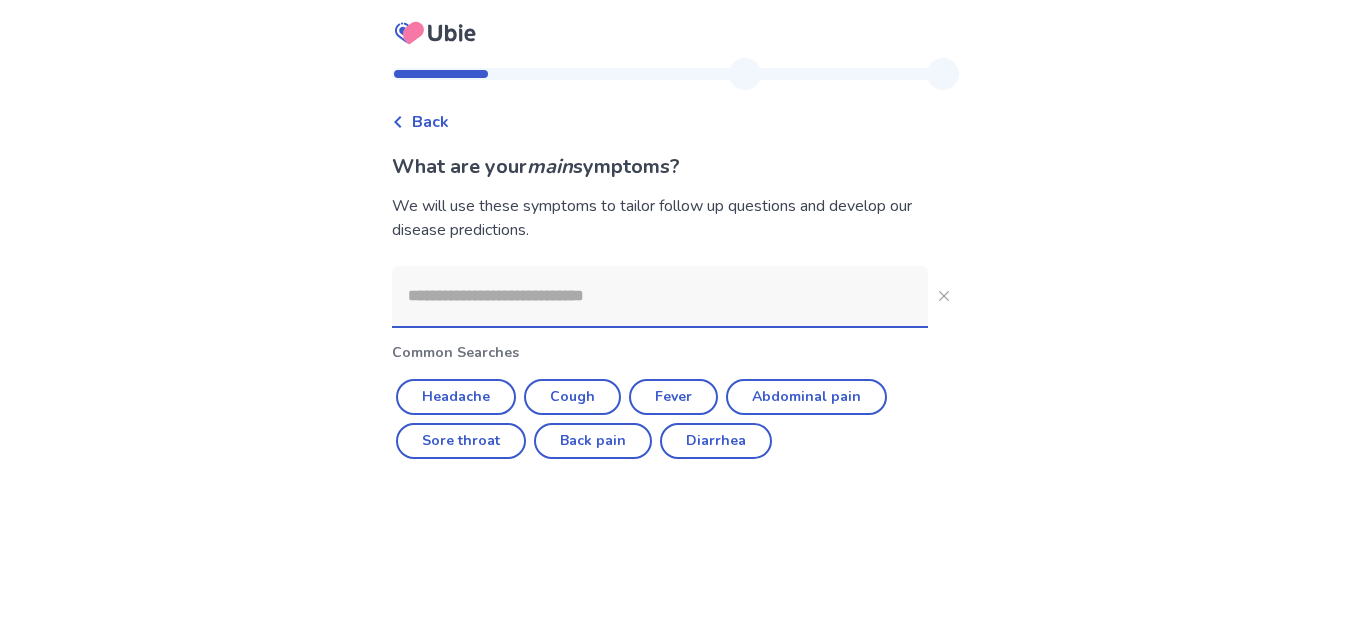 type on "*" 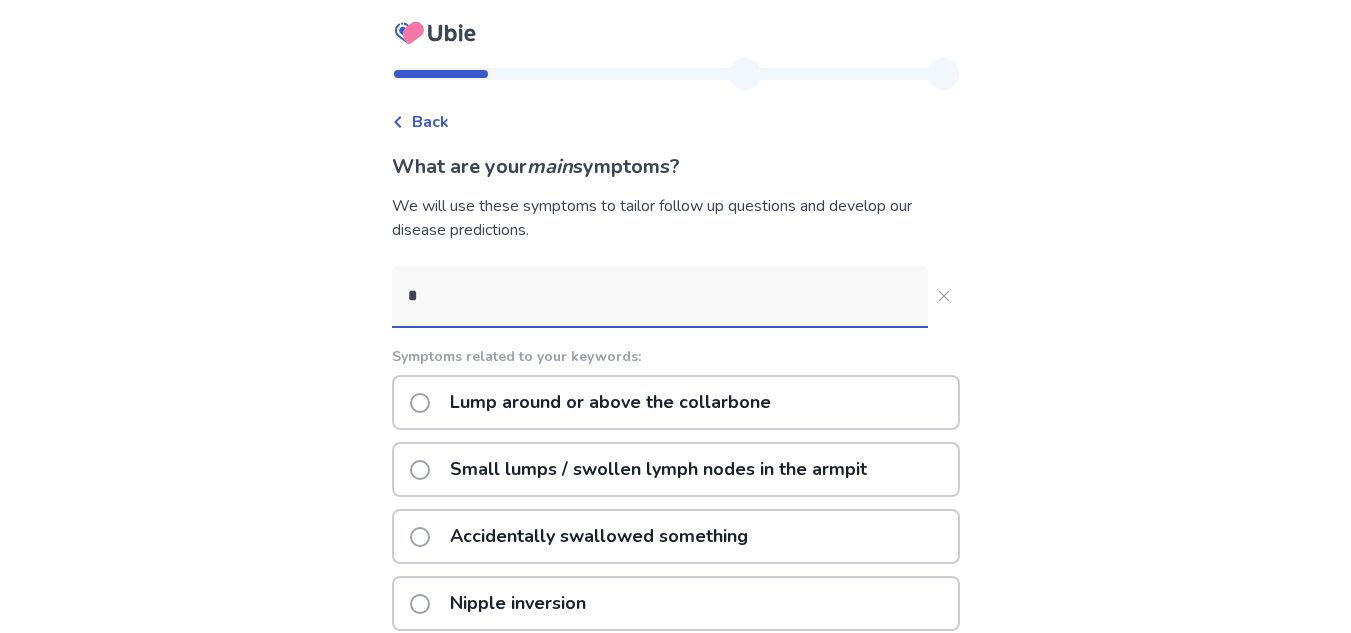 type on "*" 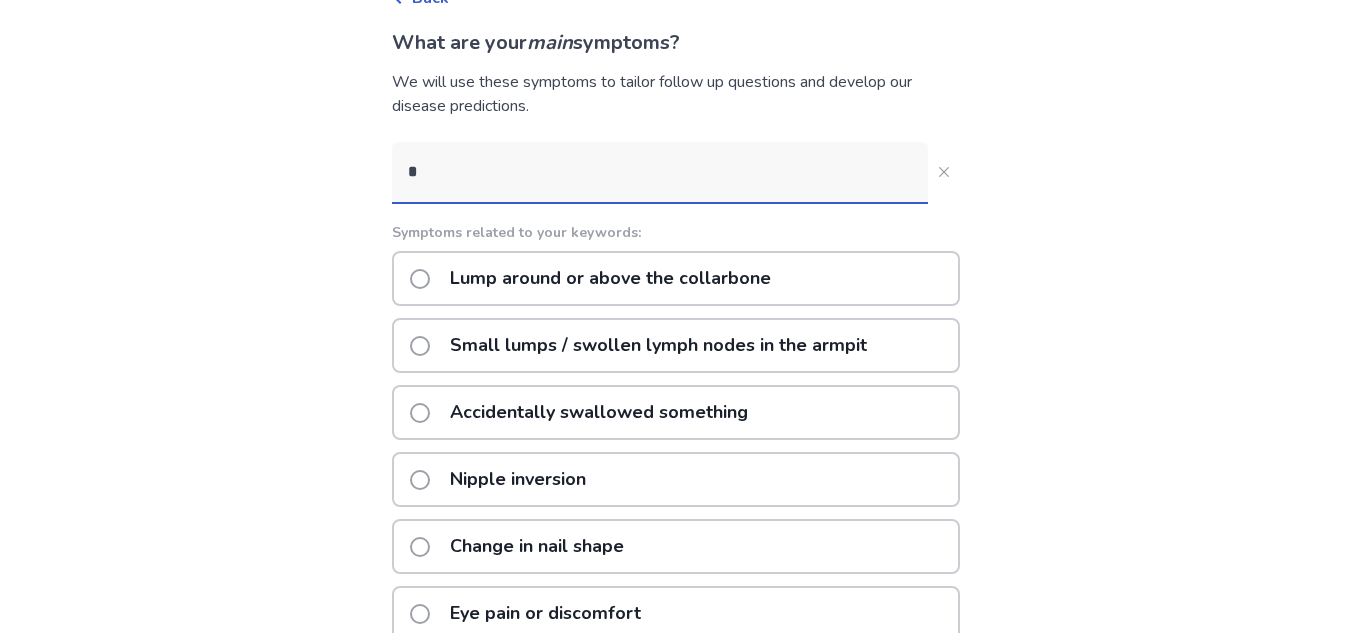 scroll, scrollTop: 0, scrollLeft: 0, axis: both 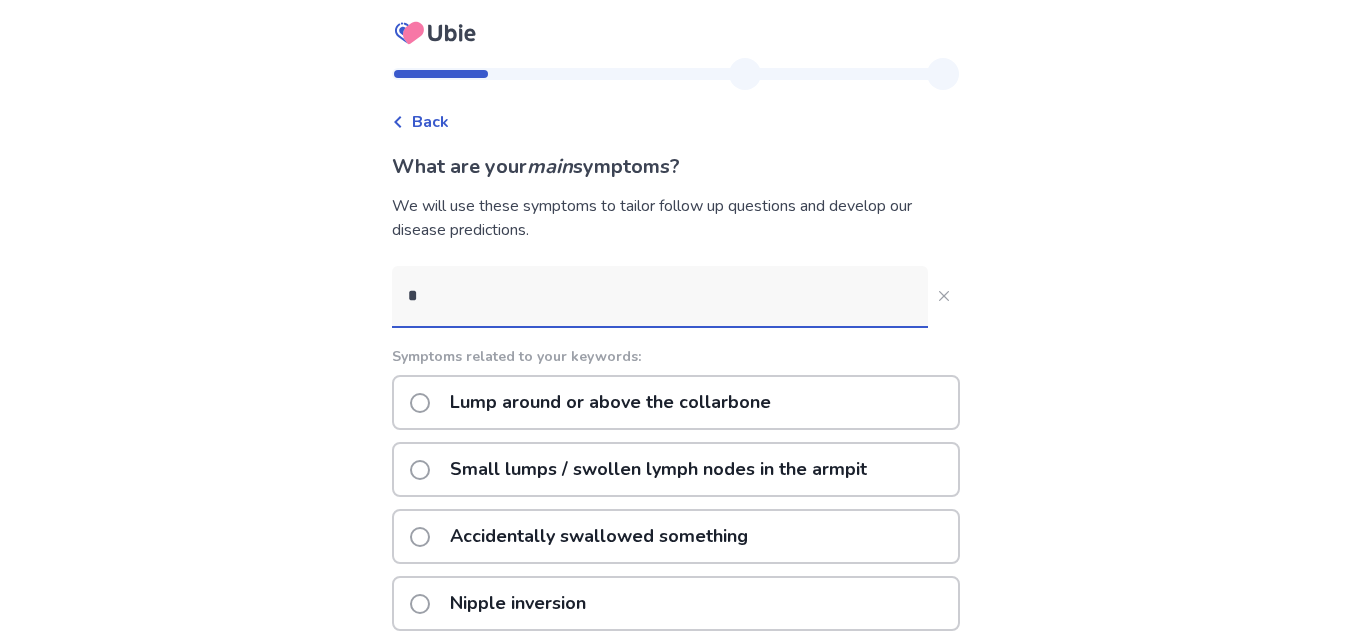click on "*" 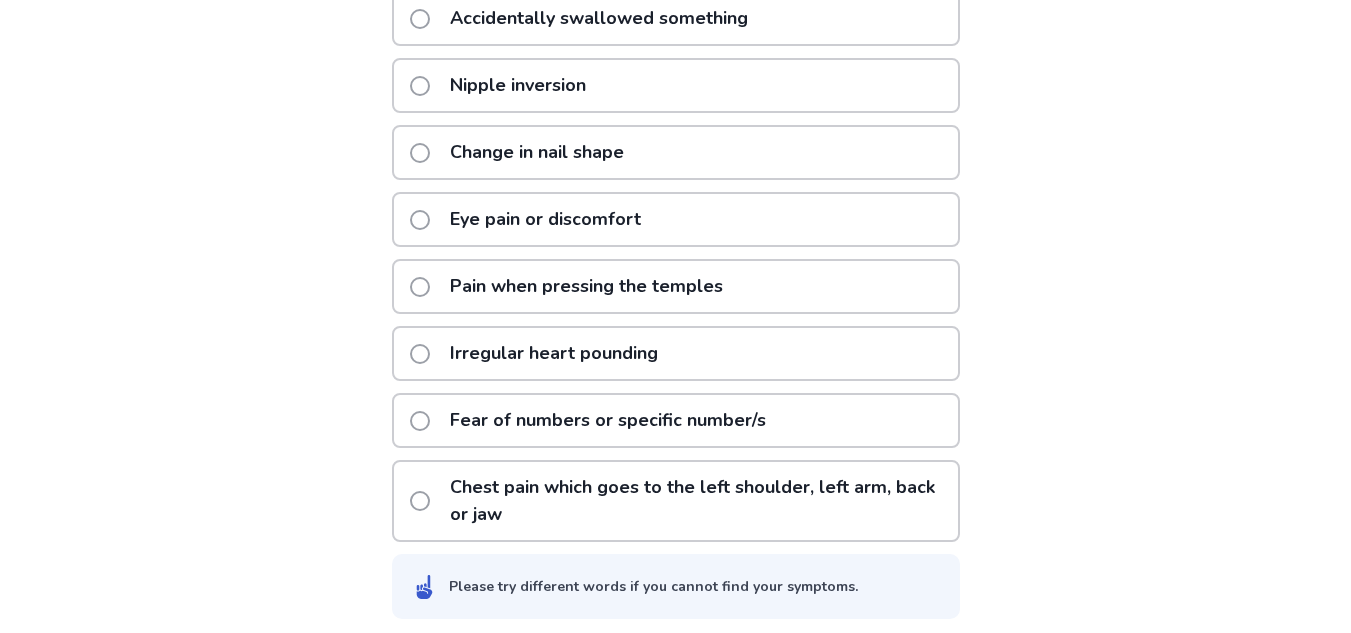 scroll, scrollTop: 528, scrollLeft: 0, axis: vertical 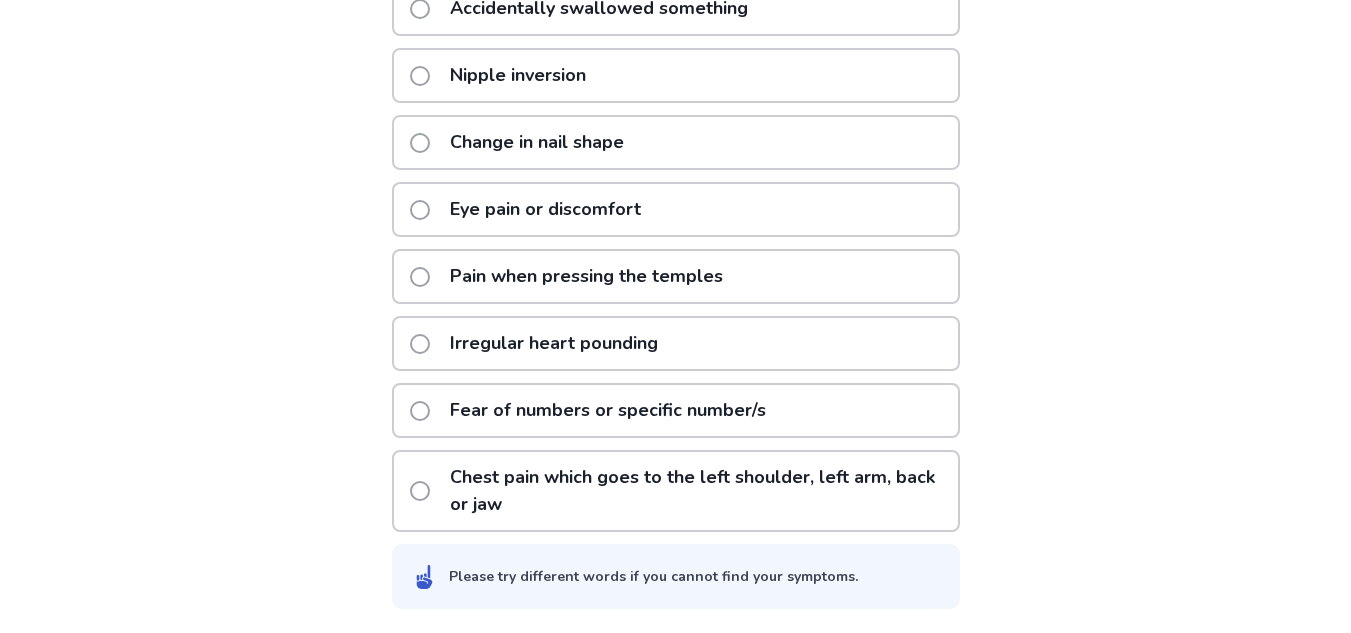 click on "Please try different words if you cannot find your symptoms." 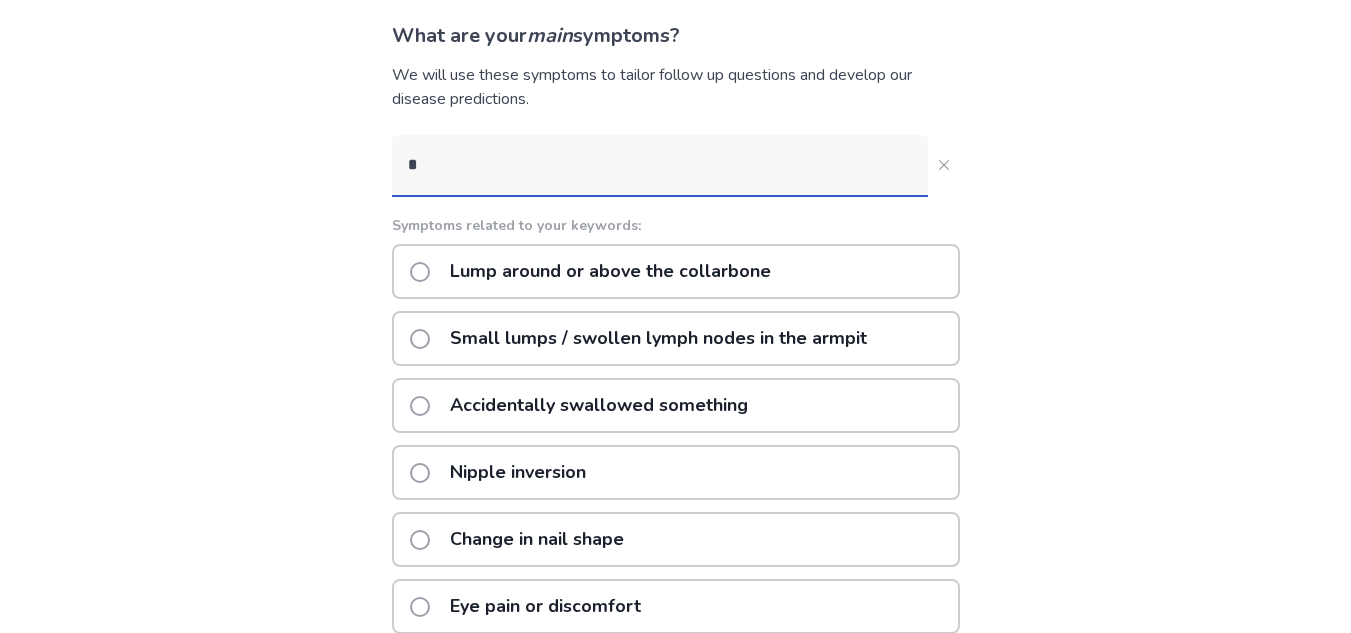 scroll, scrollTop: 0, scrollLeft: 0, axis: both 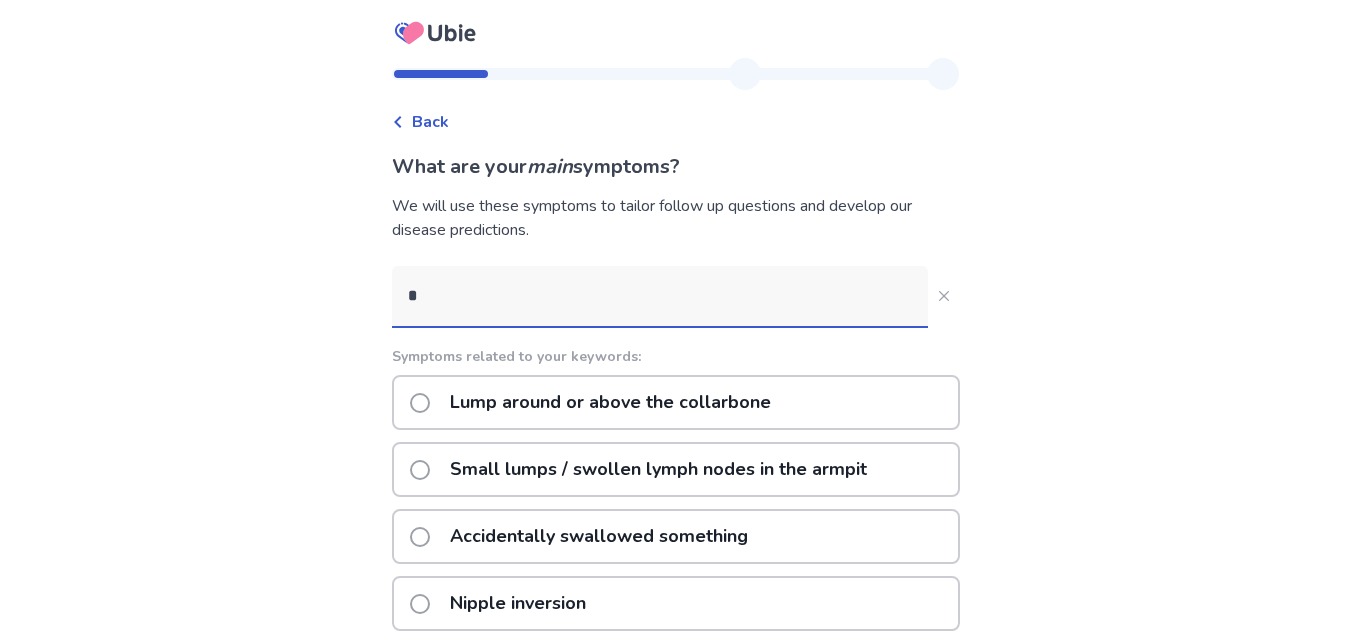 click on "*" 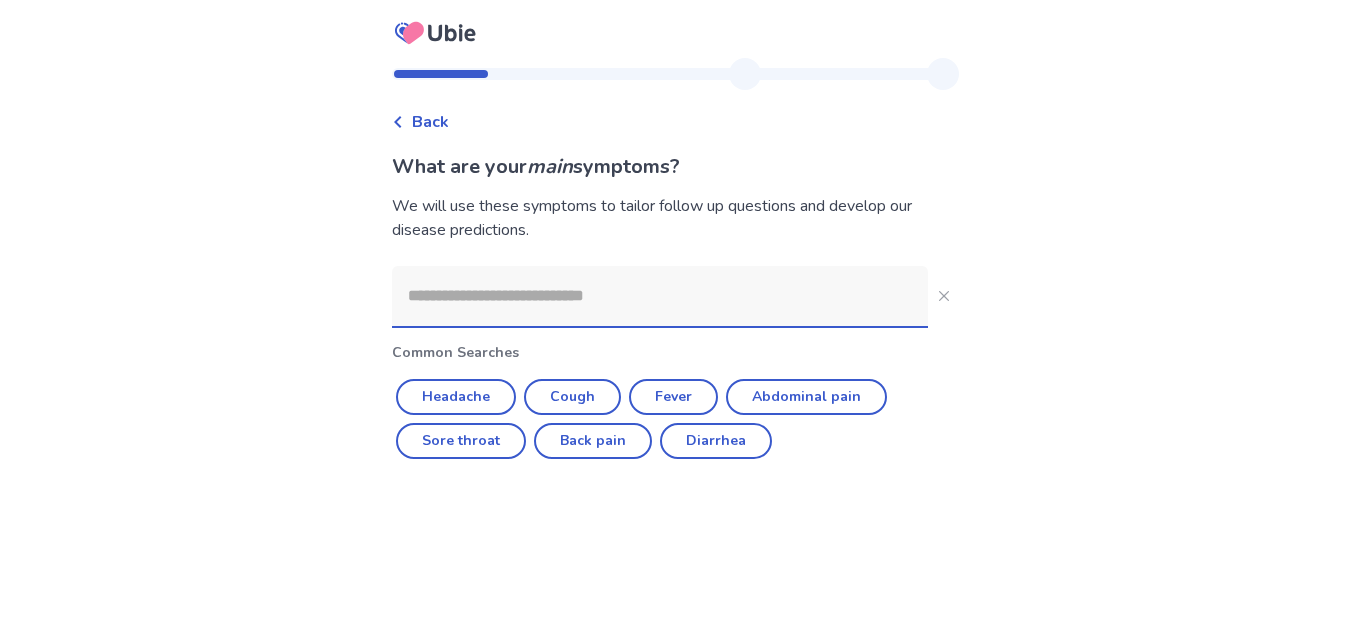 type on "*" 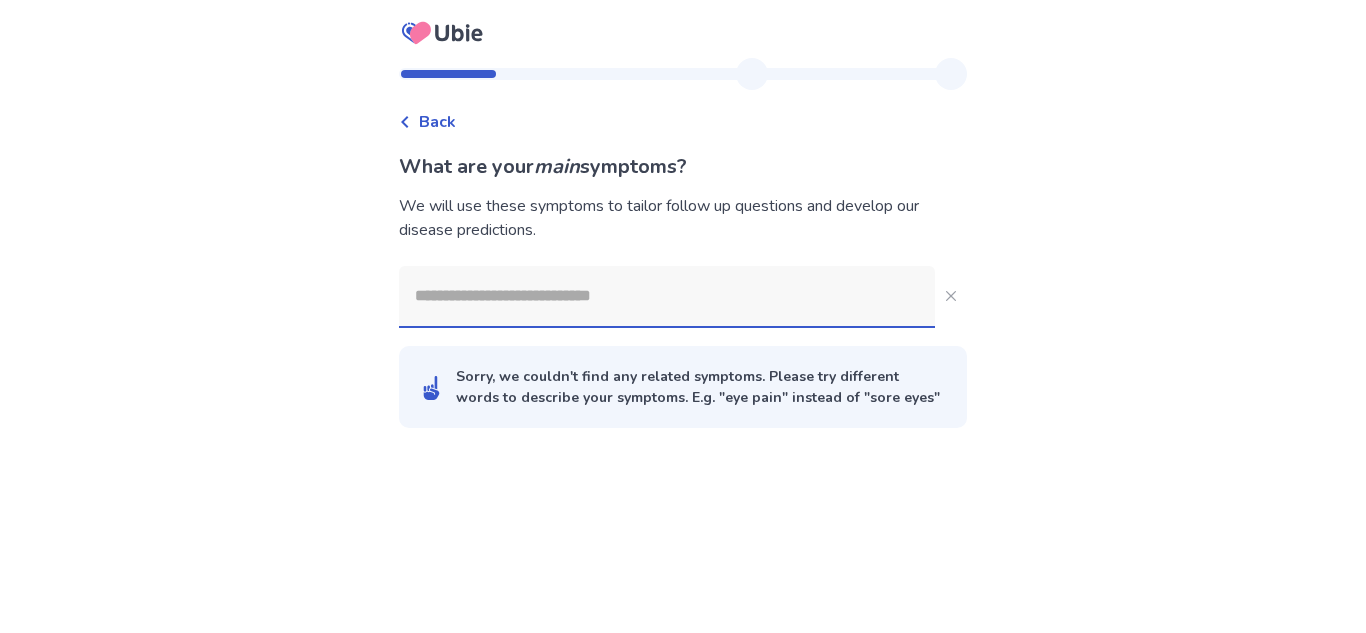 type on "*" 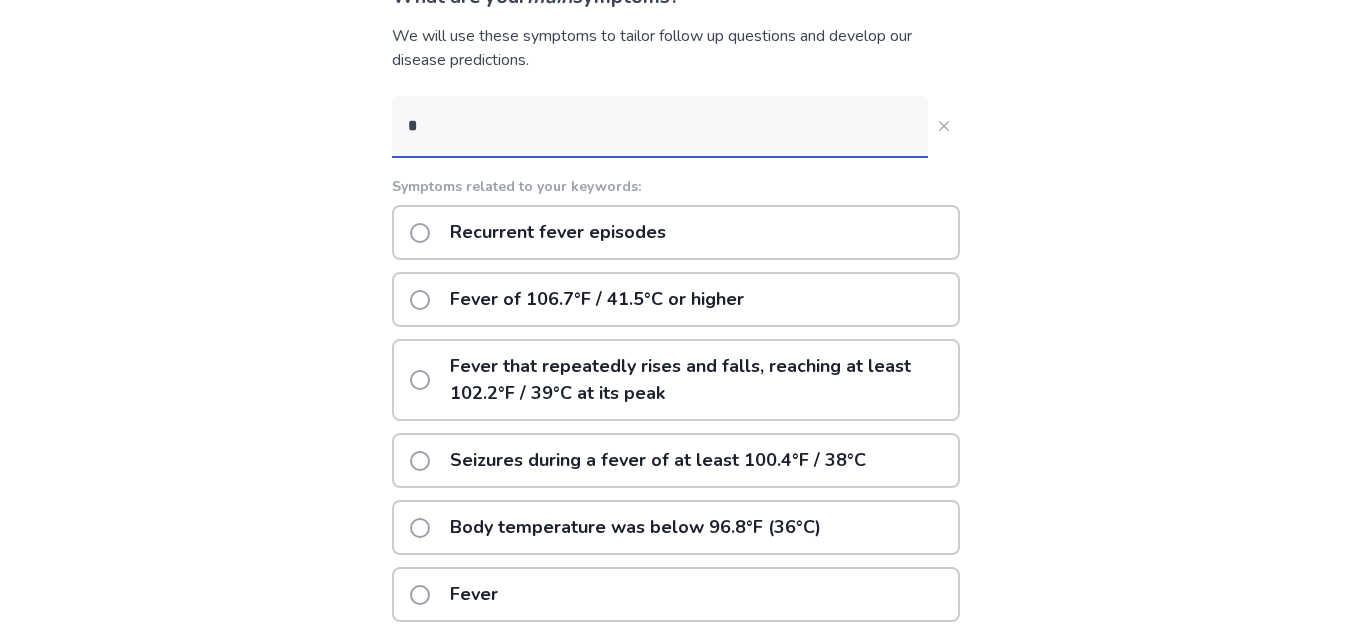 scroll, scrollTop: 0, scrollLeft: 0, axis: both 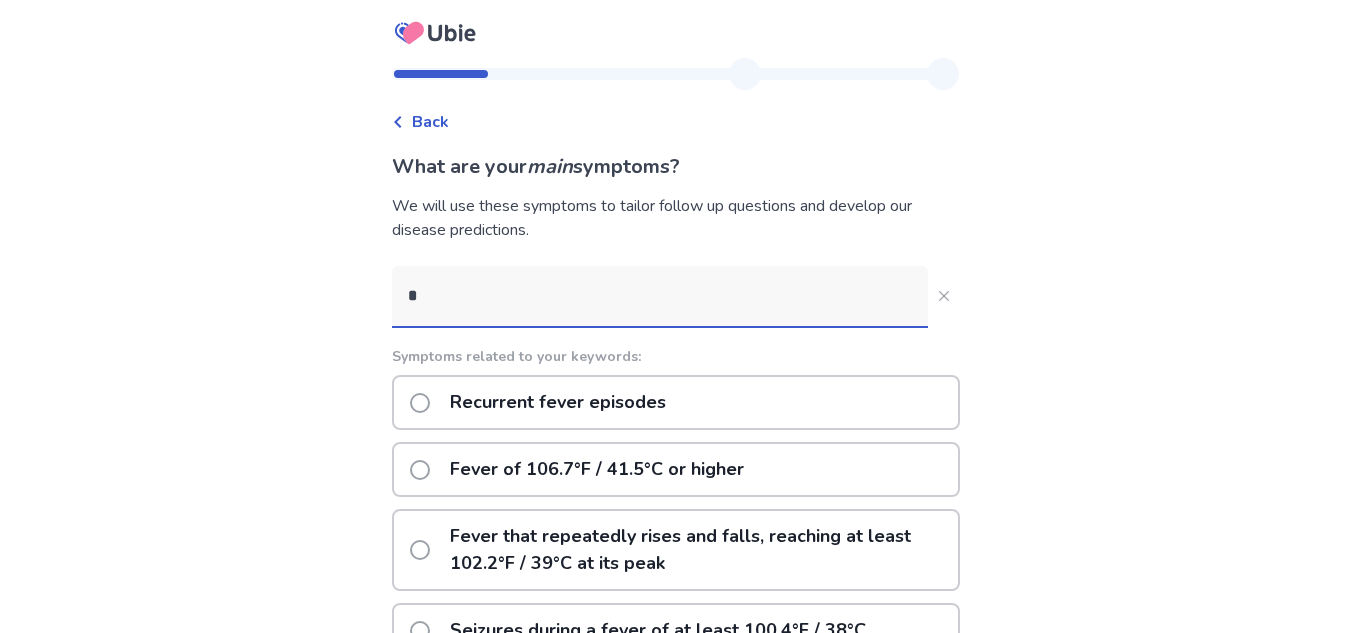 click on "*" 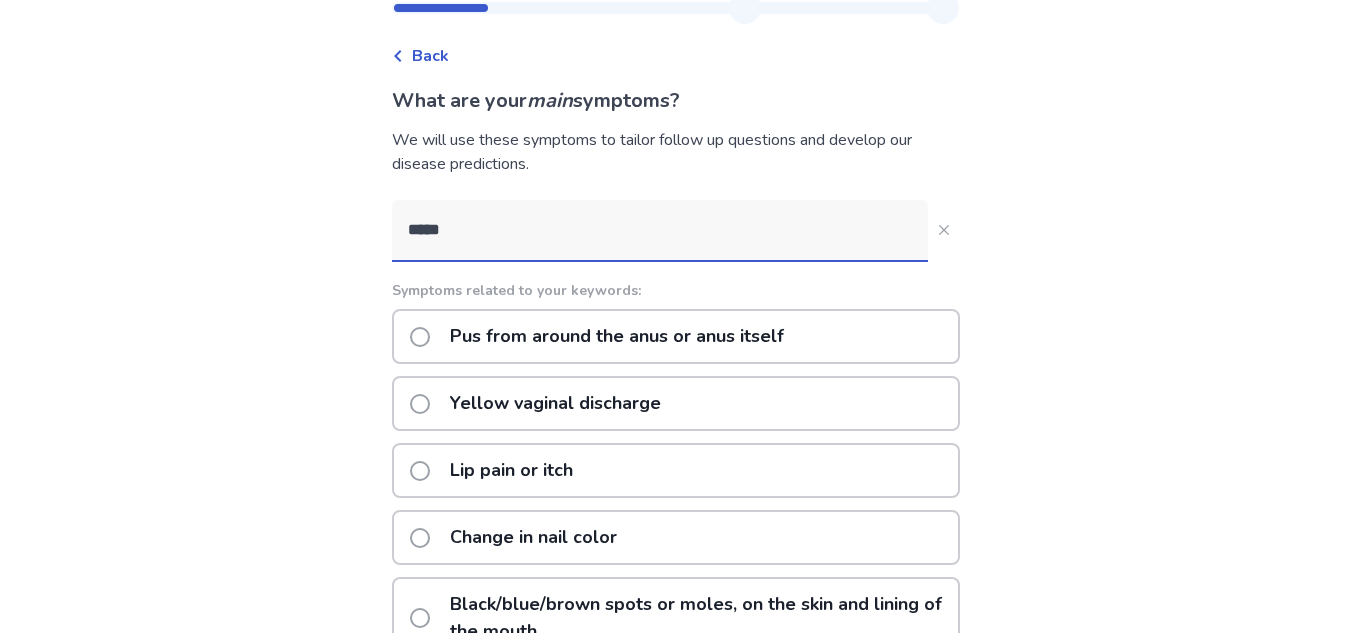 scroll, scrollTop: 0, scrollLeft: 0, axis: both 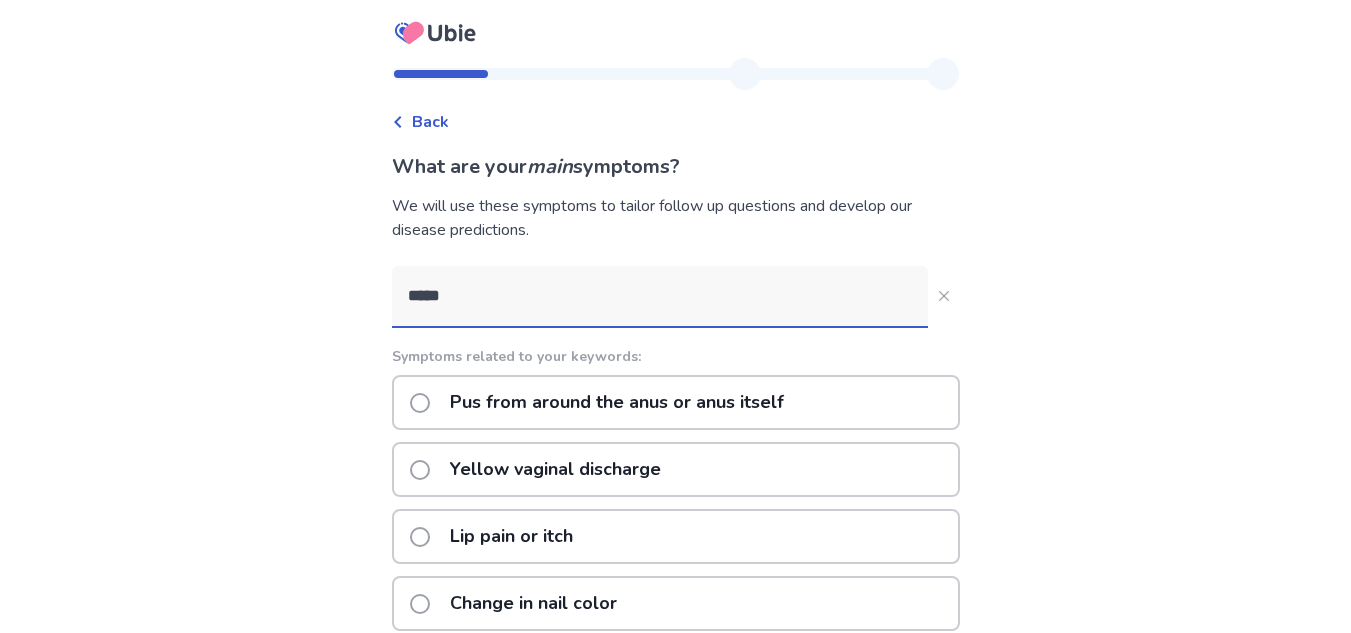 type on "*****" 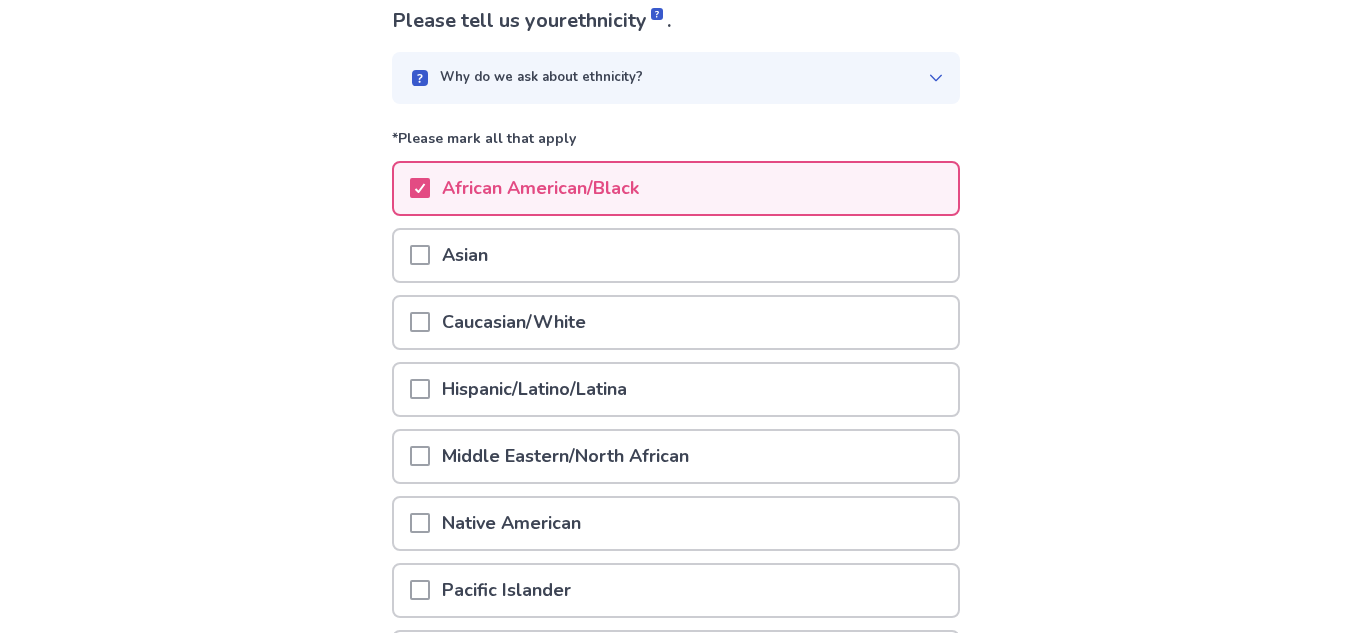 scroll, scrollTop: 100, scrollLeft: 0, axis: vertical 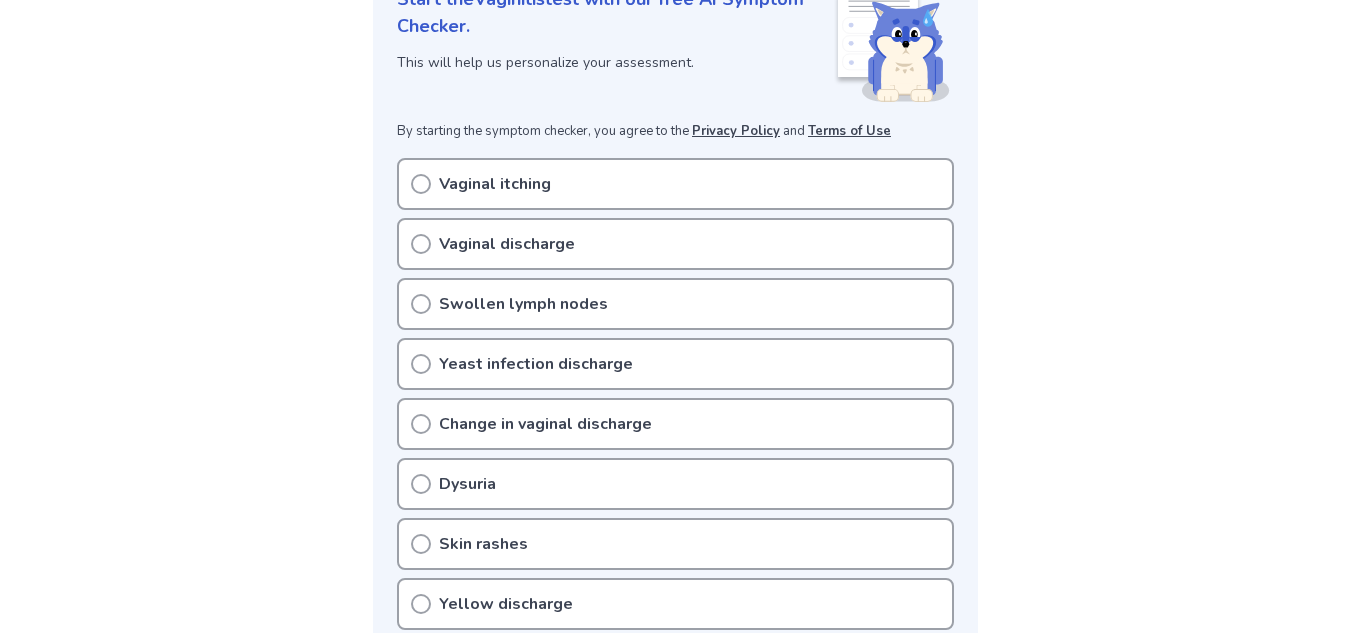 click on "Vaginal discharge" at bounding box center (507, 244) 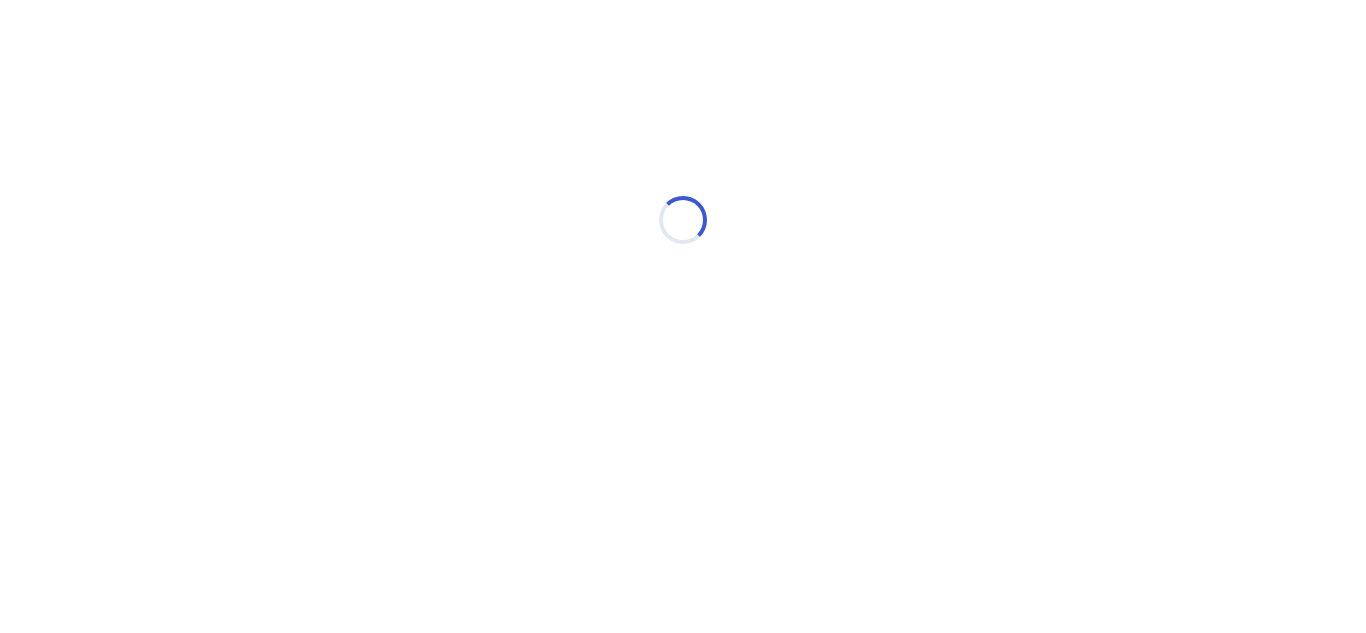 scroll, scrollTop: 0, scrollLeft: 0, axis: both 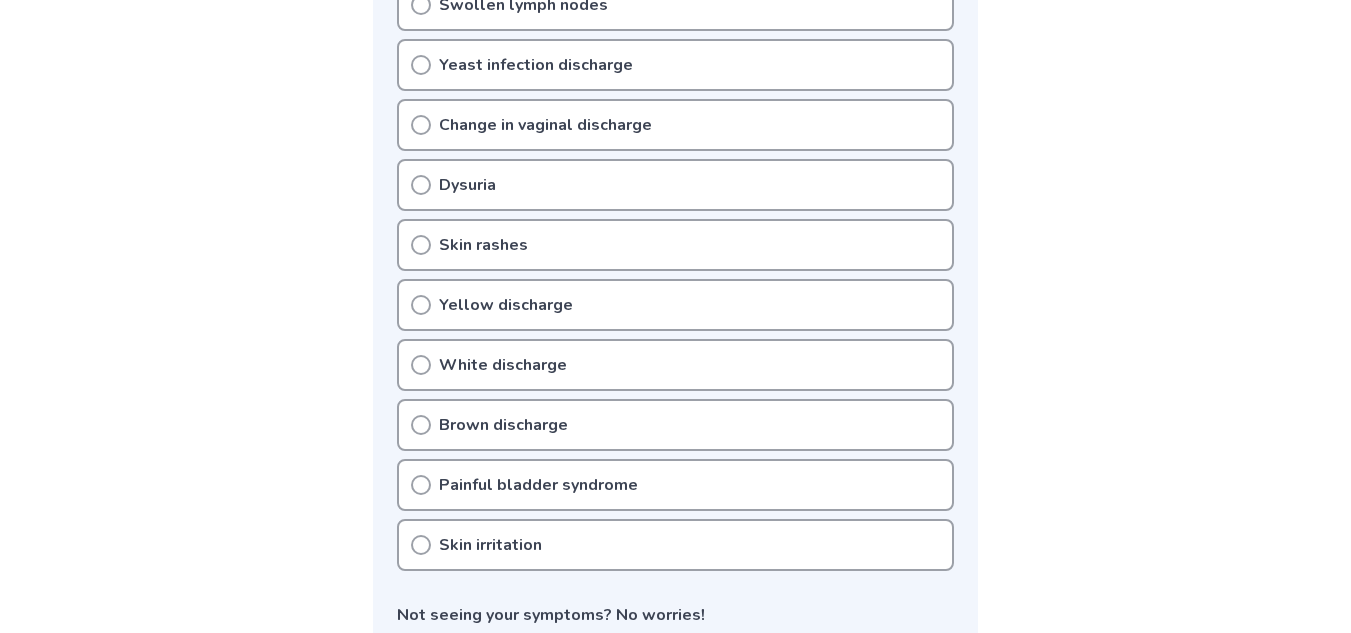 click on "Change in vaginal discharge" at bounding box center [545, 125] 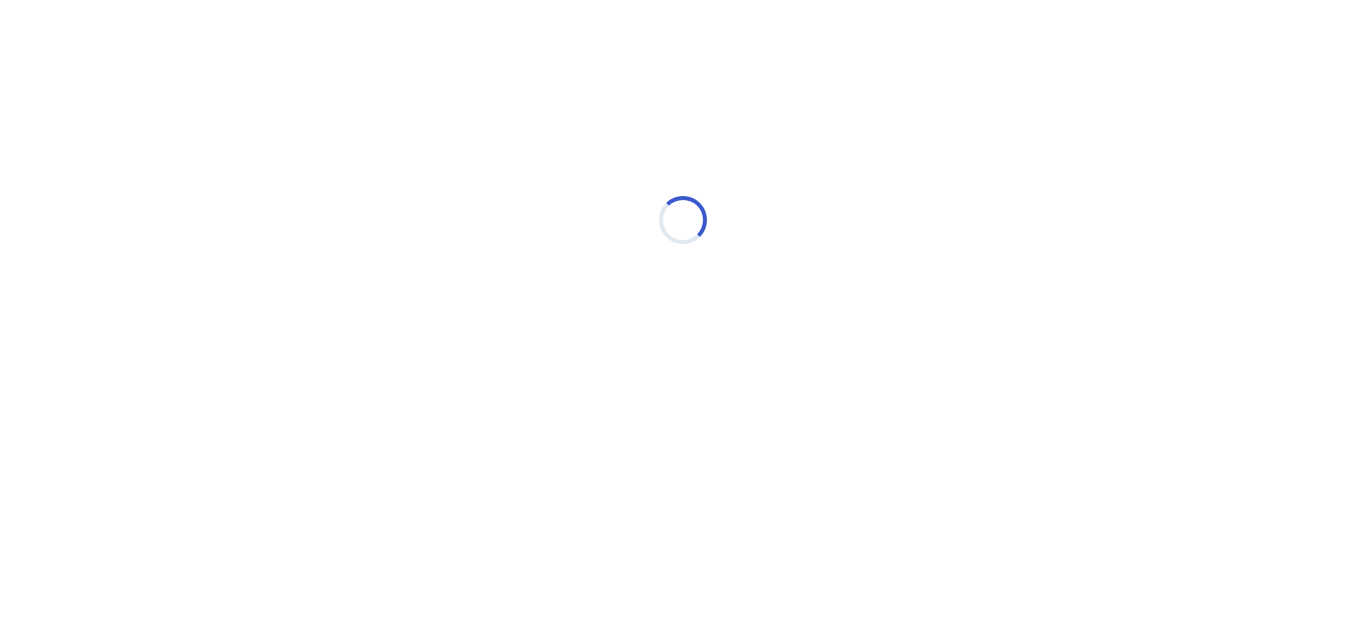 scroll, scrollTop: 0, scrollLeft: 0, axis: both 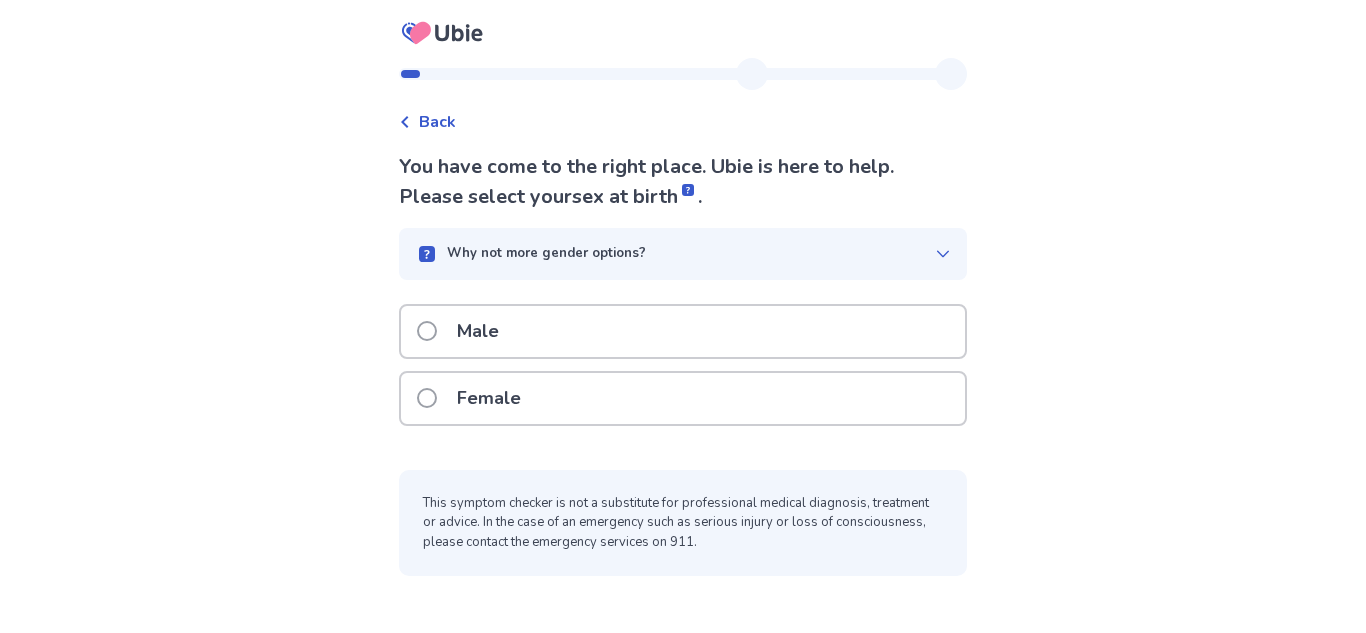 click on "Female" at bounding box center [489, 398] 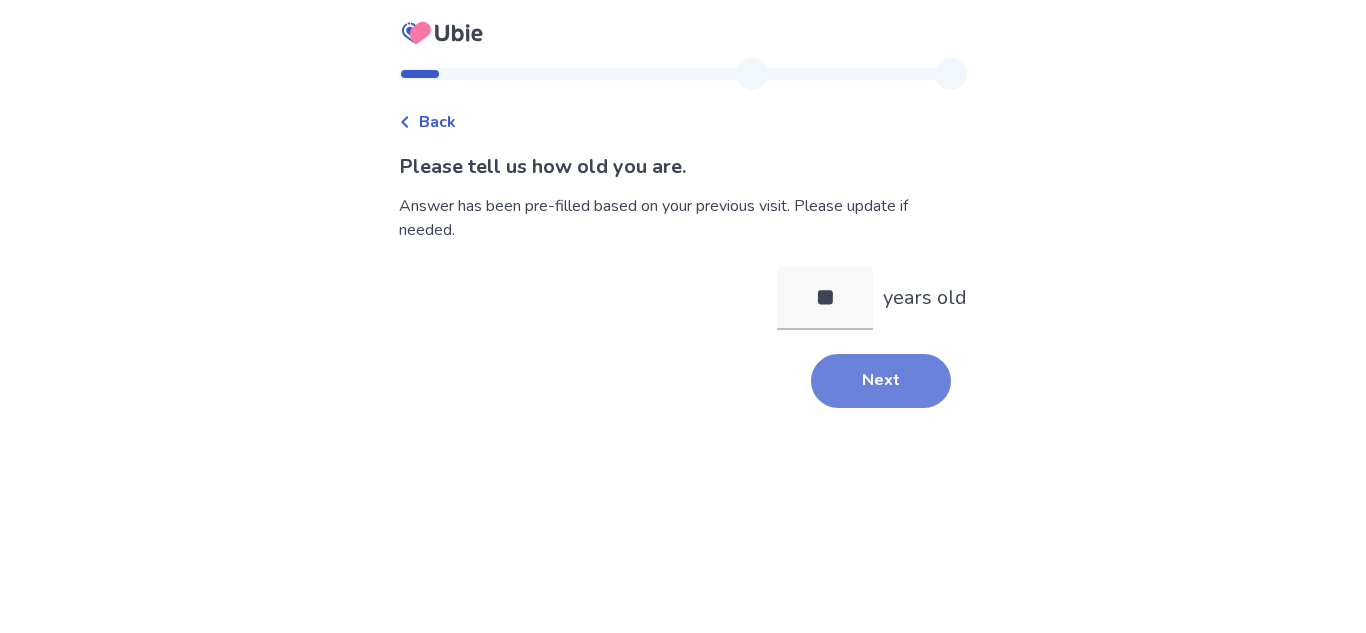 click on "Next" at bounding box center [881, 381] 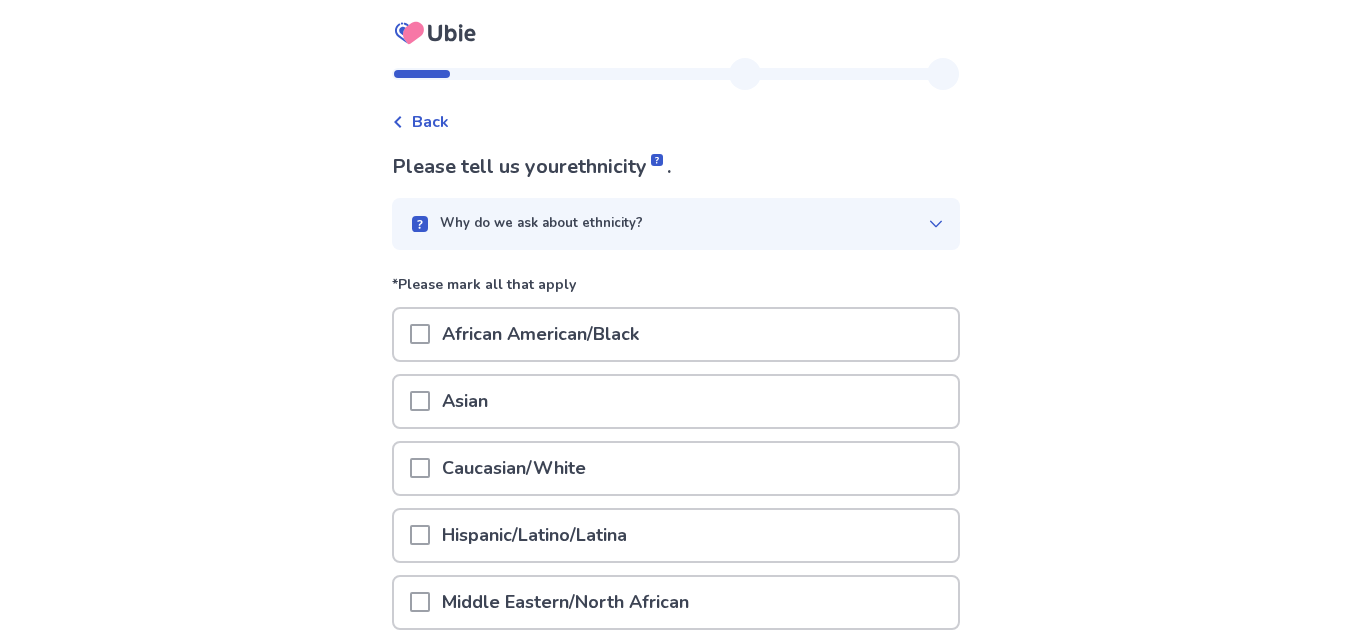 click on "African American/Black" at bounding box center [540, 334] 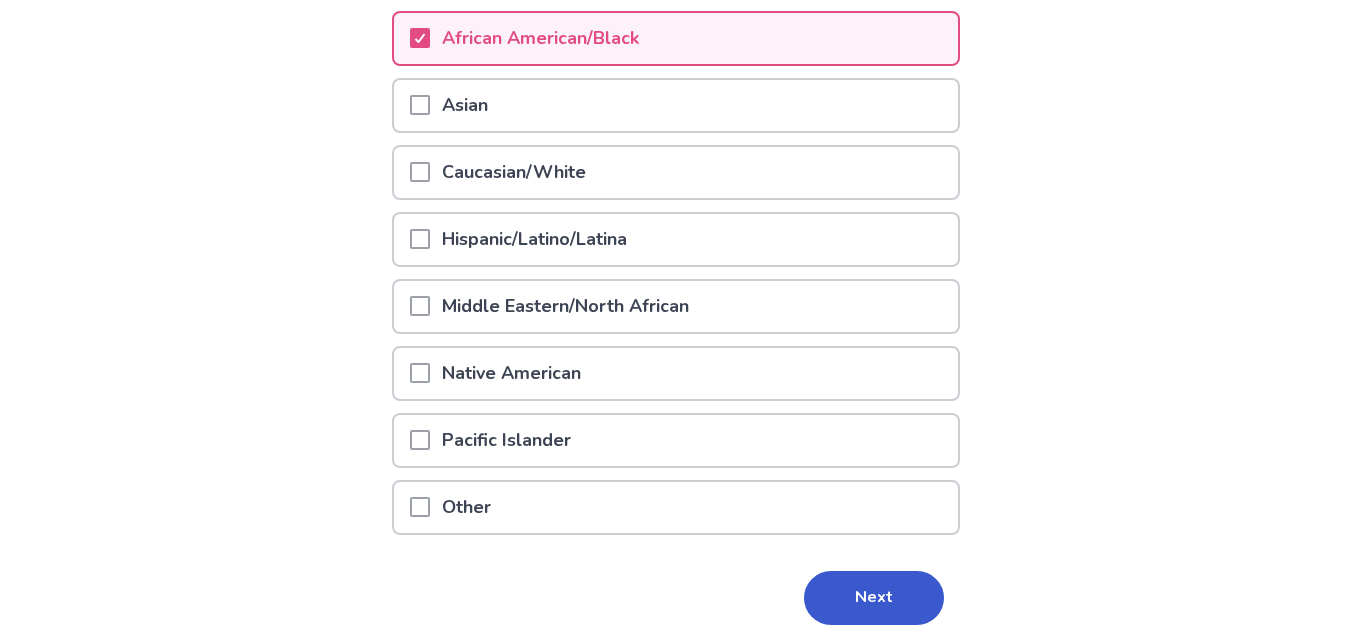 scroll, scrollTop: 376, scrollLeft: 0, axis: vertical 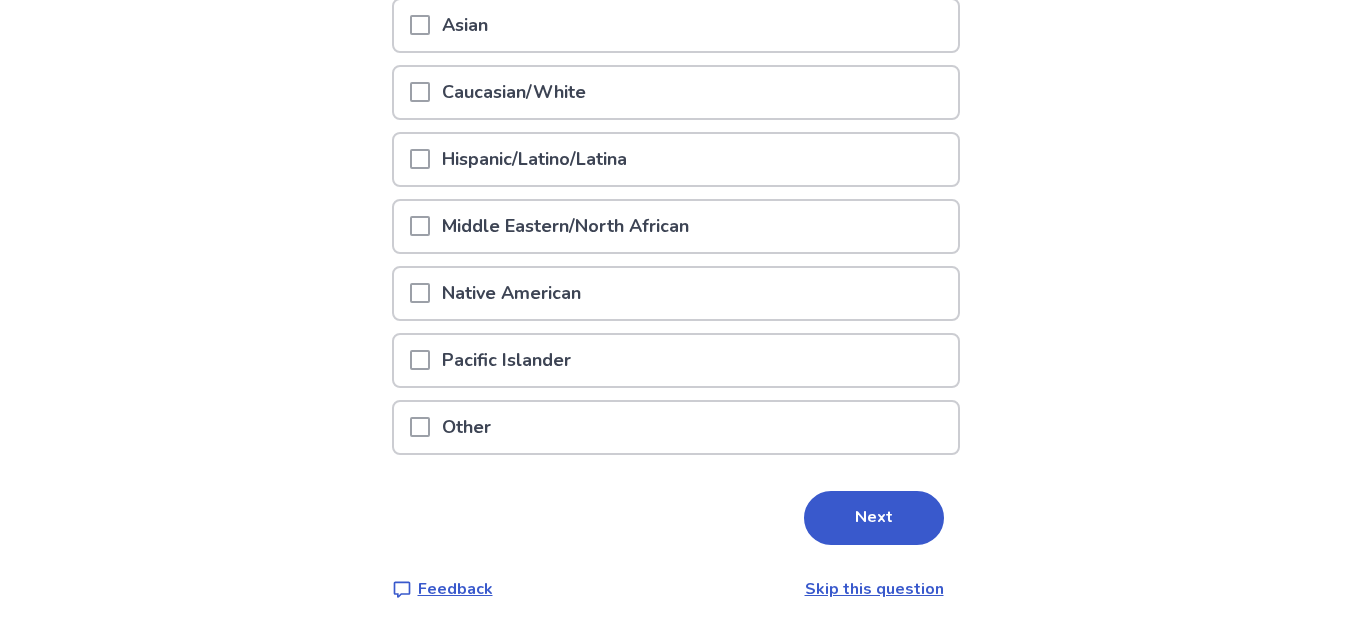 click on "Next" at bounding box center [874, 518] 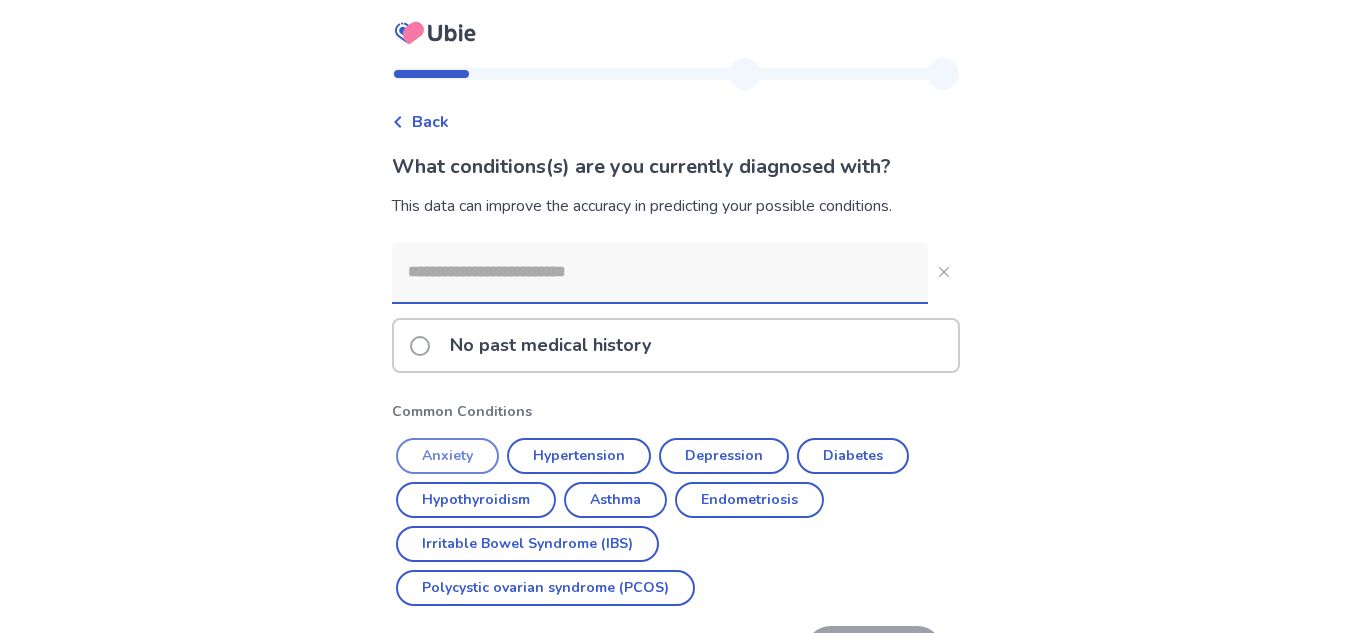 click on "Anxiety" at bounding box center (447, 456) 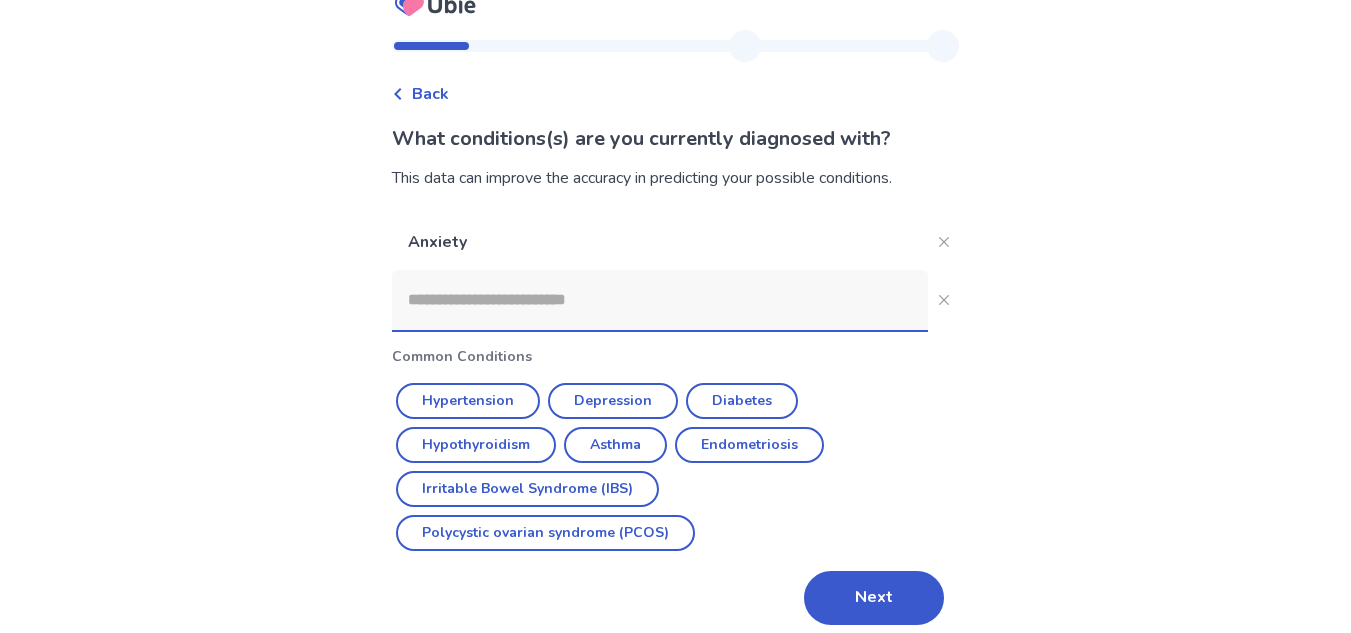 scroll, scrollTop: 44, scrollLeft: 0, axis: vertical 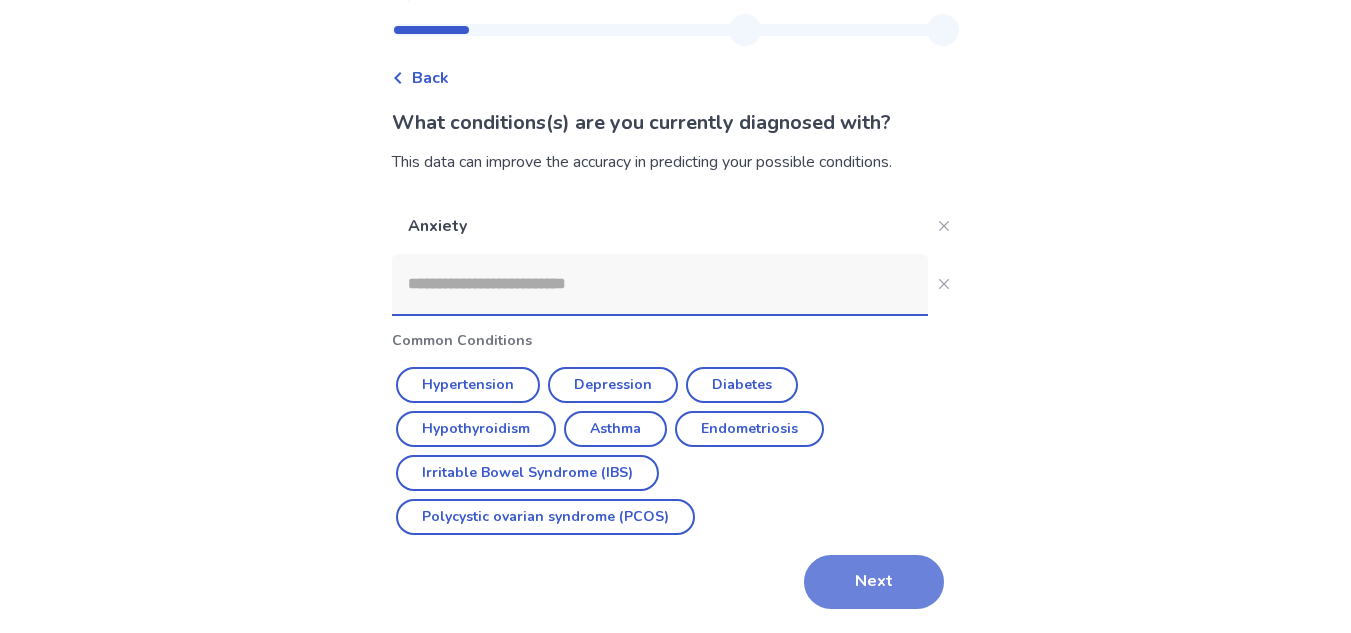 click on "Next" at bounding box center [874, 582] 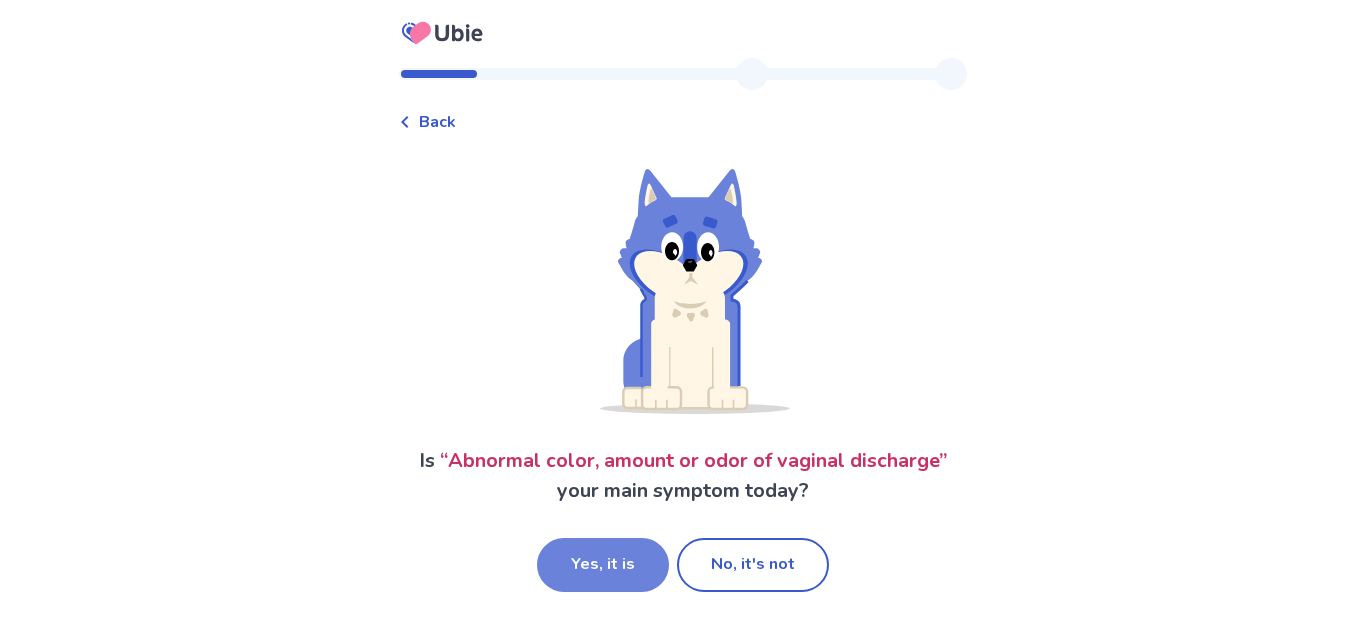 click on "Yes, it is" at bounding box center (603, 565) 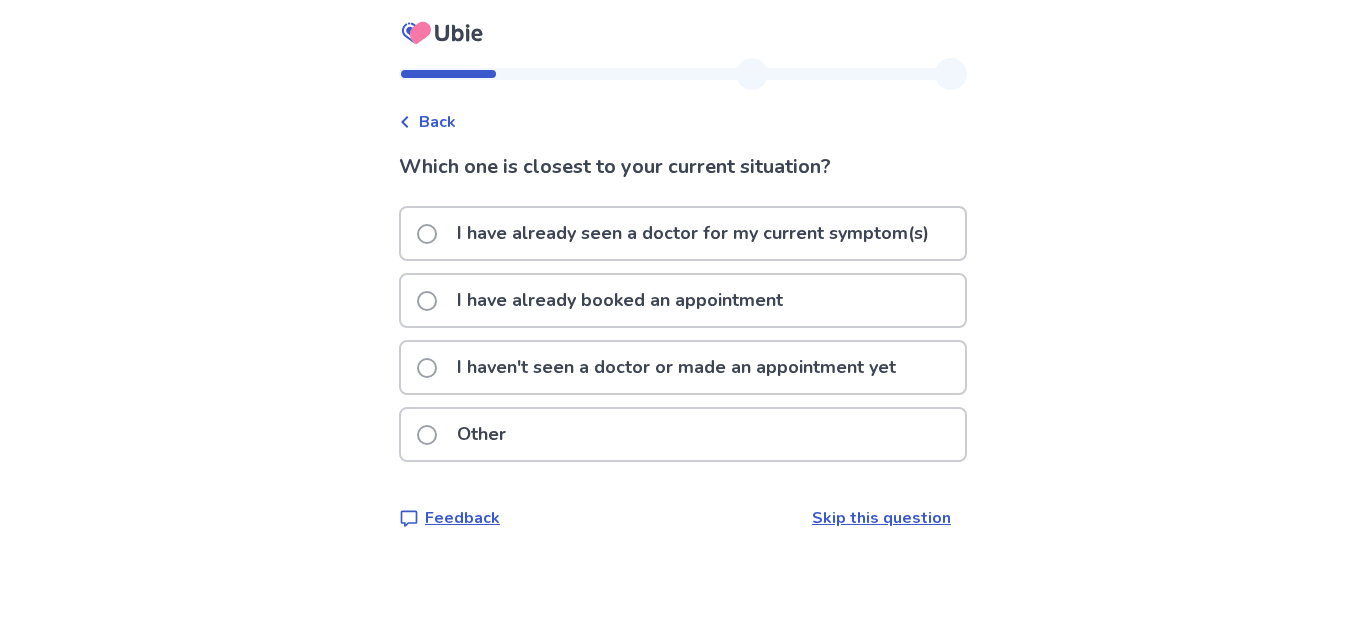 click on "I haven't seen a doctor or made an appointment yet" at bounding box center (676, 367) 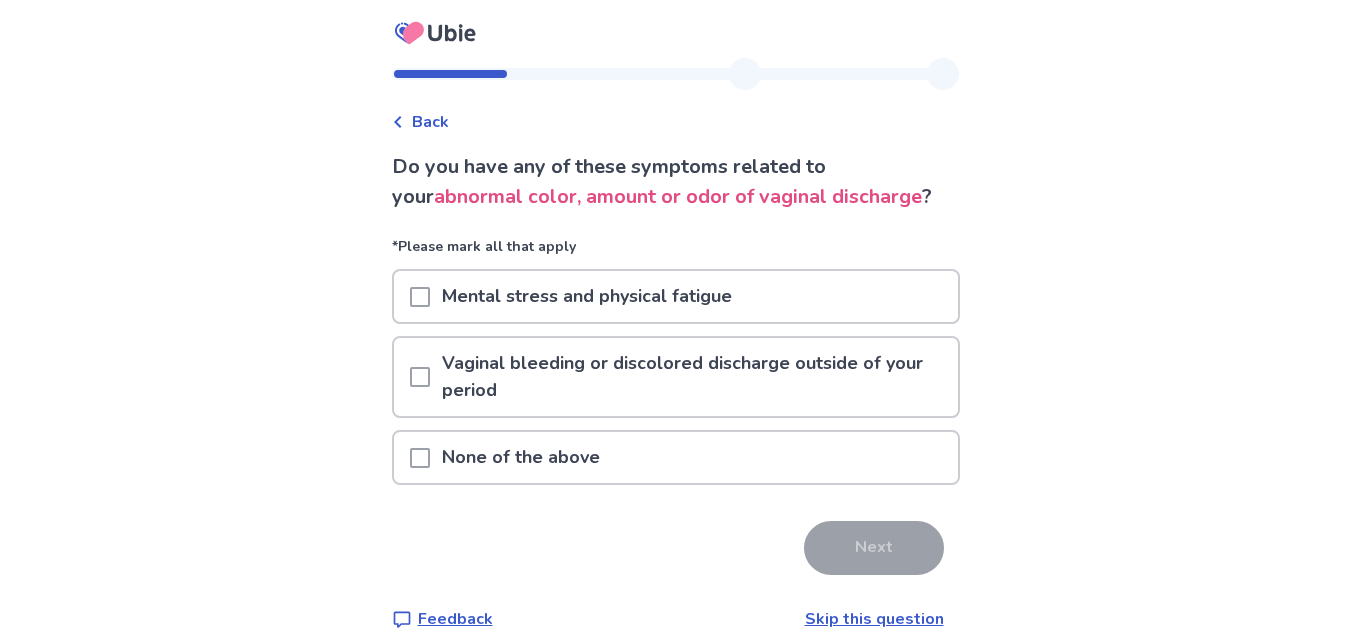 click on "Back" at bounding box center [430, 122] 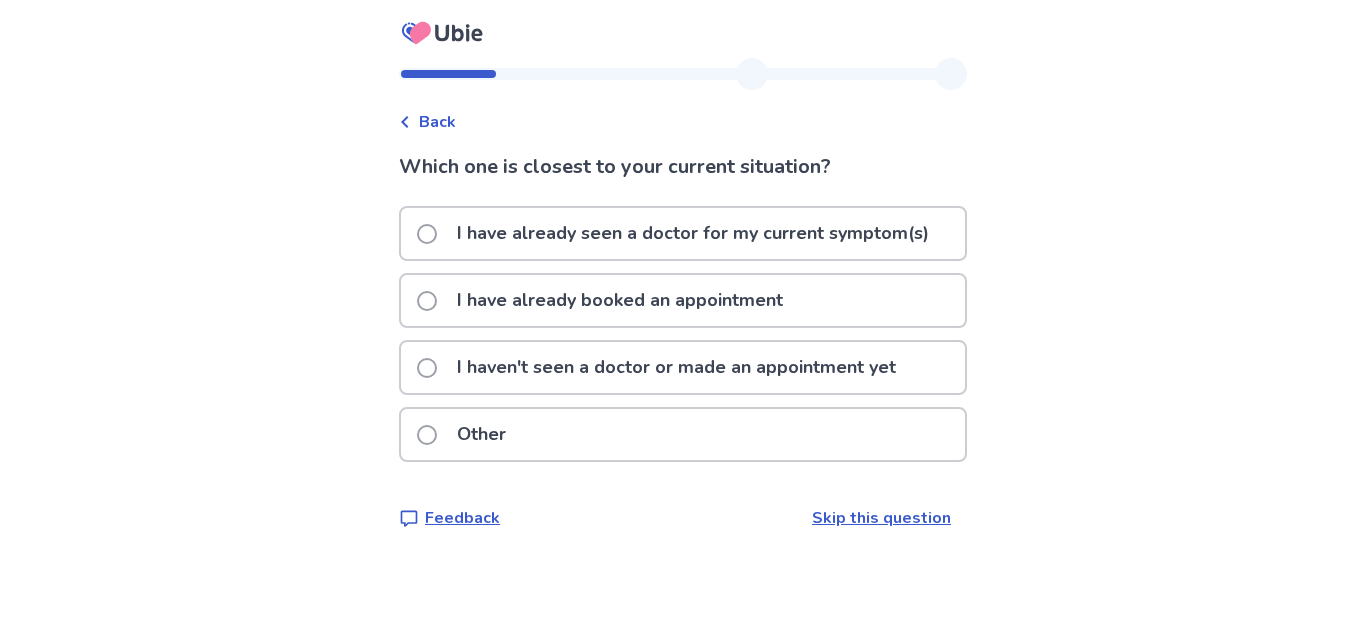 click on "I haven't seen a doctor or made an appointment yet" at bounding box center [676, 367] 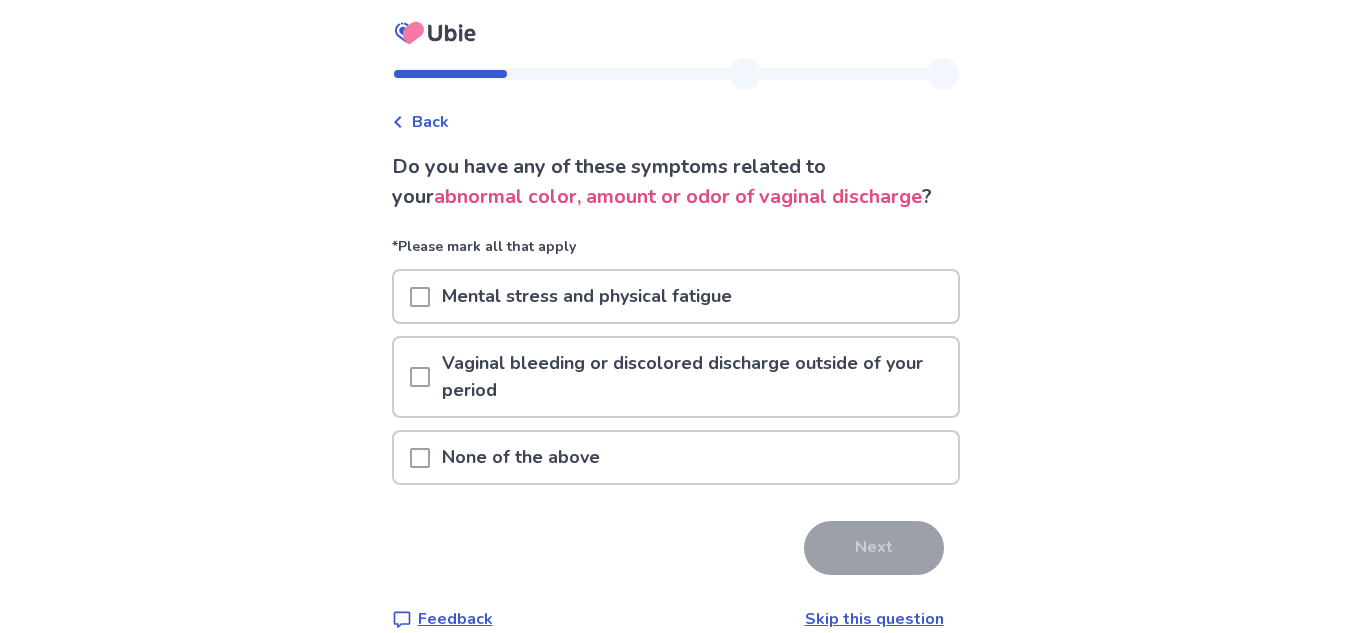 click at bounding box center (420, 458) 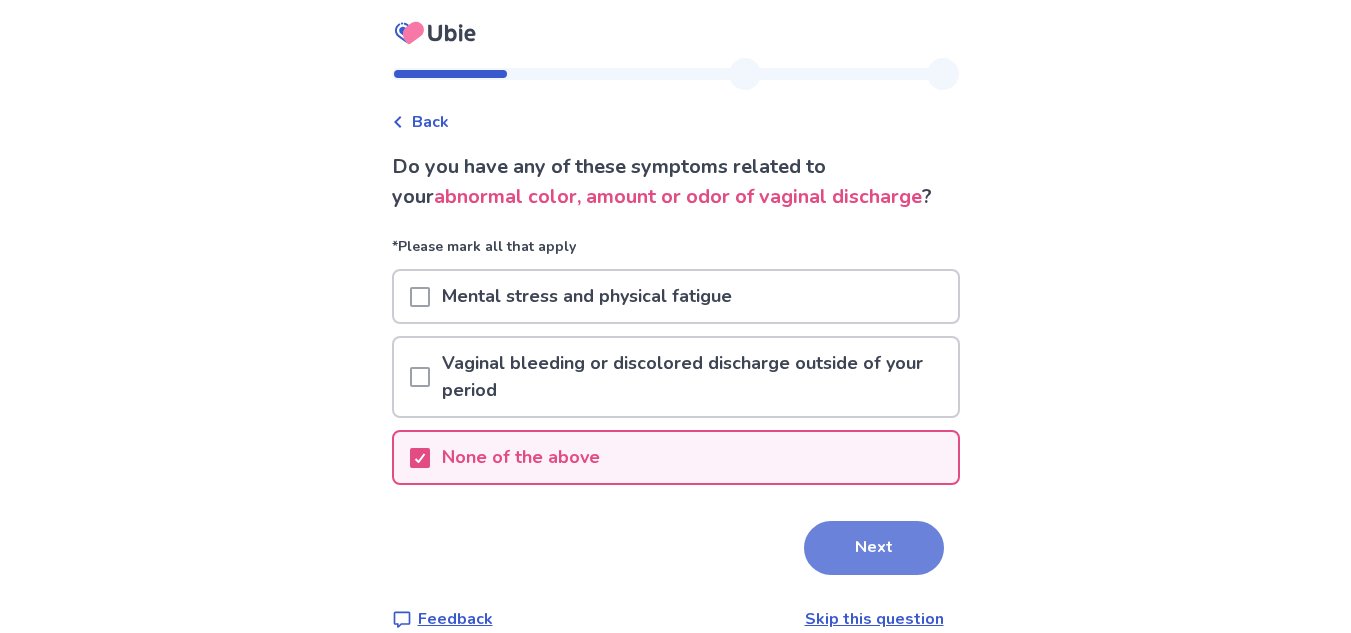 click on "Next" at bounding box center (874, 548) 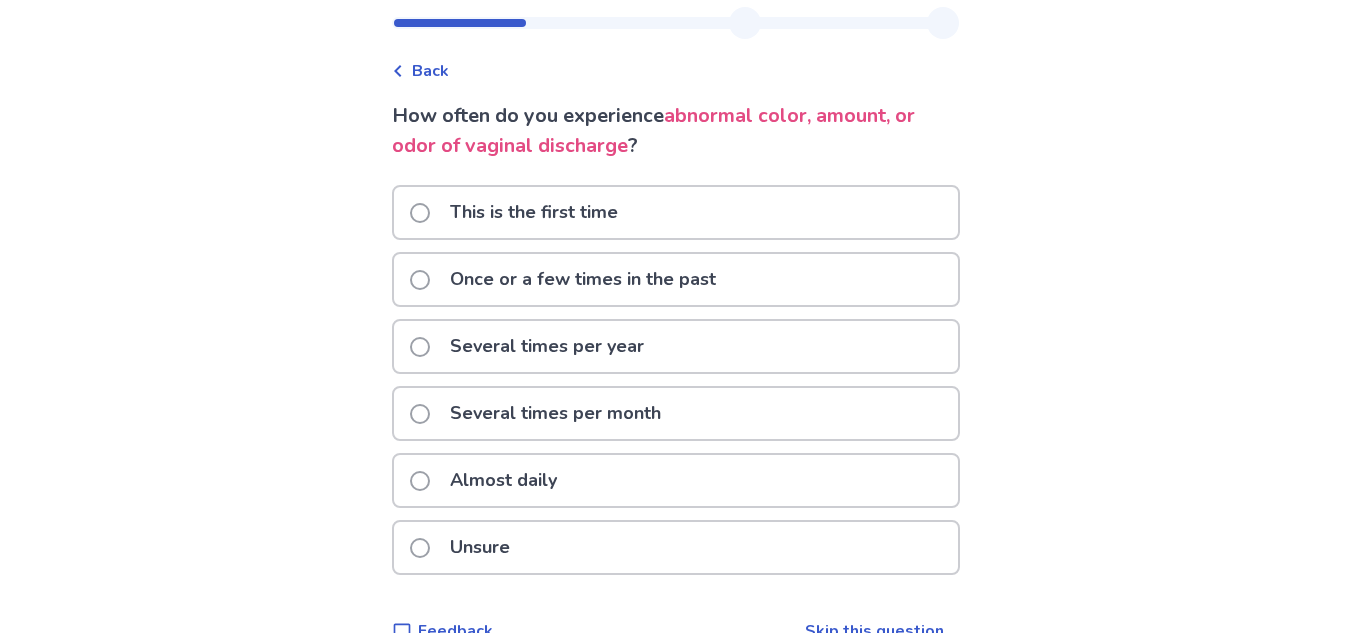 scroll, scrollTop: 93, scrollLeft: 0, axis: vertical 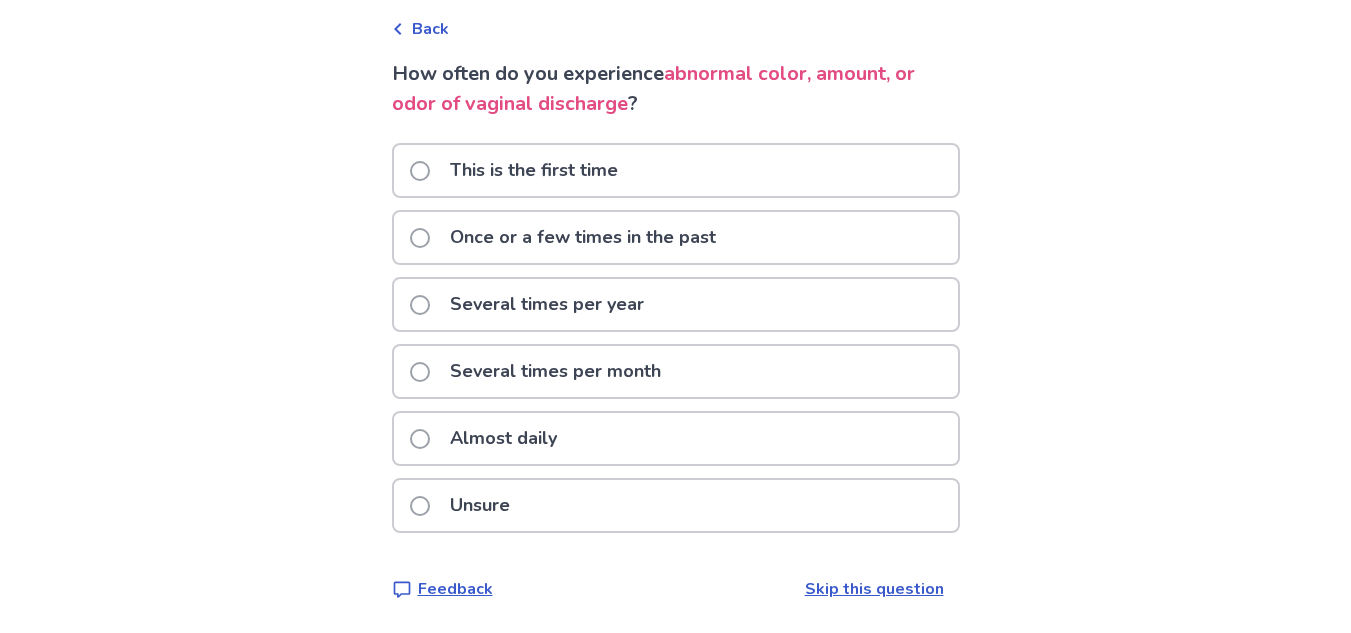click on "Almost daily" at bounding box center [503, 438] 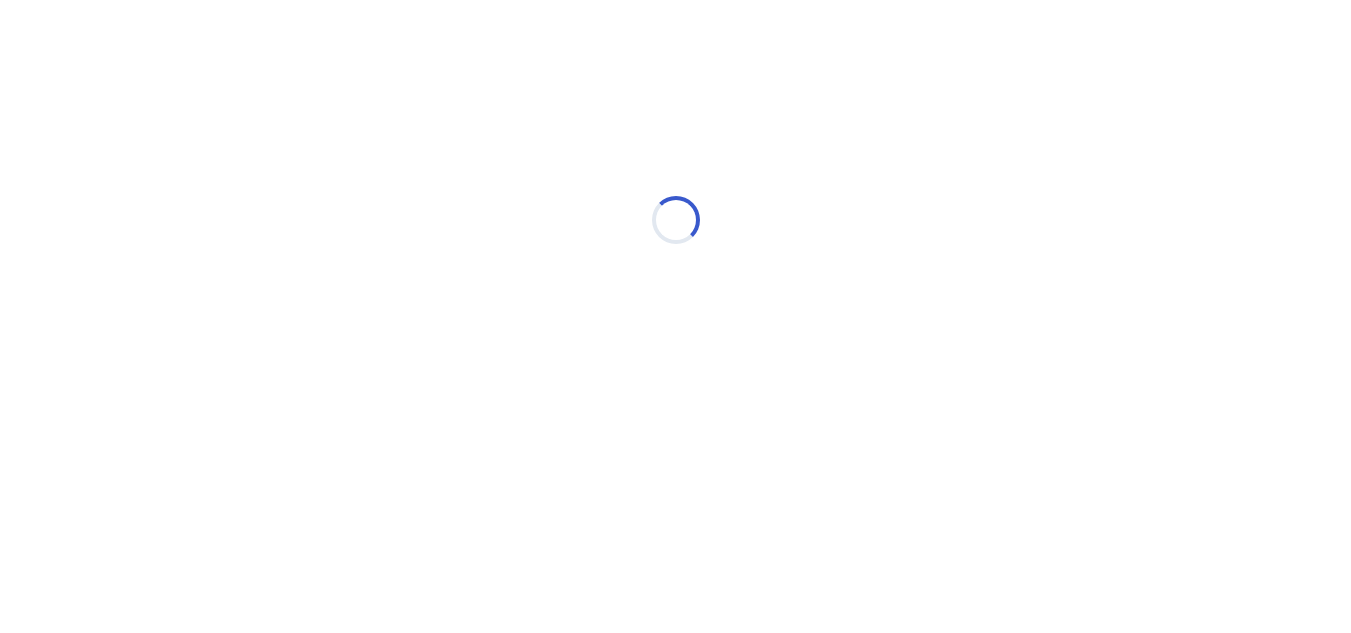 scroll, scrollTop: 0, scrollLeft: 0, axis: both 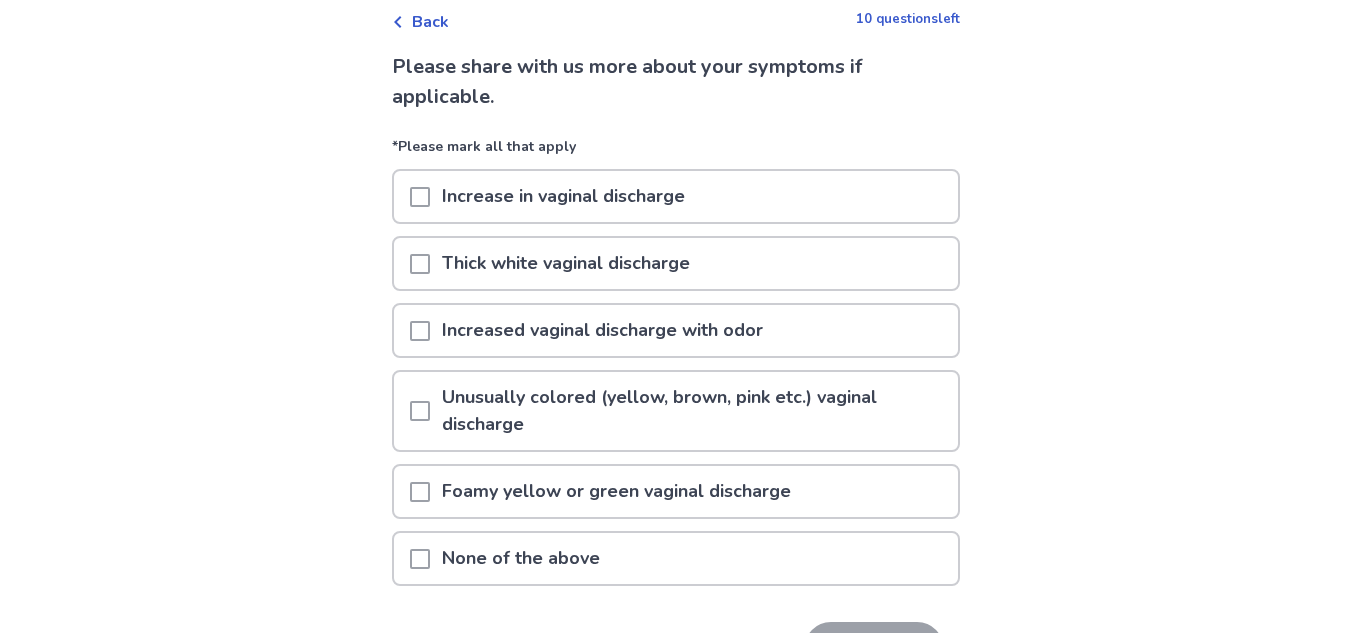 click at bounding box center (420, 197) 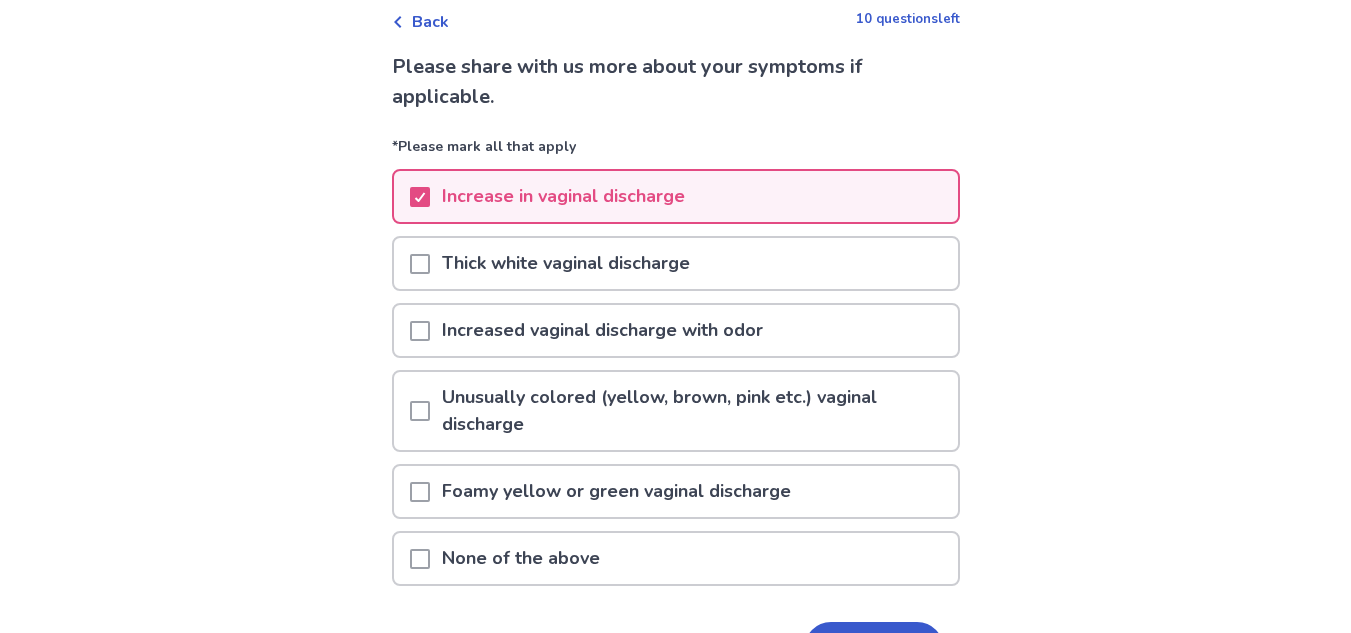 click at bounding box center (420, 331) 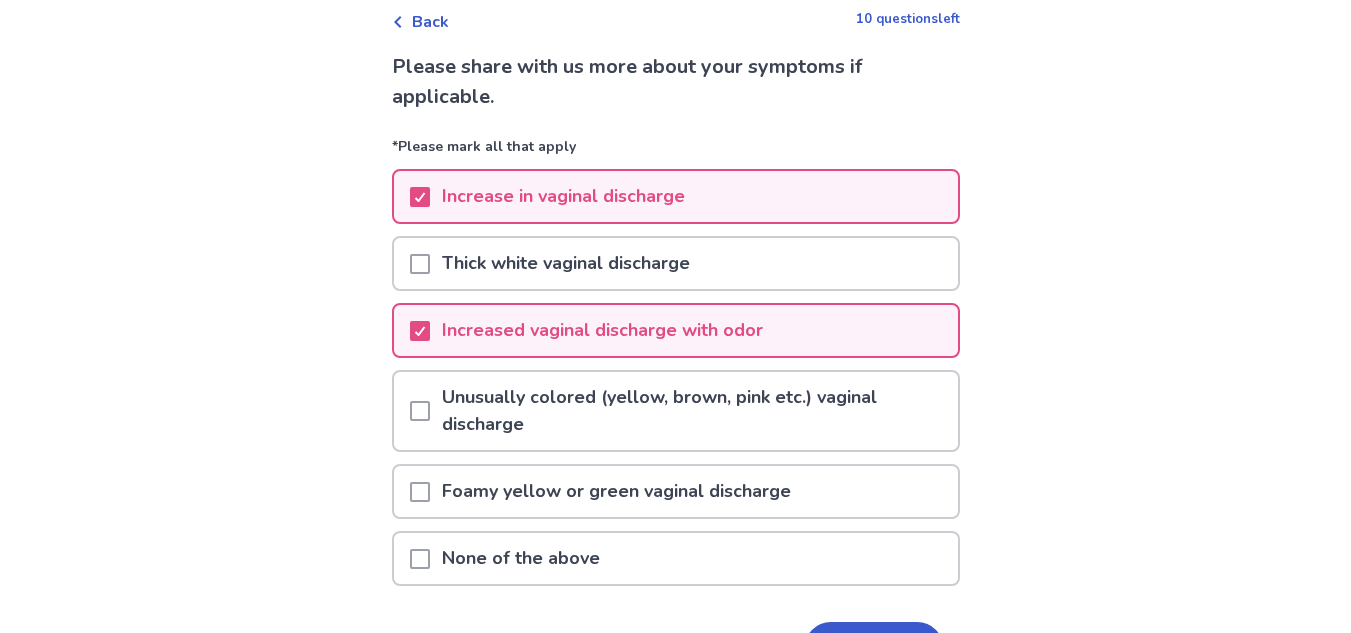 scroll, scrollTop: 200, scrollLeft: 0, axis: vertical 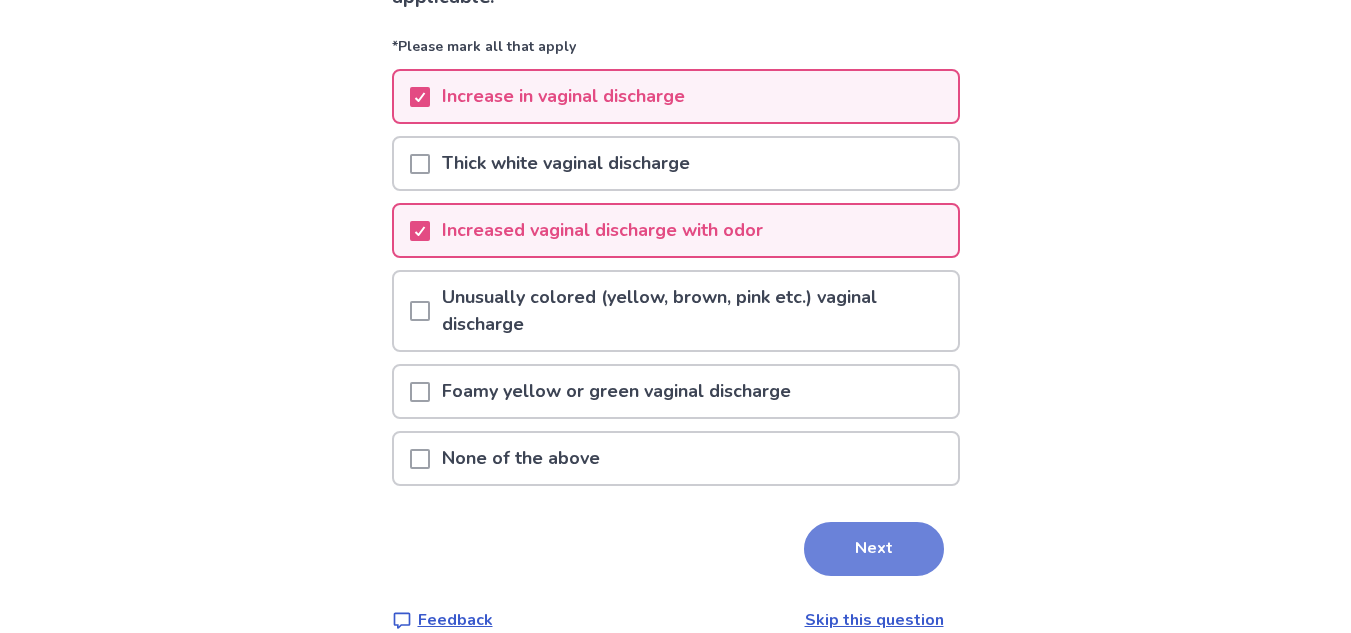click on "Next" at bounding box center [874, 549] 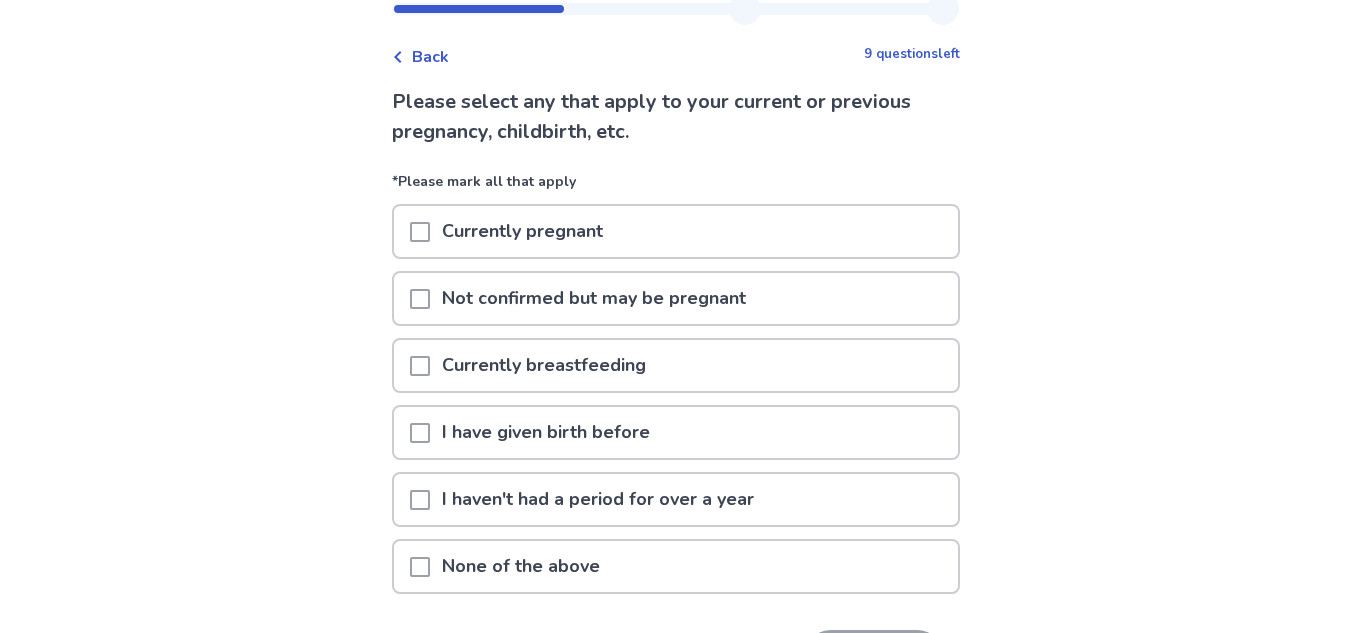 scroll, scrollTop: 100, scrollLeft: 0, axis: vertical 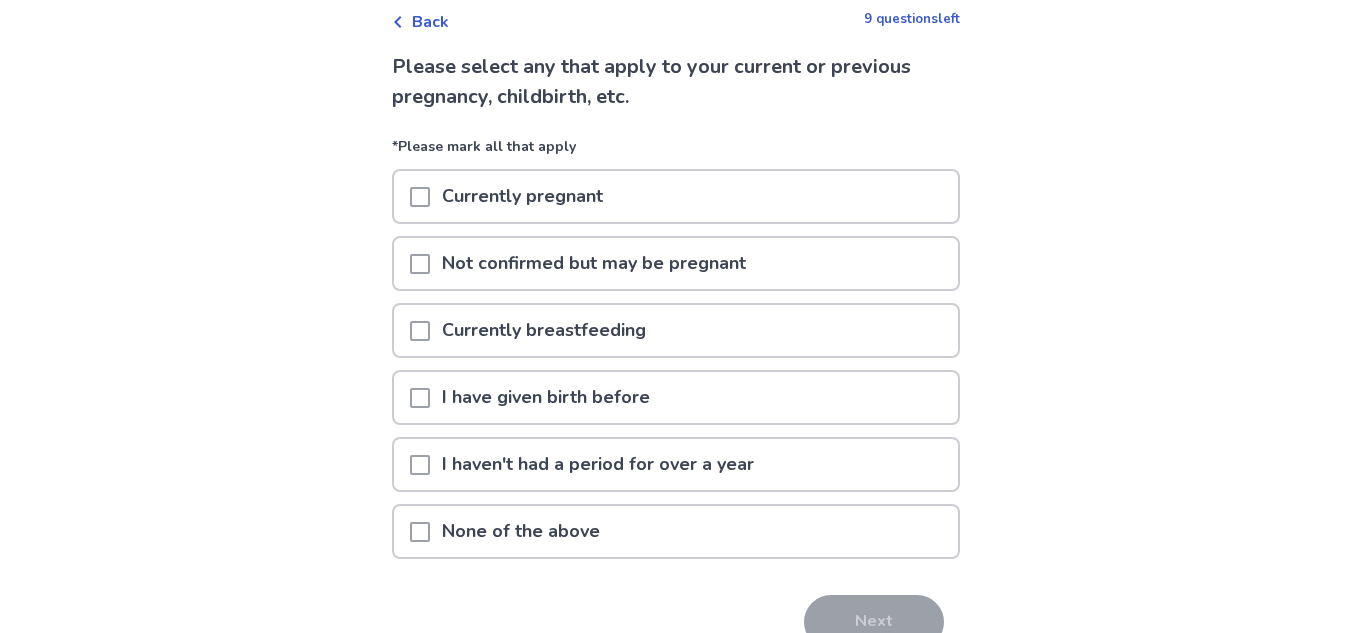 click on "I haven't had a period for over a year" at bounding box center [598, 464] 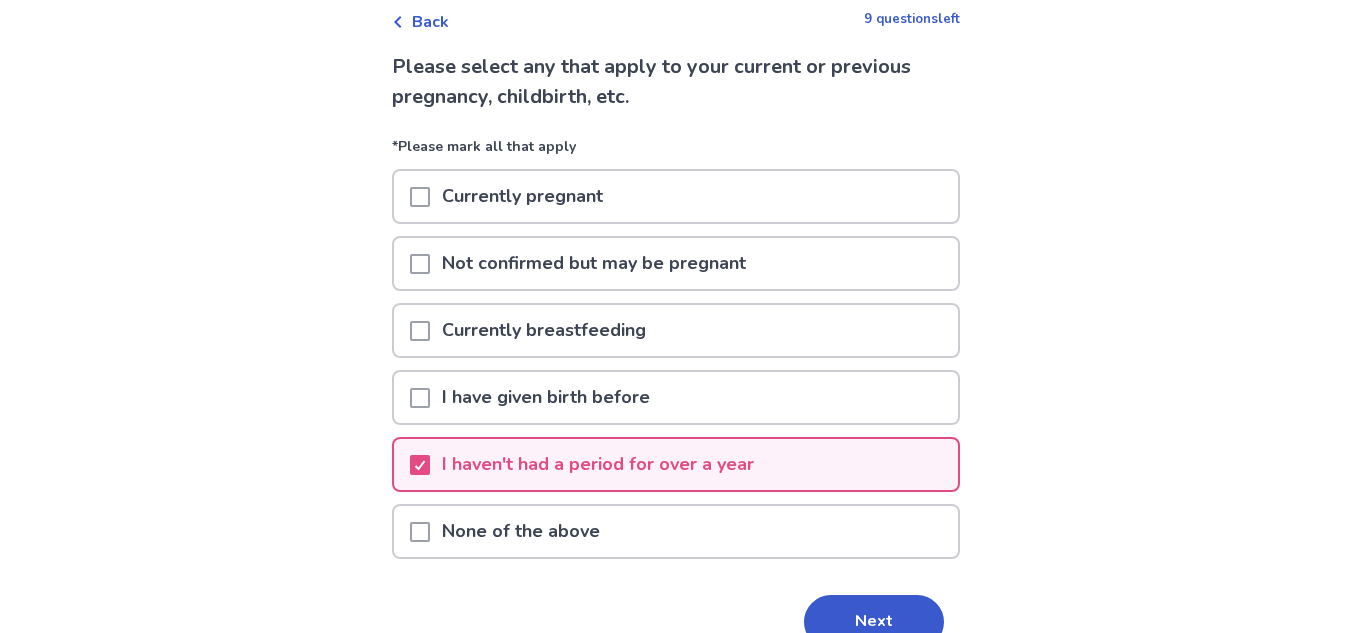 click on "I haven't had a period for over a year" at bounding box center (598, 464) 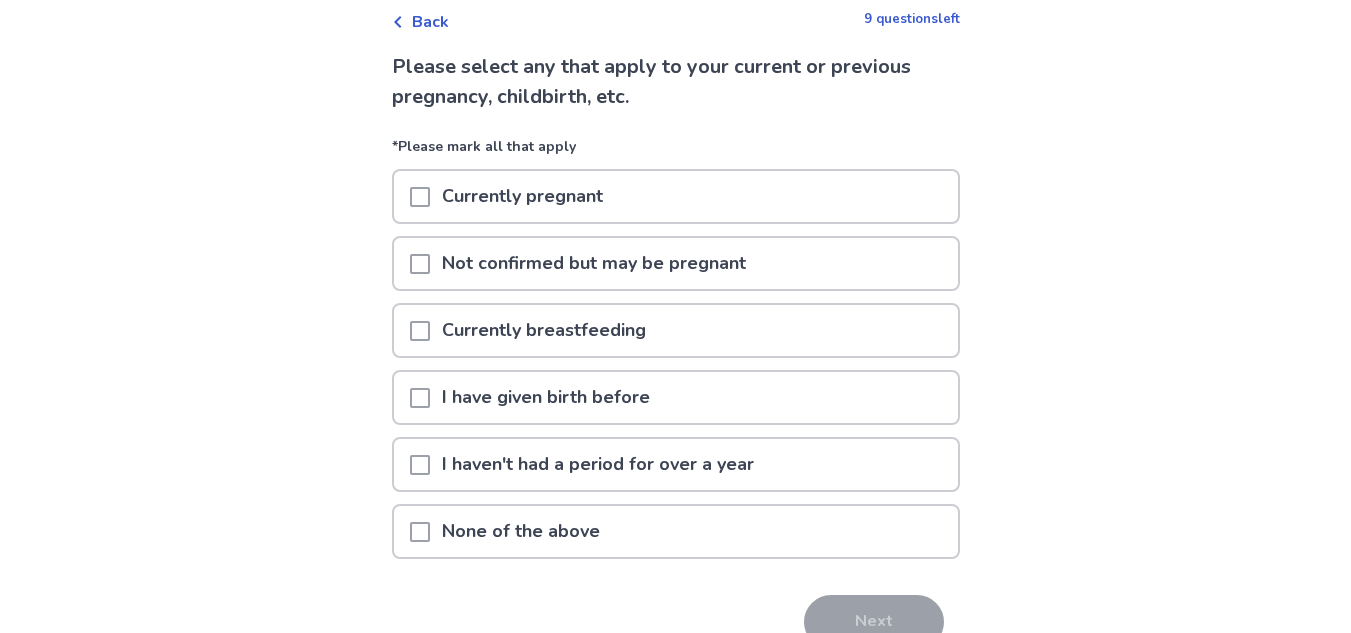 click on "None of the above" at bounding box center (521, 531) 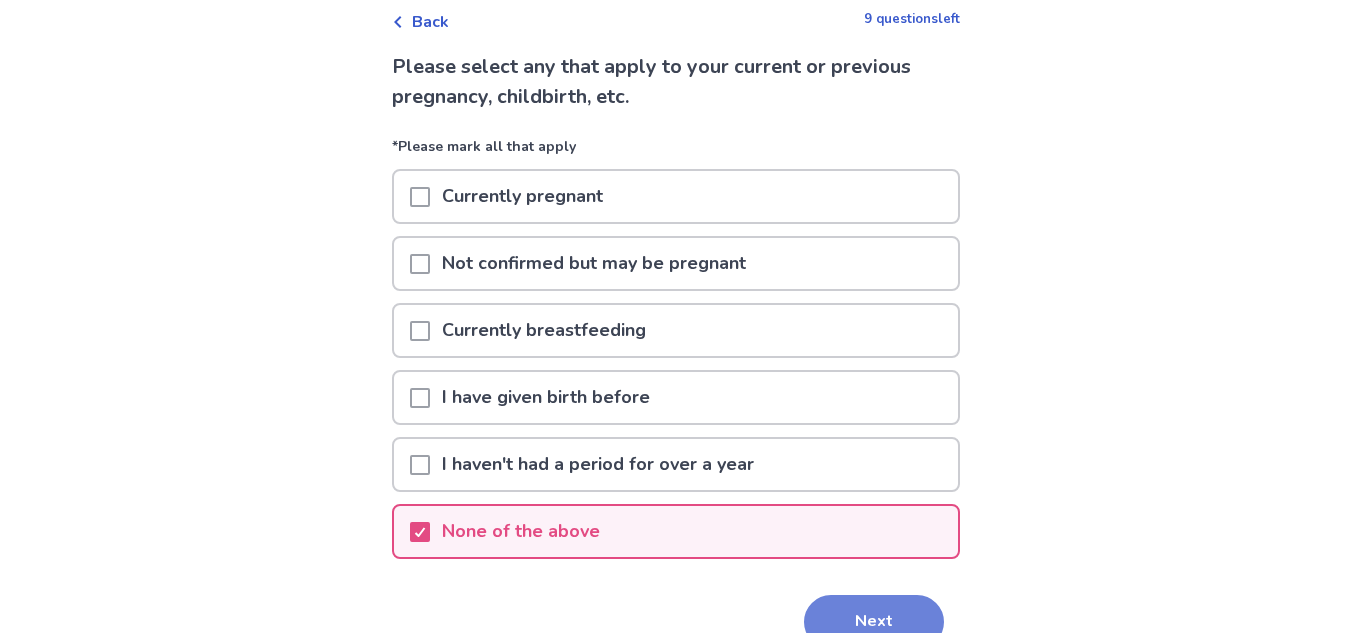 click on "Next" at bounding box center (874, 622) 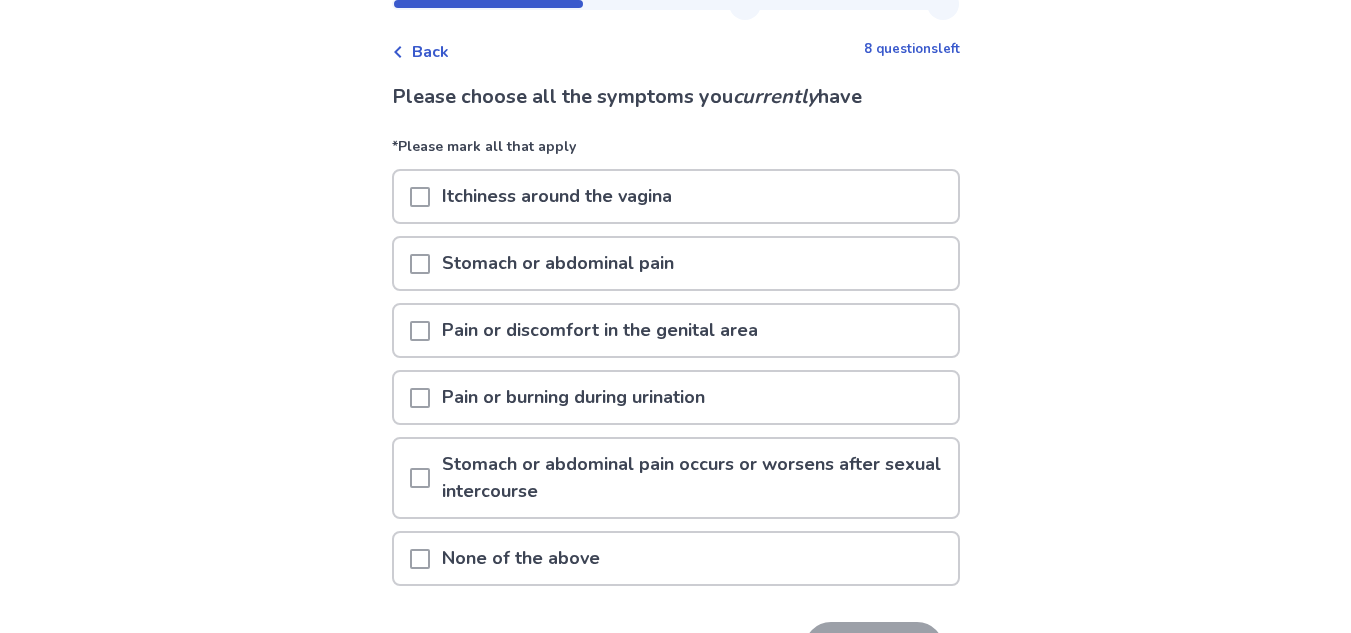 scroll, scrollTop: 100, scrollLeft: 0, axis: vertical 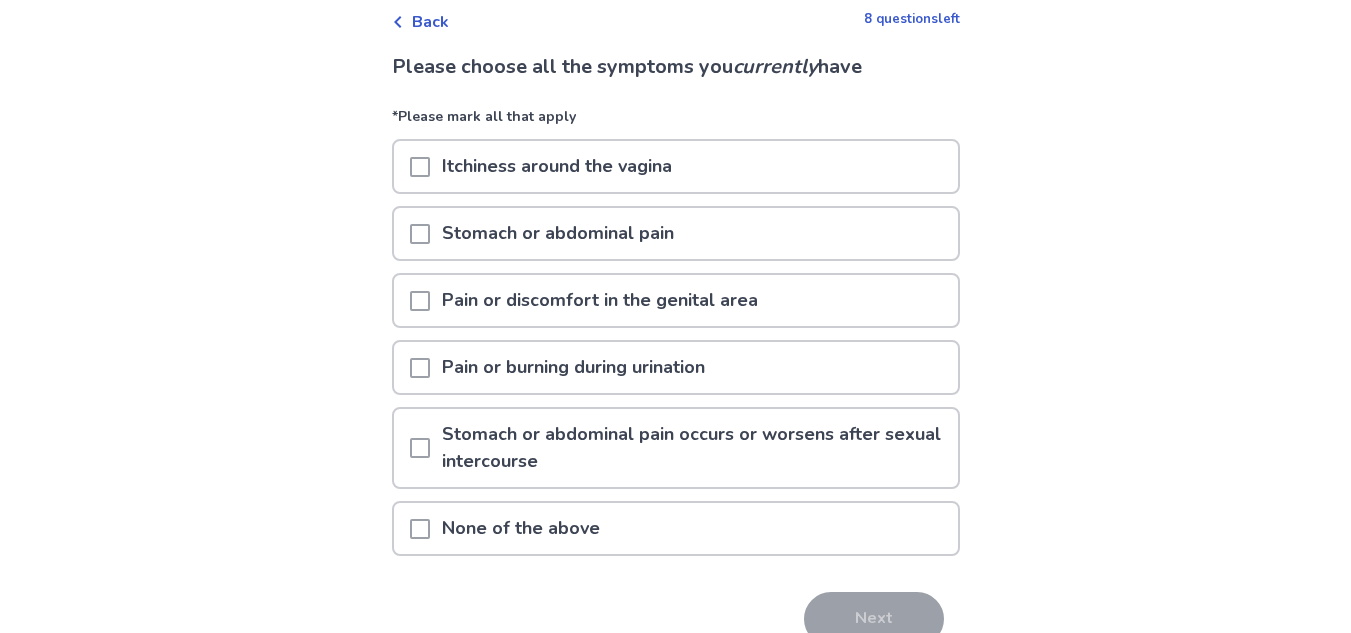 click at bounding box center [420, 529] 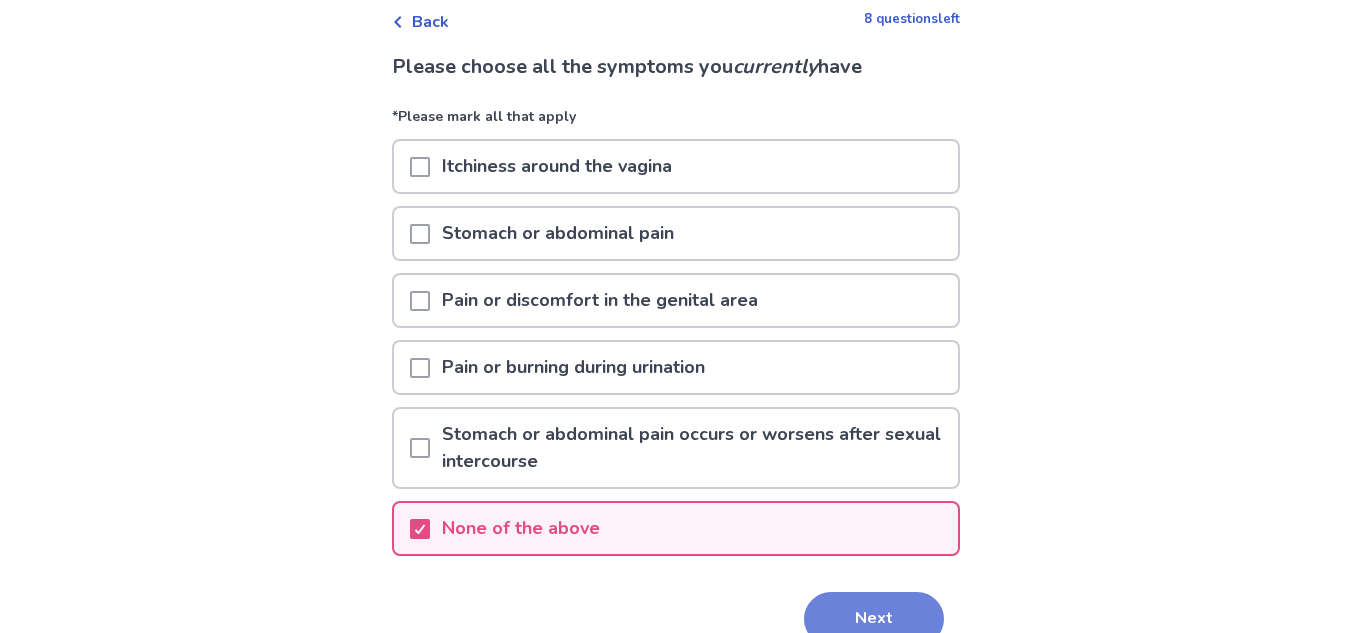 click on "Next" at bounding box center [874, 619] 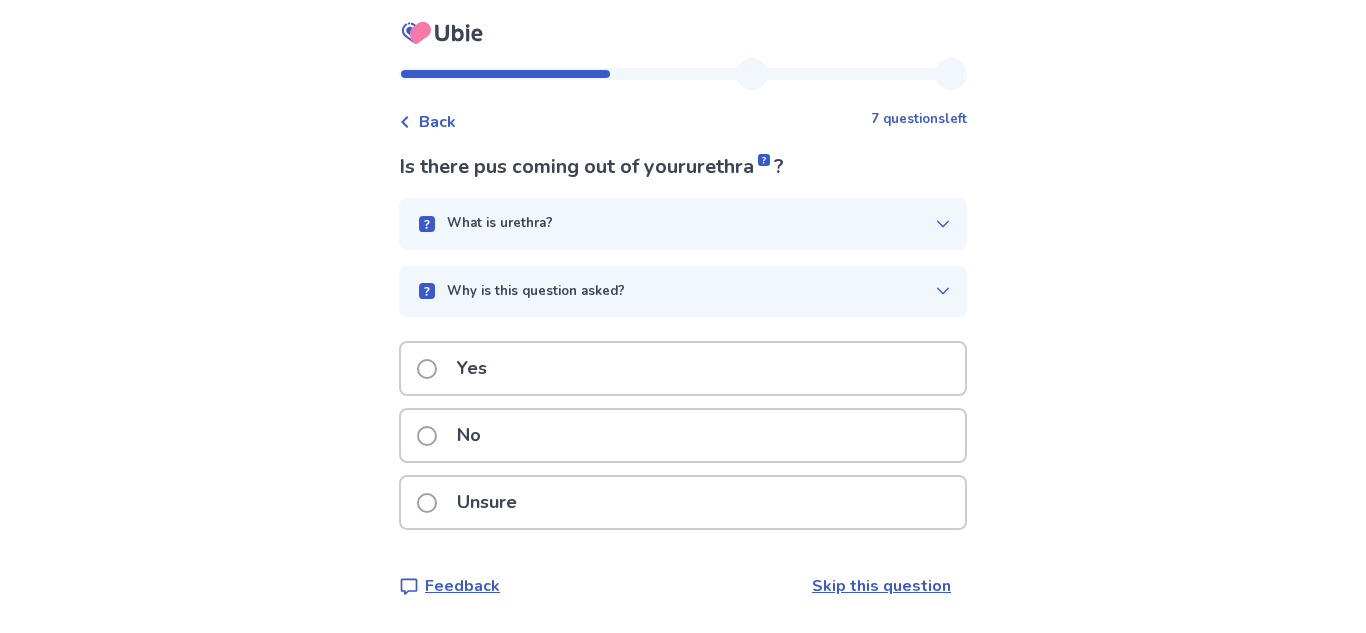 click on "No" at bounding box center [469, 435] 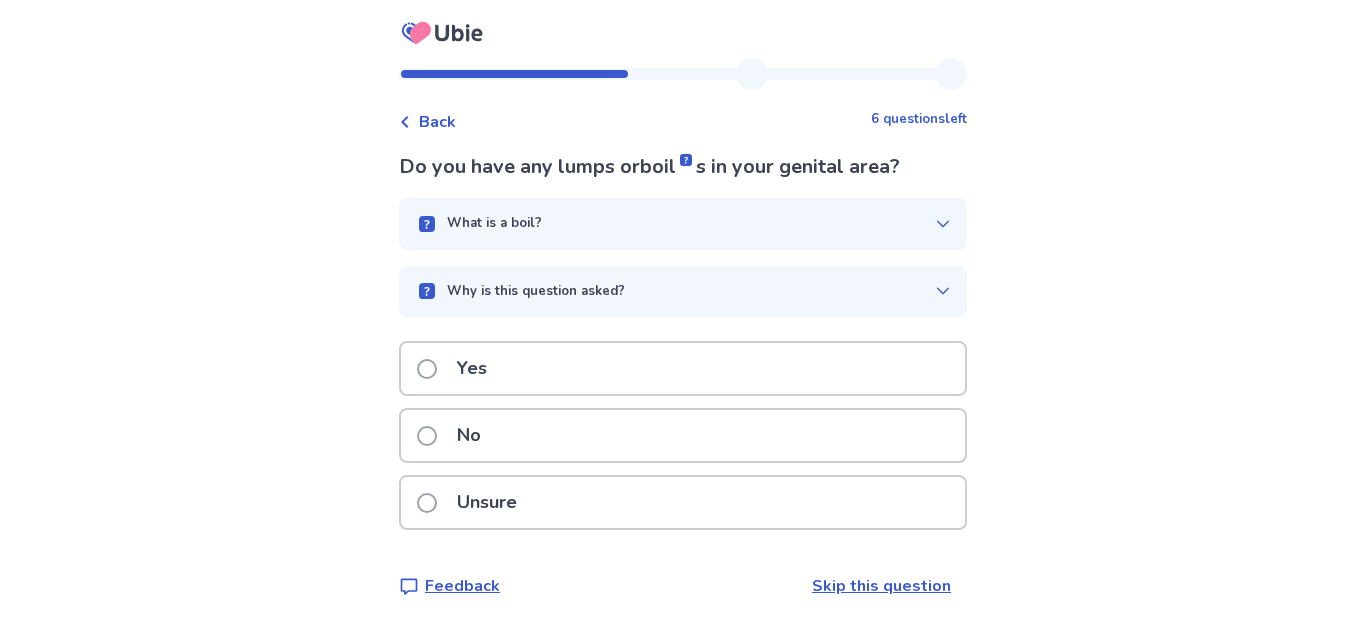 click on "Yes" at bounding box center [472, 368] 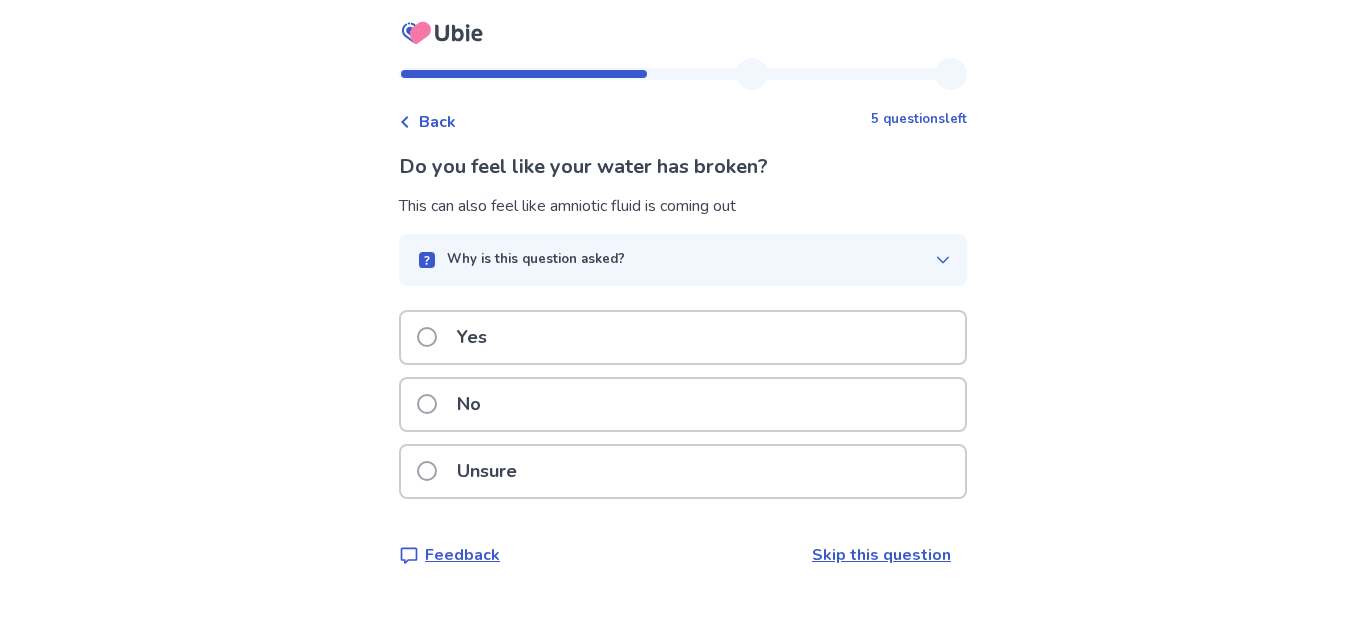 click on "No" at bounding box center (469, 404) 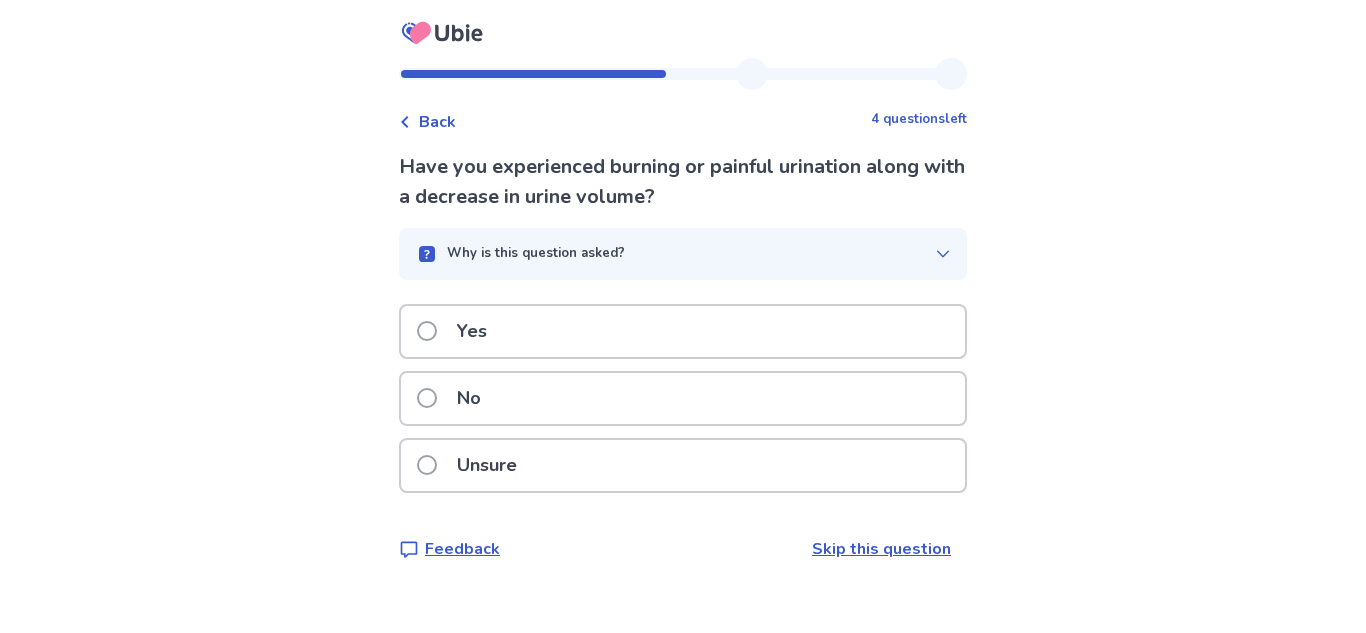 click on "No" at bounding box center (469, 398) 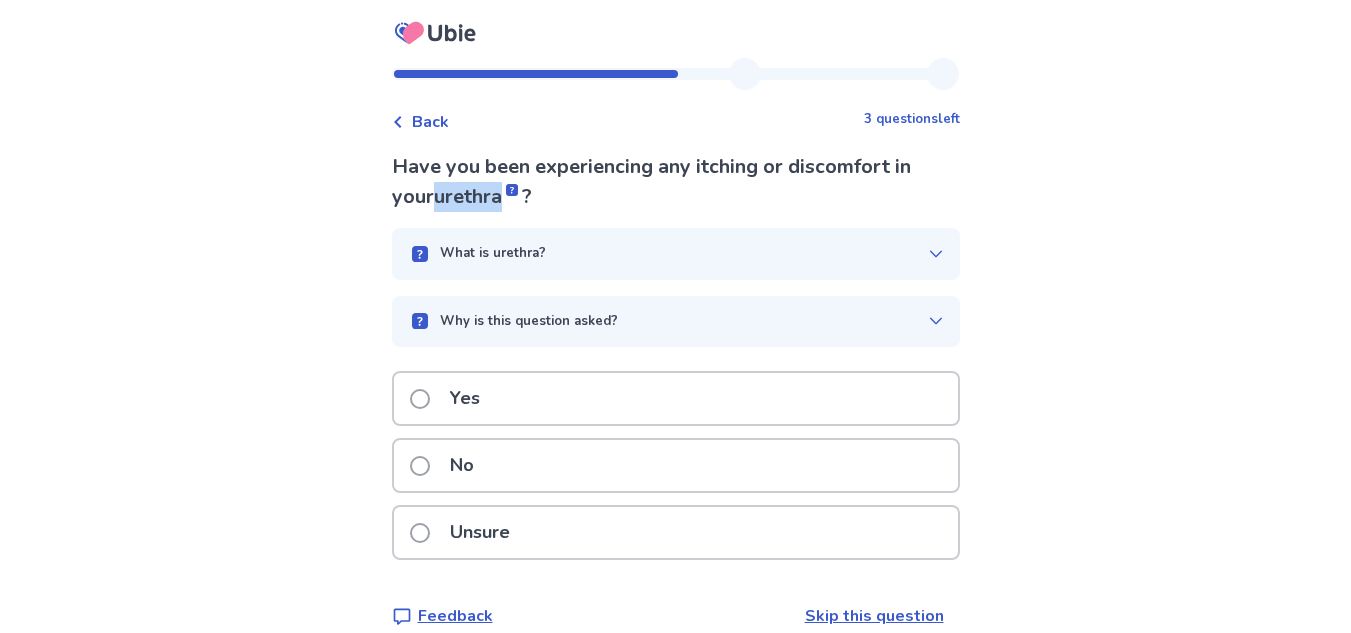 drag, startPoint x: 449, startPoint y: 195, endPoint x: 517, endPoint y: 196, distance: 68.007355 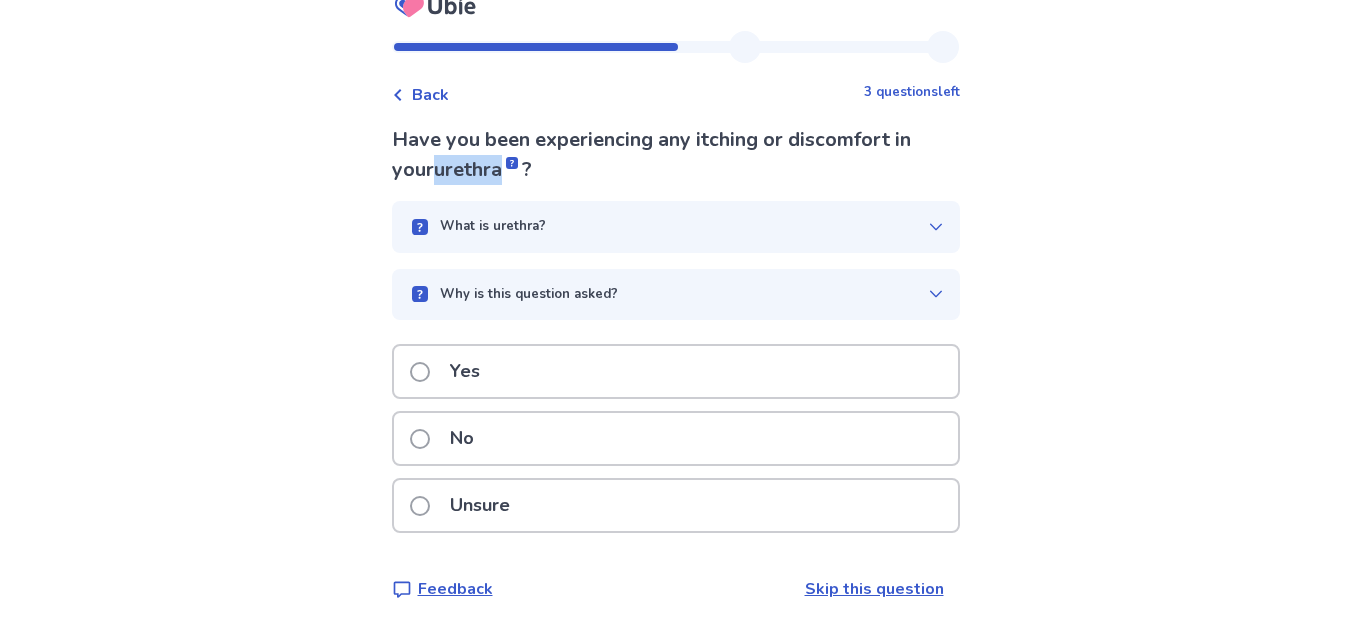 click on "Unsure" at bounding box center [480, 505] 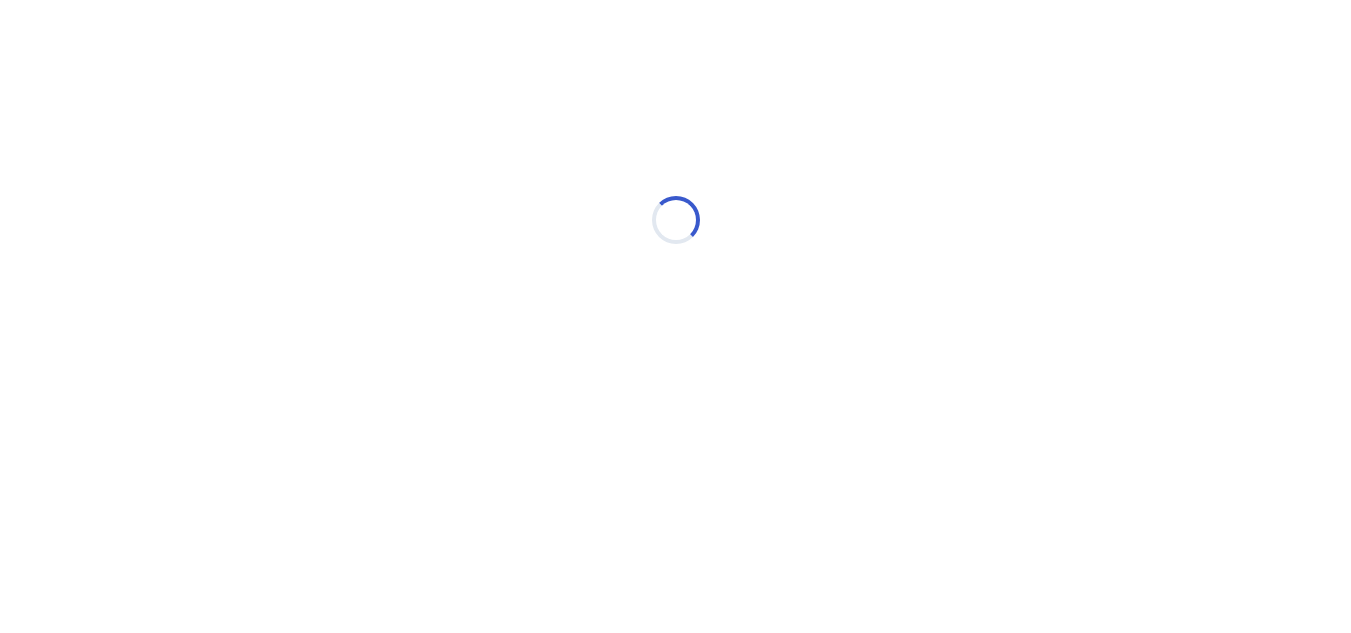 scroll, scrollTop: 0, scrollLeft: 0, axis: both 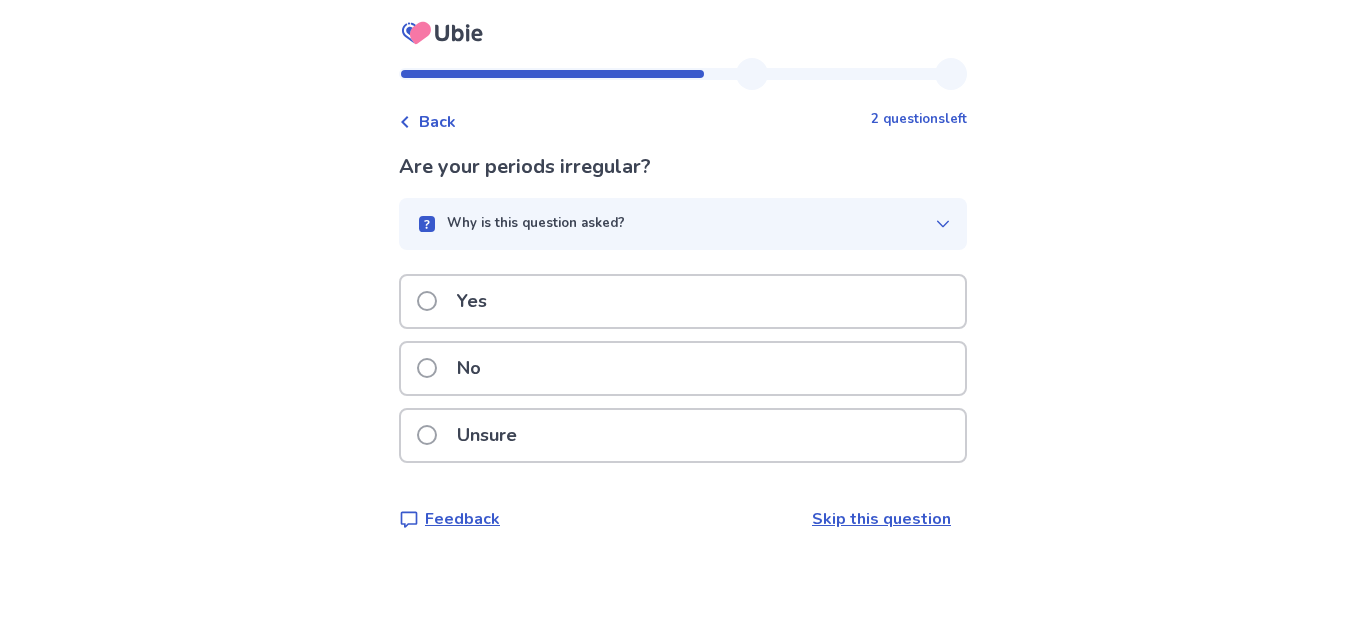 click on "Yes" at bounding box center [683, 301] 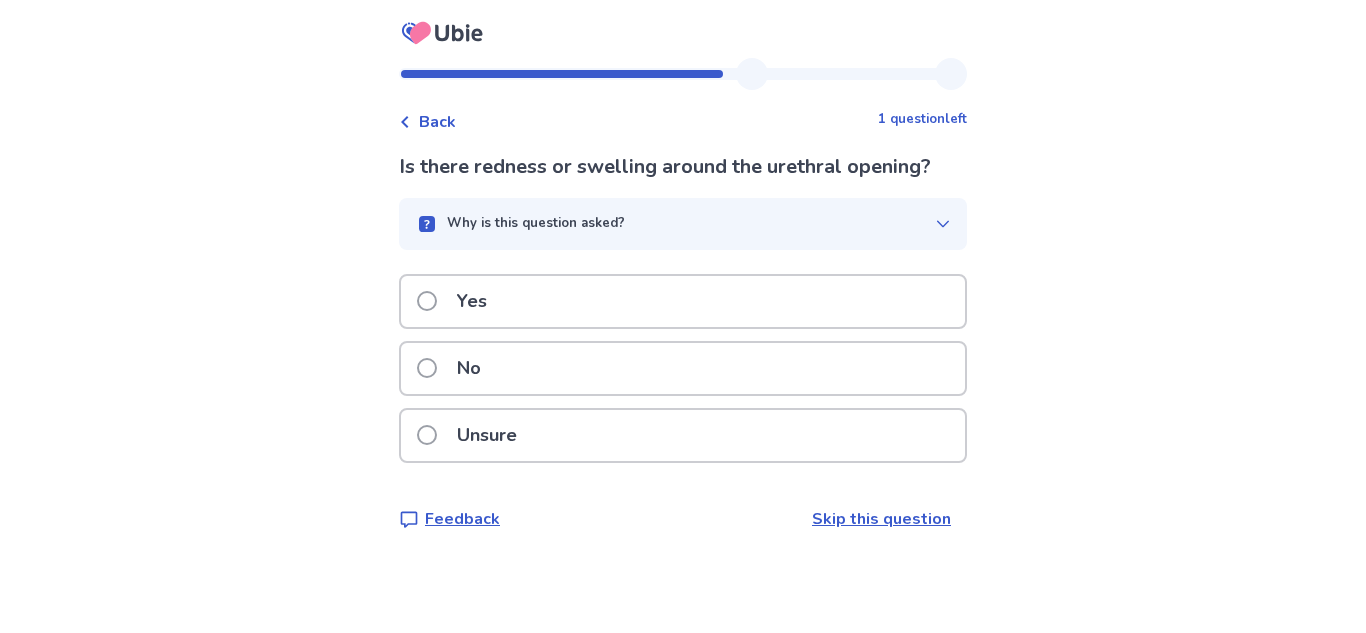 click on "Unsure" at bounding box center (487, 435) 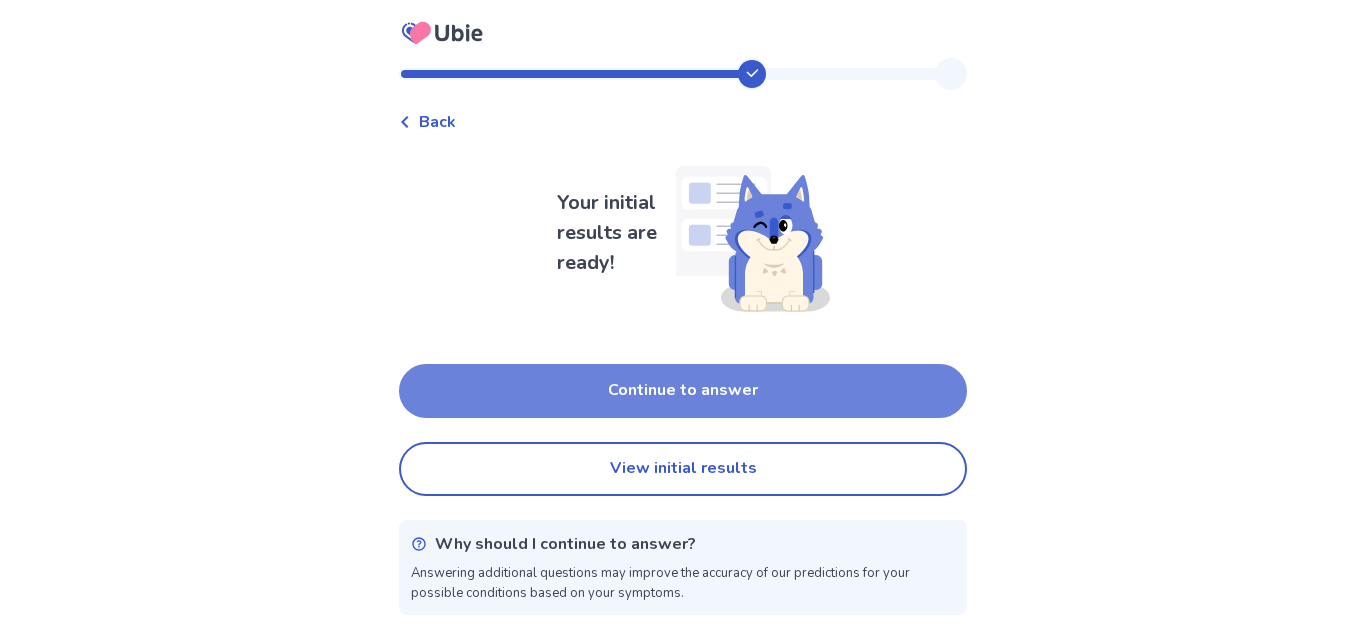 click on "Continue to answer" at bounding box center [683, 391] 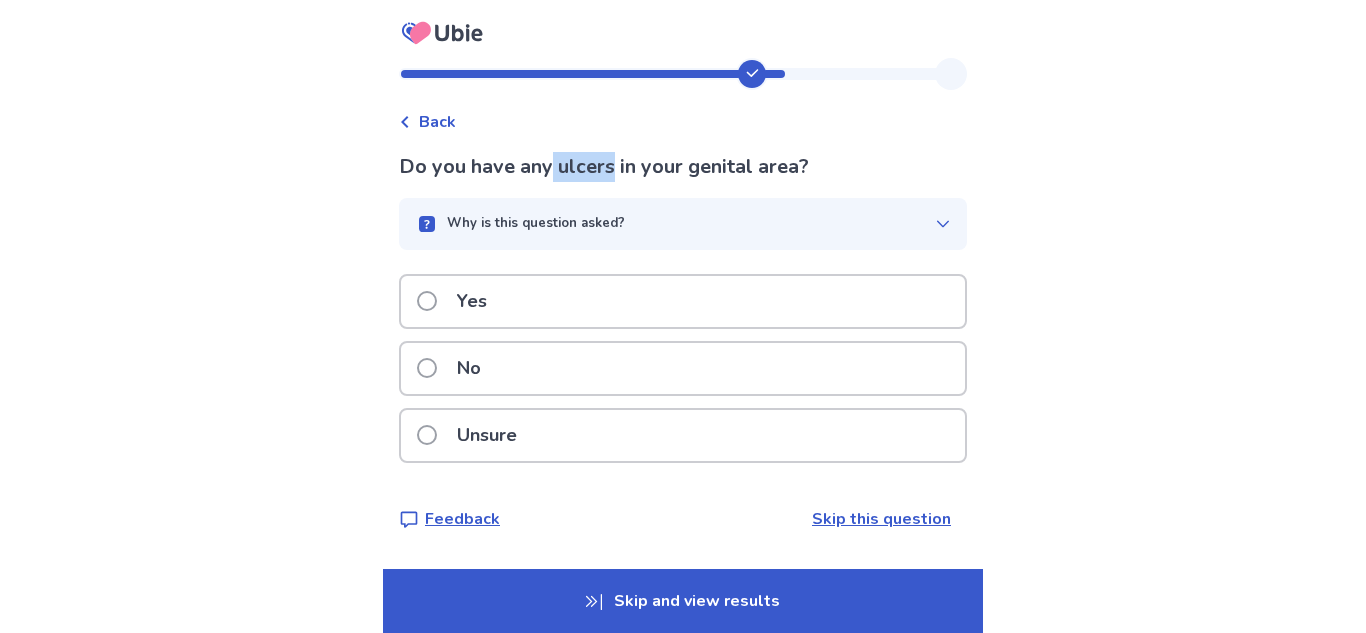 drag, startPoint x: 563, startPoint y: 160, endPoint x: 627, endPoint y: 158, distance: 64.03124 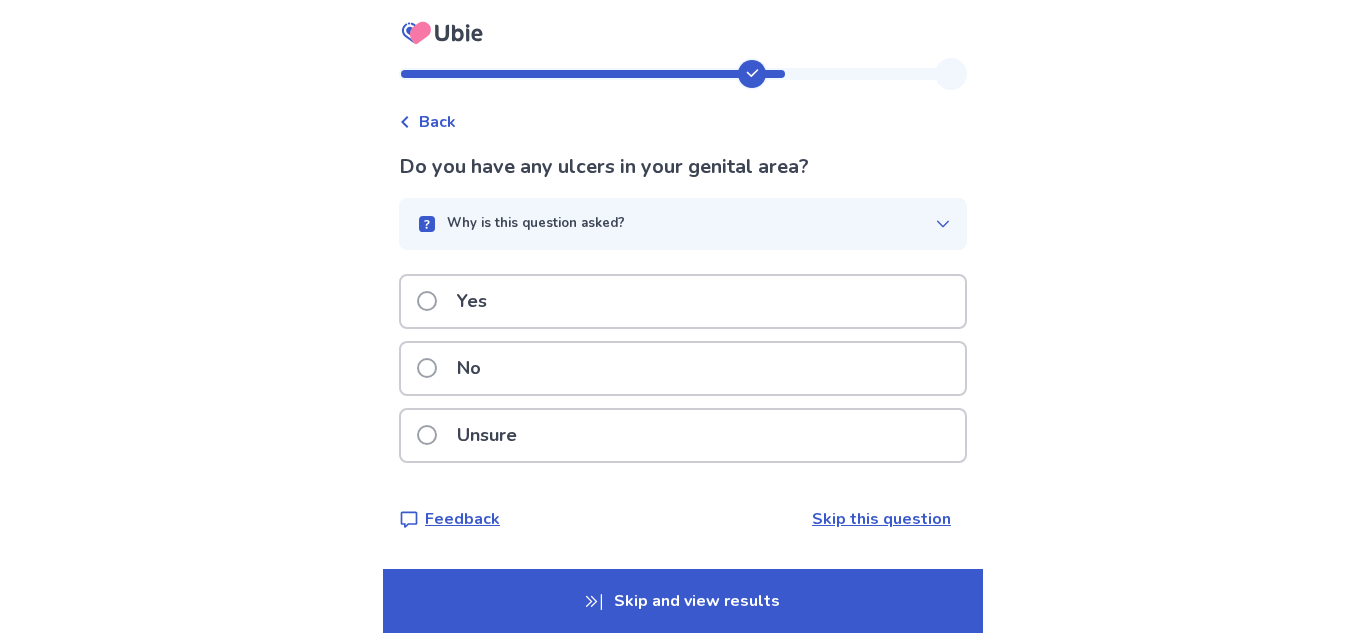 click on "No" at bounding box center (455, 368) 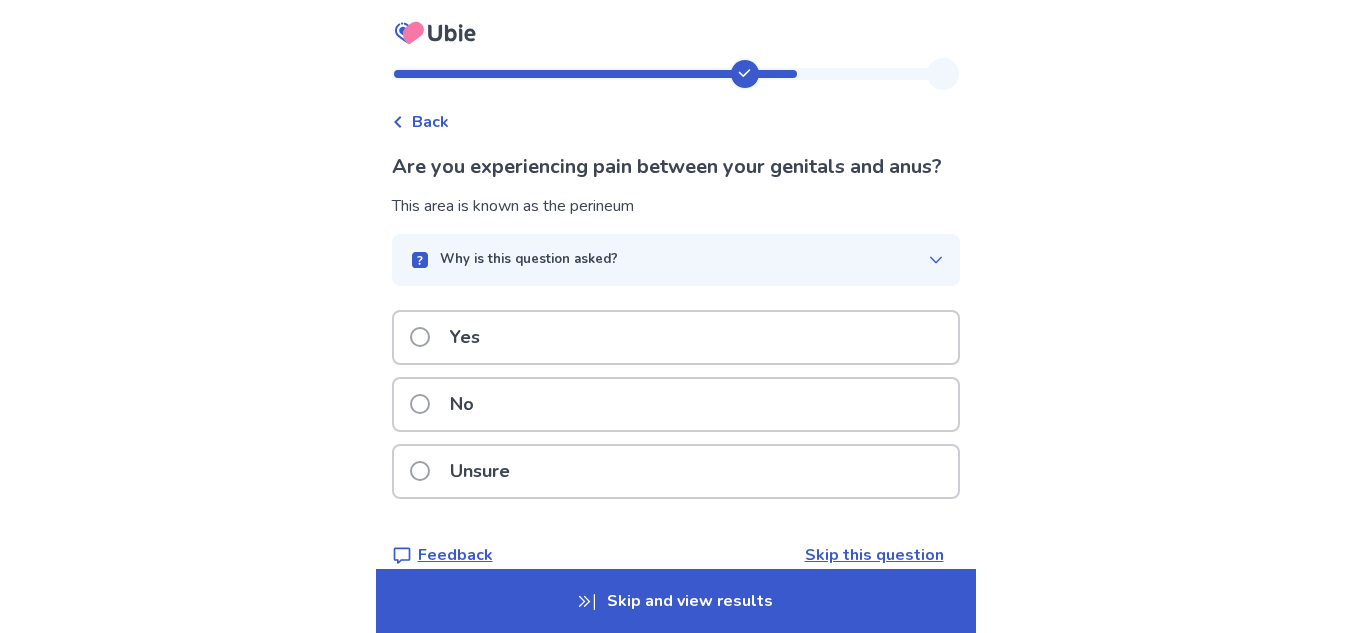 click on "No" at bounding box center (462, 404) 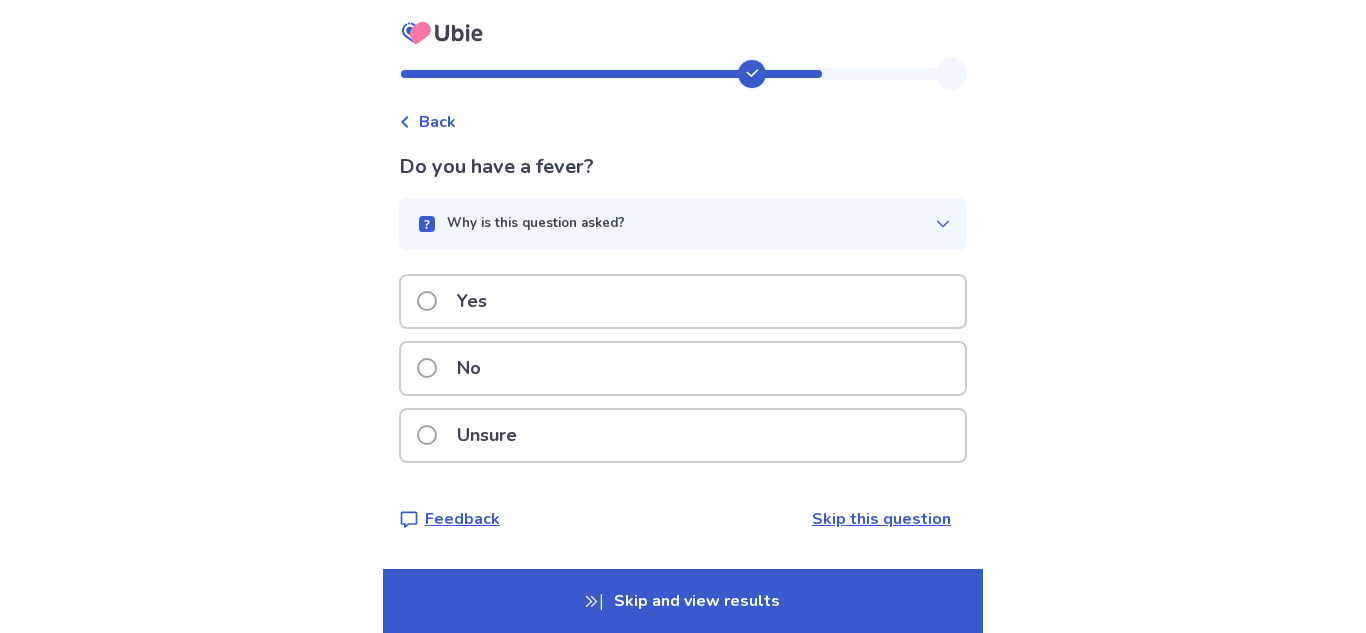 click on "No" at bounding box center (469, 368) 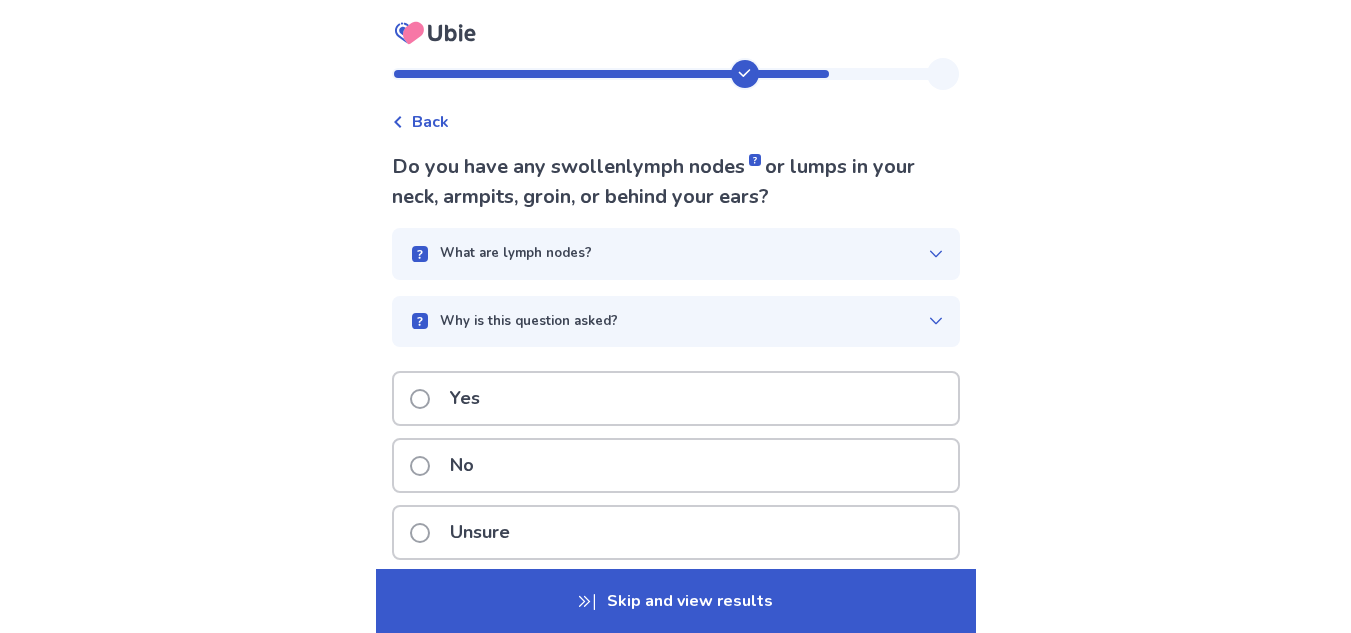 click on "No" at bounding box center [462, 465] 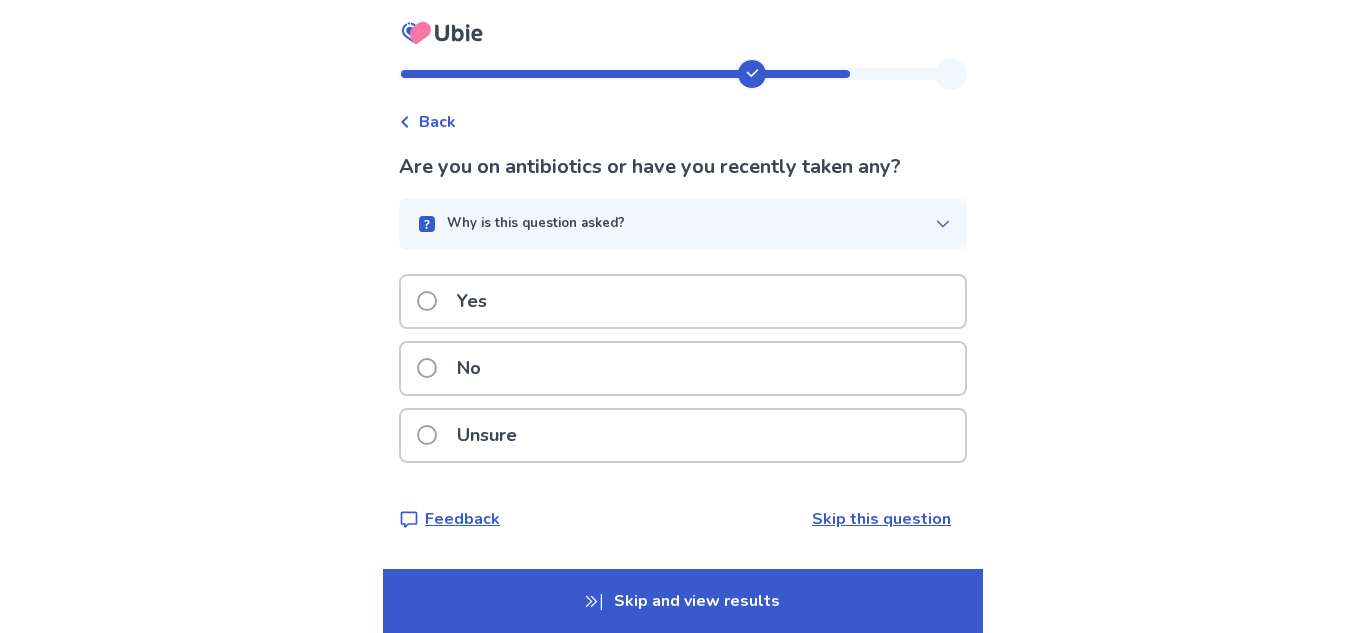 click on "No" at bounding box center [469, 368] 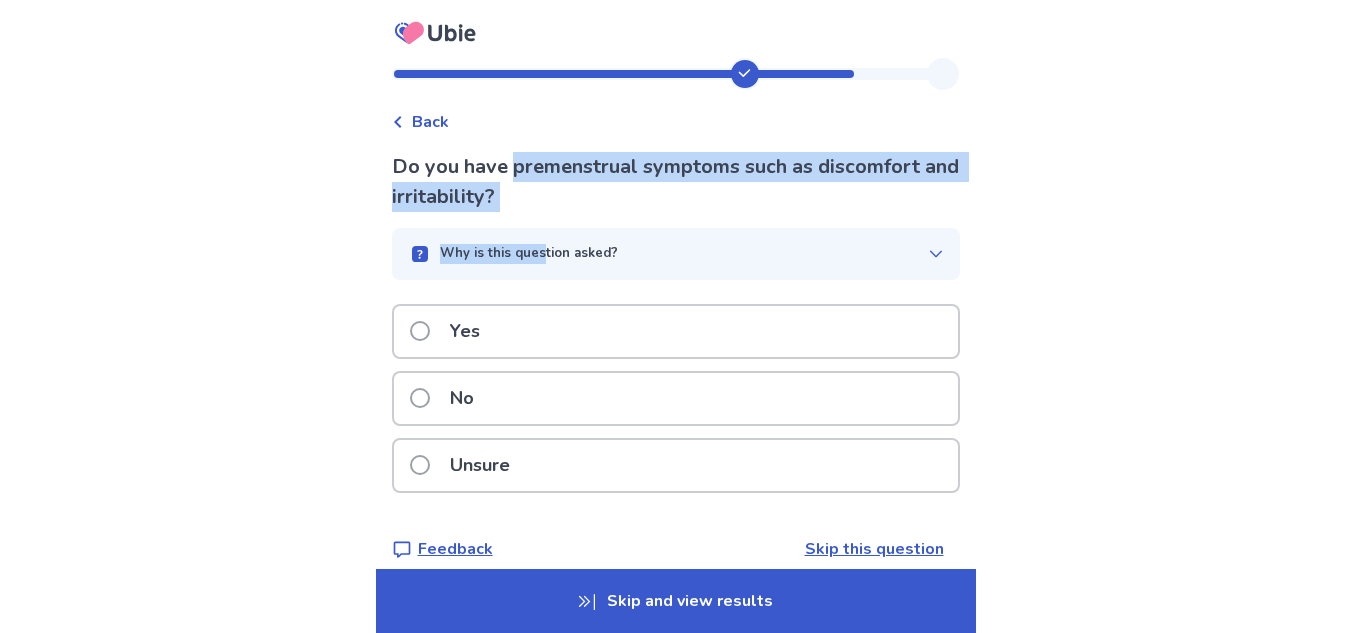 drag, startPoint x: 524, startPoint y: 162, endPoint x: 554, endPoint y: 217, distance: 62.649822 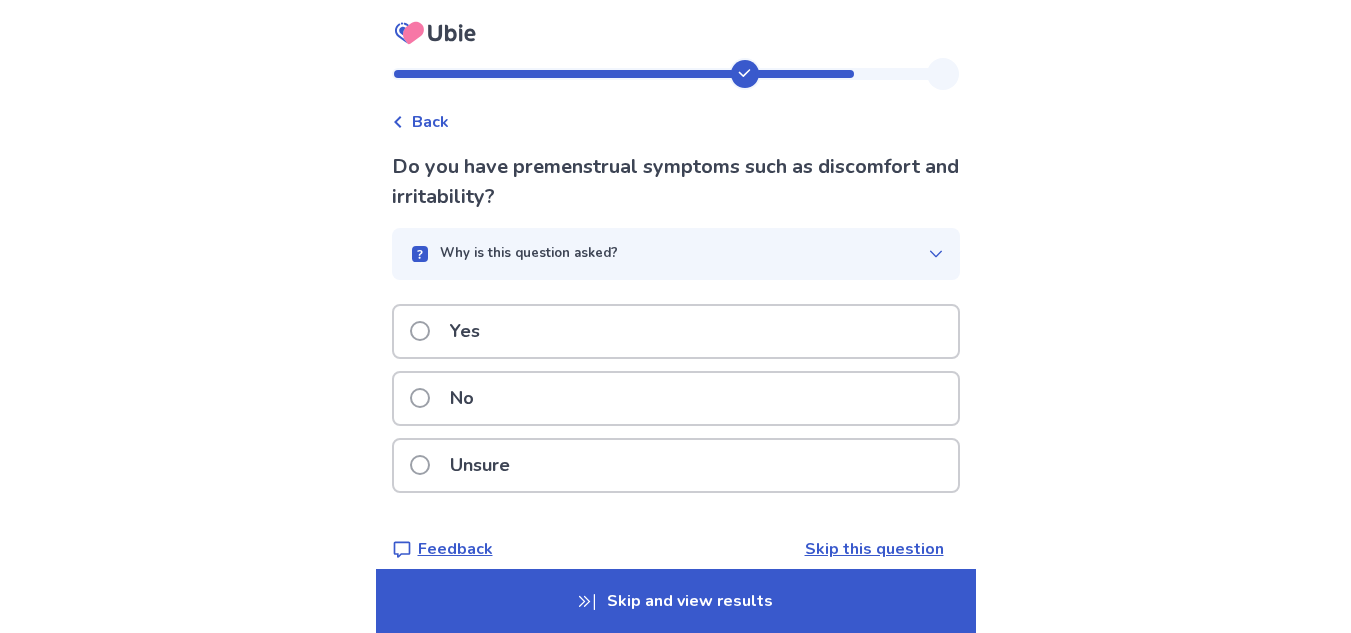 click on "Do you have premenstrual symptoms such as discomfort and irritability?" at bounding box center [676, 182] 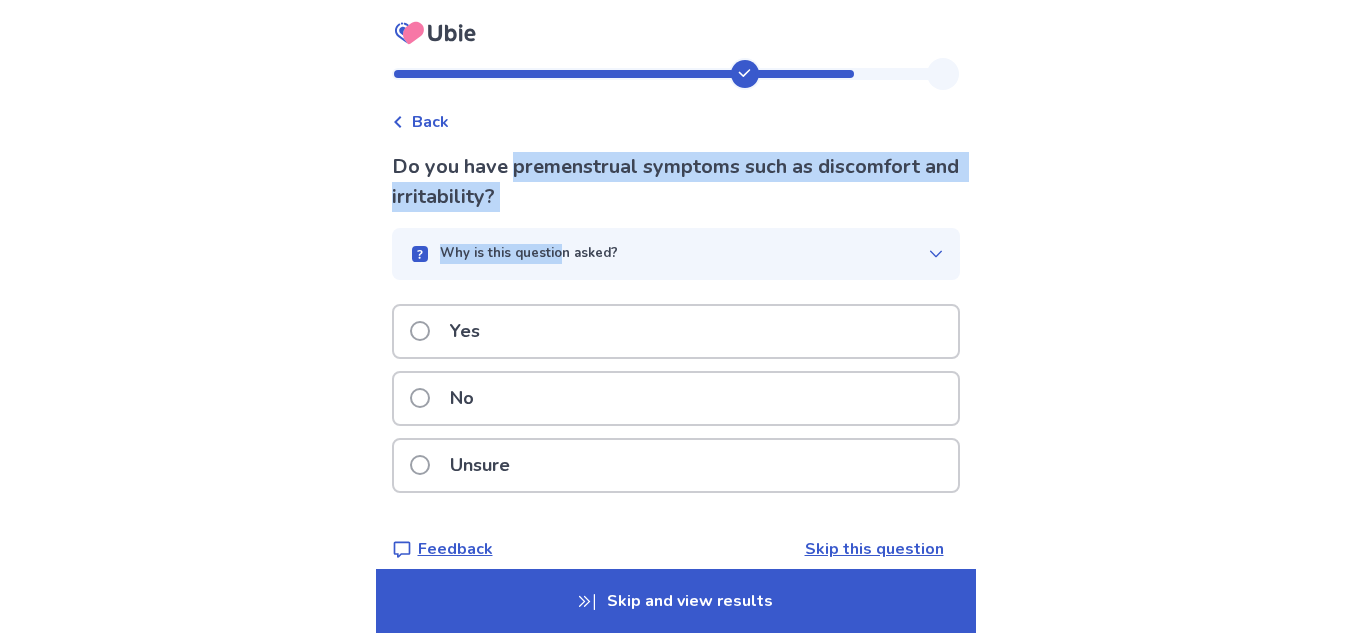 drag, startPoint x: 522, startPoint y: 161, endPoint x: 566, endPoint y: 224, distance: 76.843994 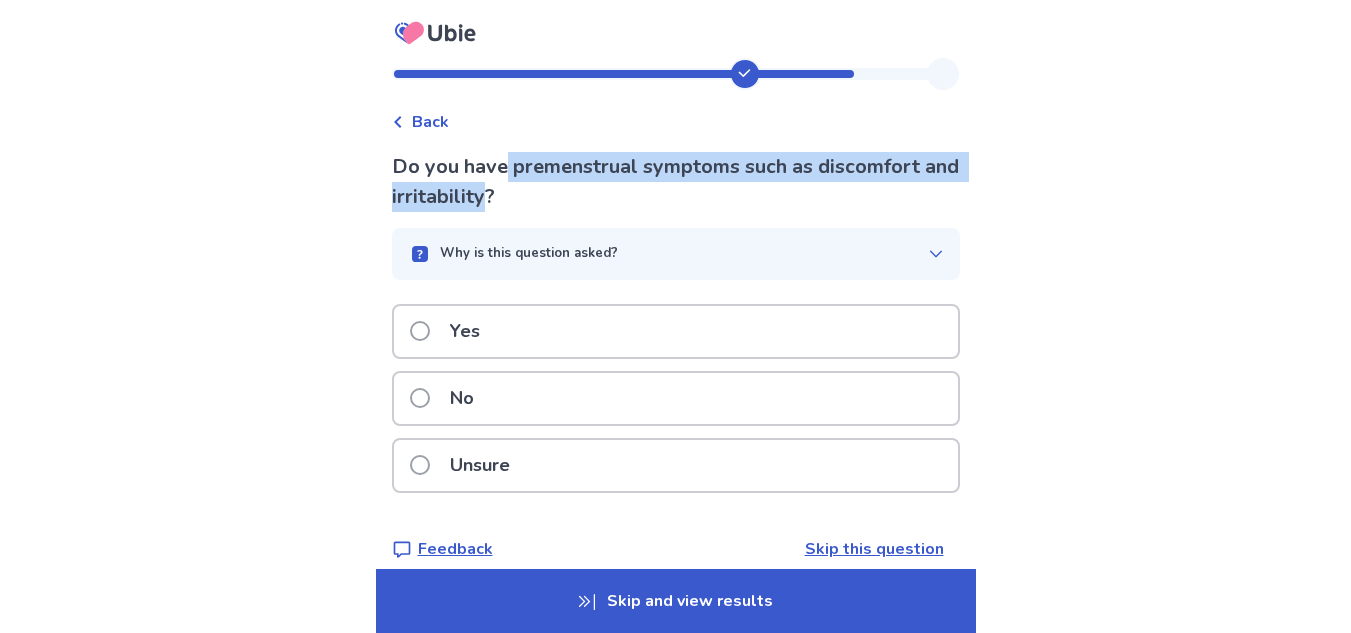 drag, startPoint x: 516, startPoint y: 165, endPoint x: 534, endPoint y: 191, distance: 31.622776 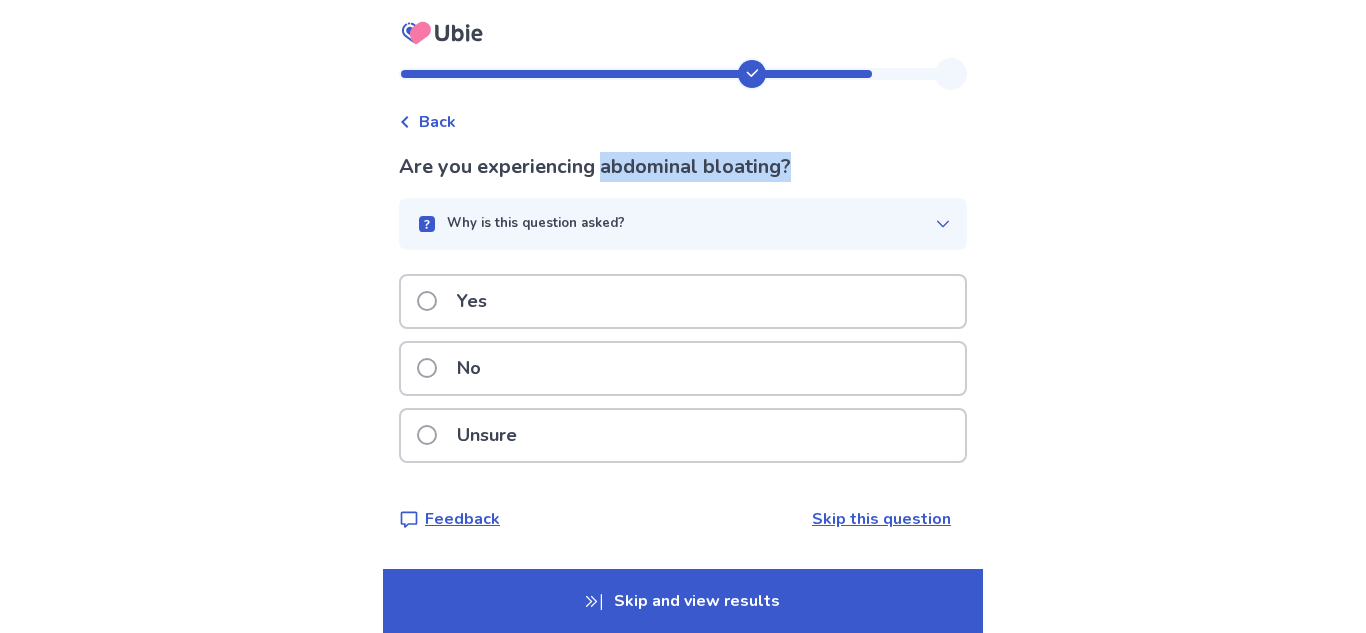 drag, startPoint x: 612, startPoint y: 163, endPoint x: 816, endPoint y: 163, distance: 204 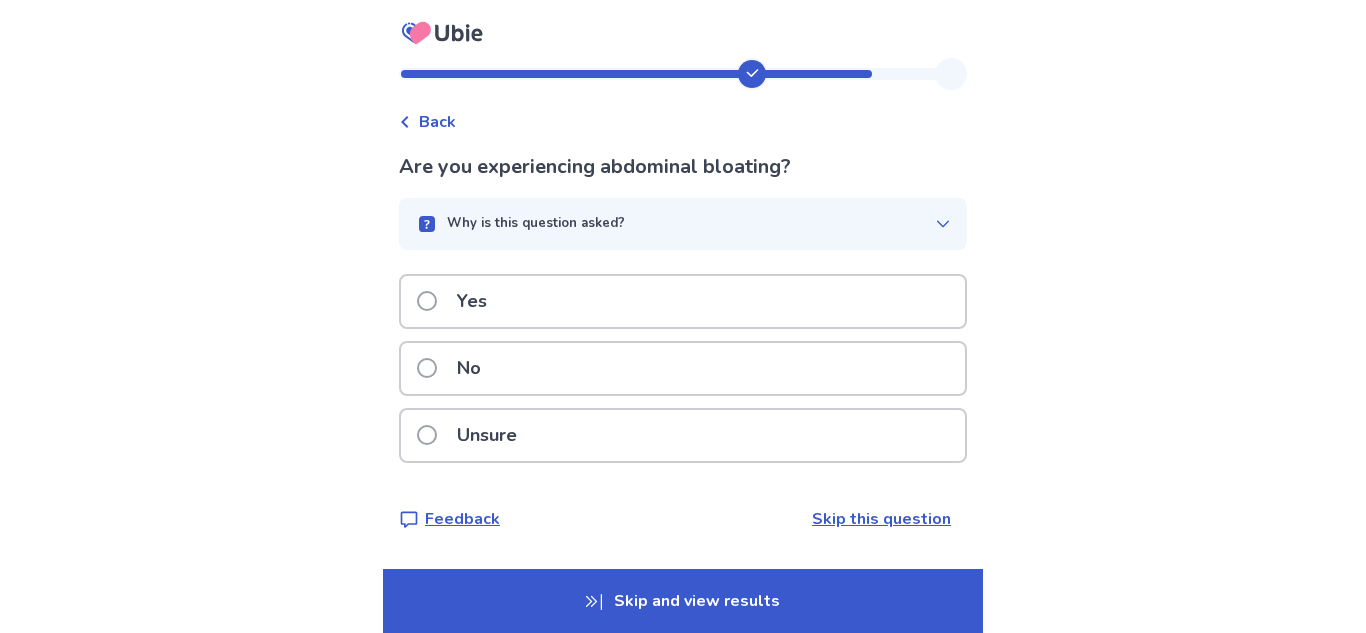 click on "Yes" at bounding box center (683, 301) 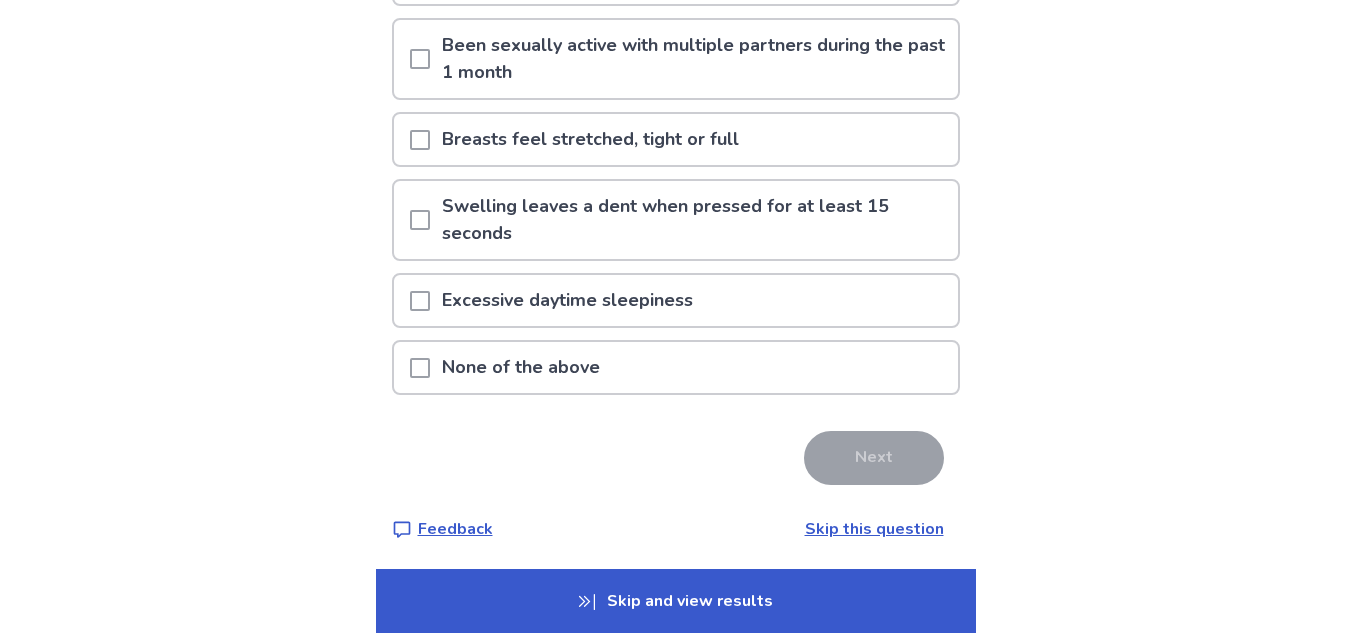 scroll, scrollTop: 319, scrollLeft: 0, axis: vertical 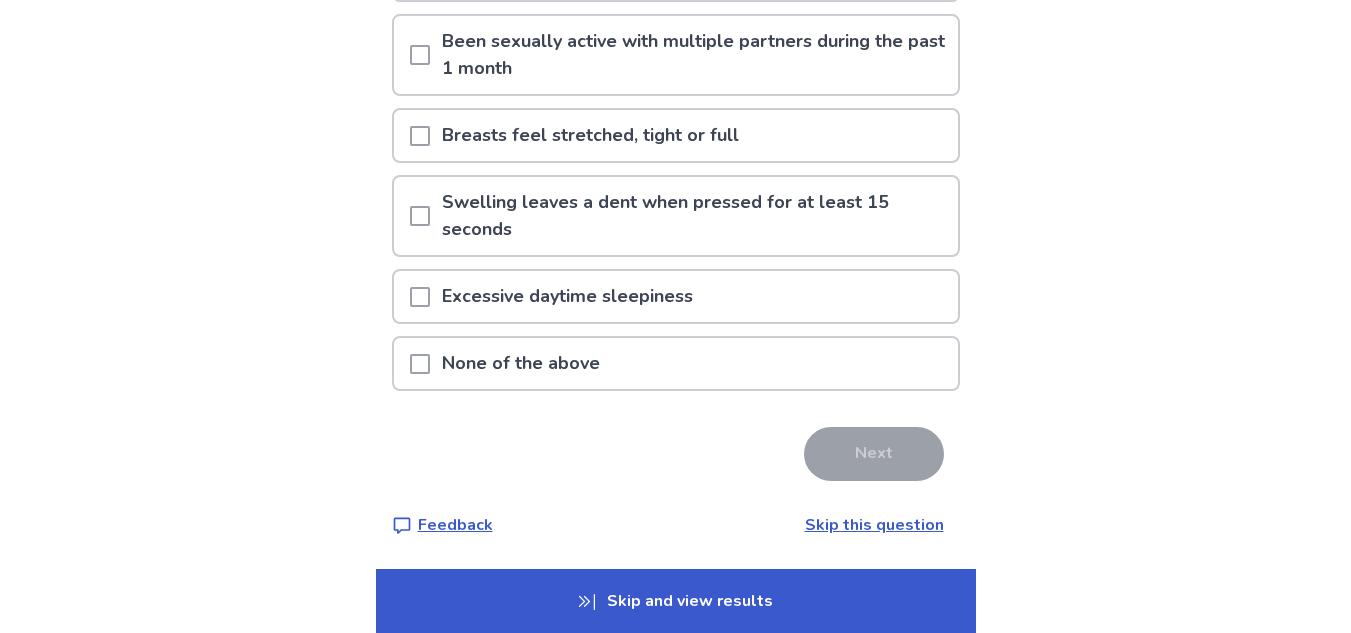 click on "None of the above" at bounding box center [521, 363] 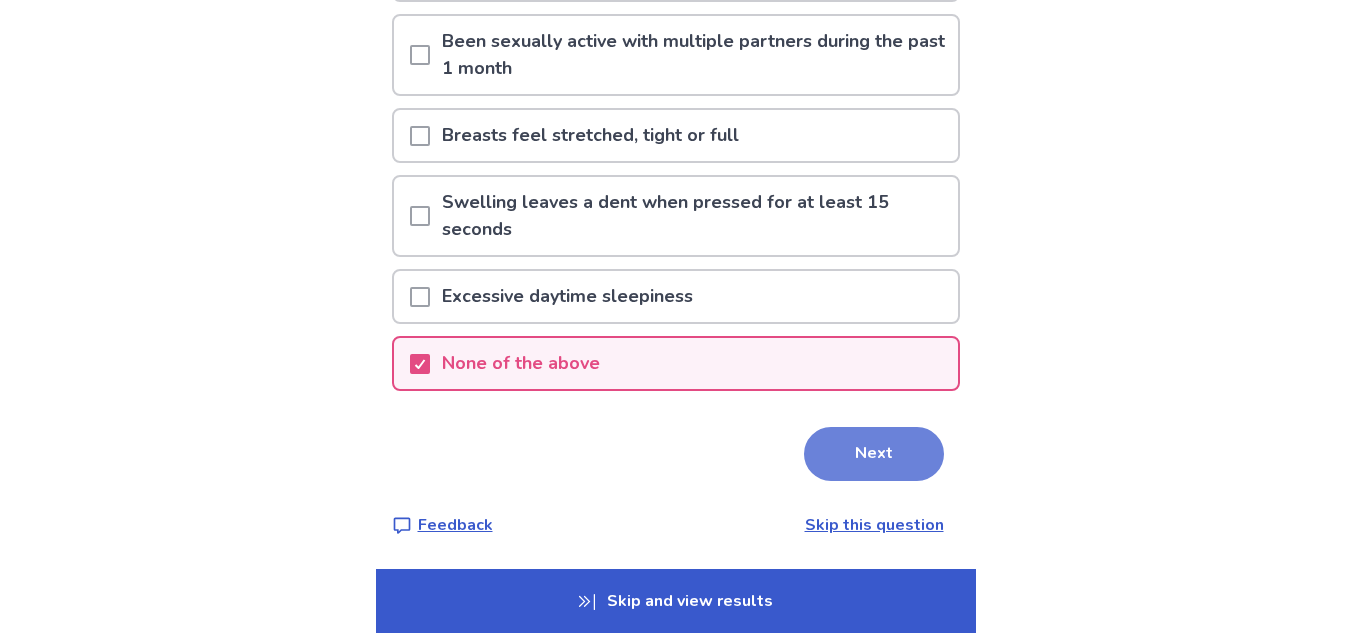 click on "Next" at bounding box center [874, 454] 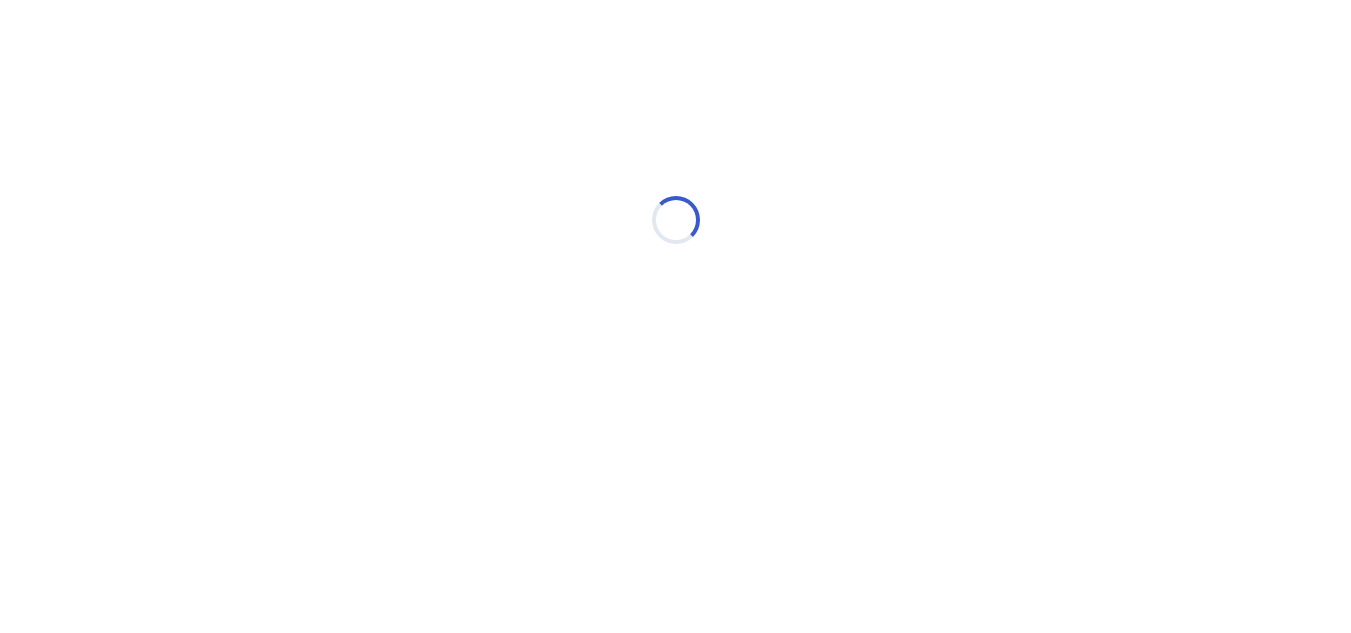 scroll, scrollTop: 0, scrollLeft: 0, axis: both 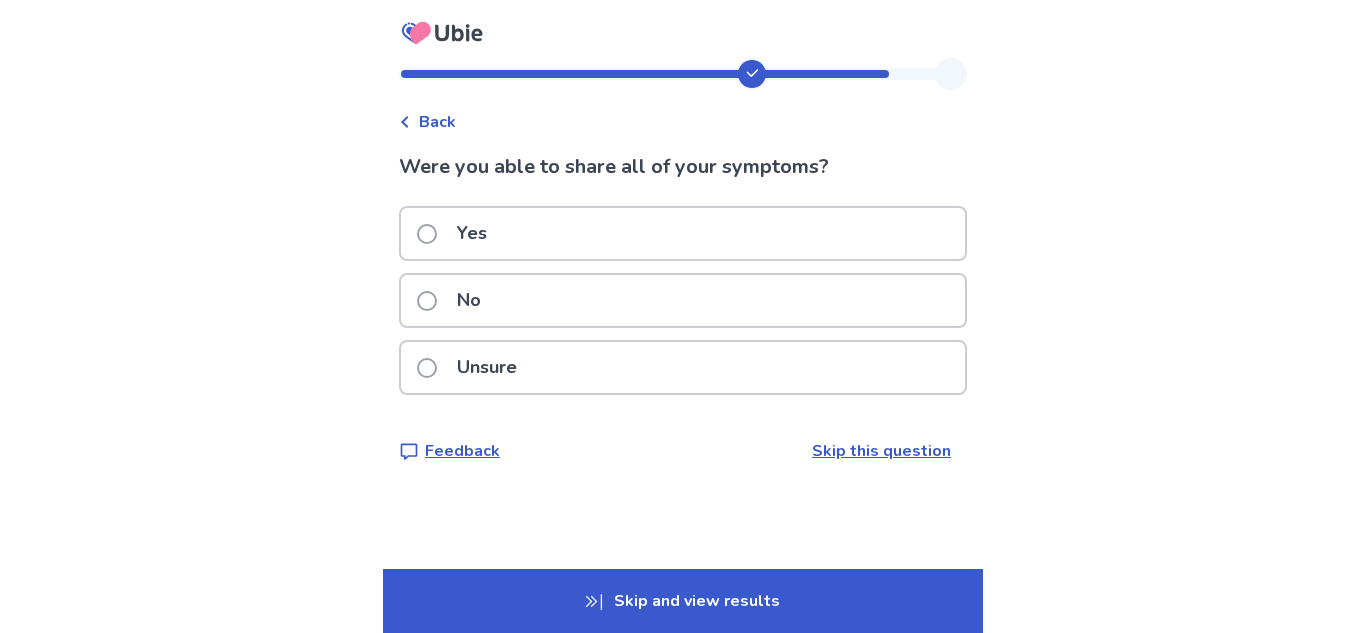 click at bounding box center [427, 301] 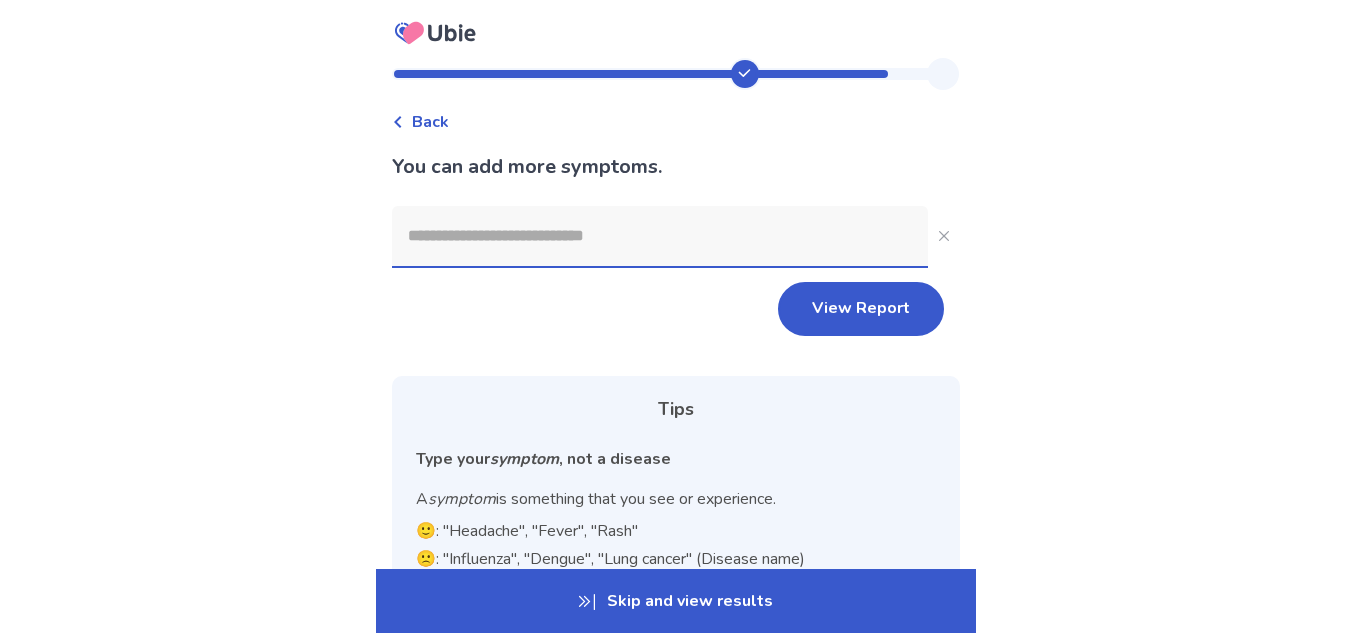 click 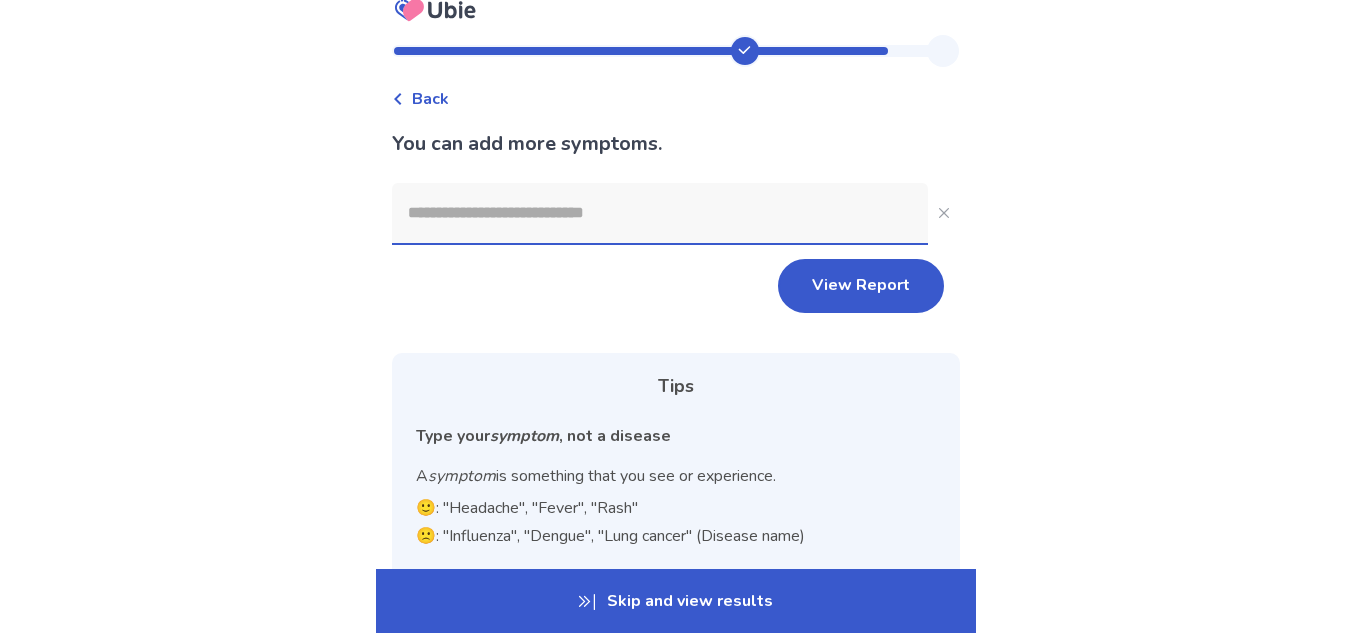 scroll, scrollTop: 0, scrollLeft: 0, axis: both 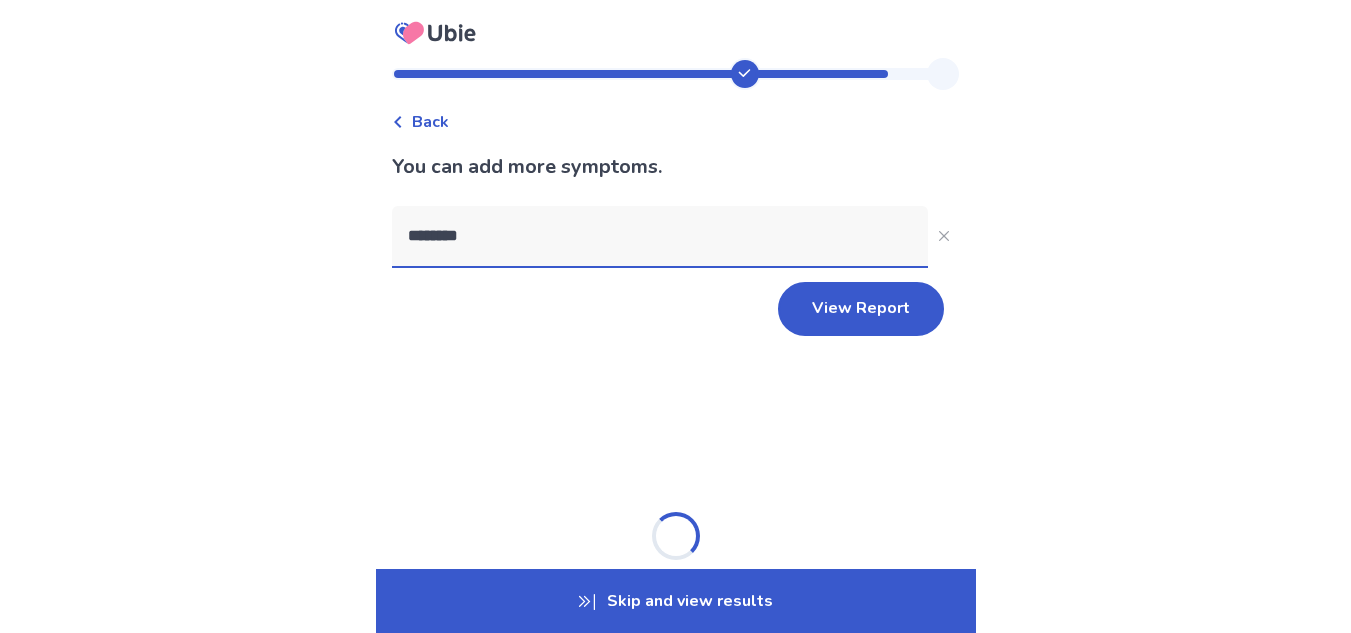 type on "*********" 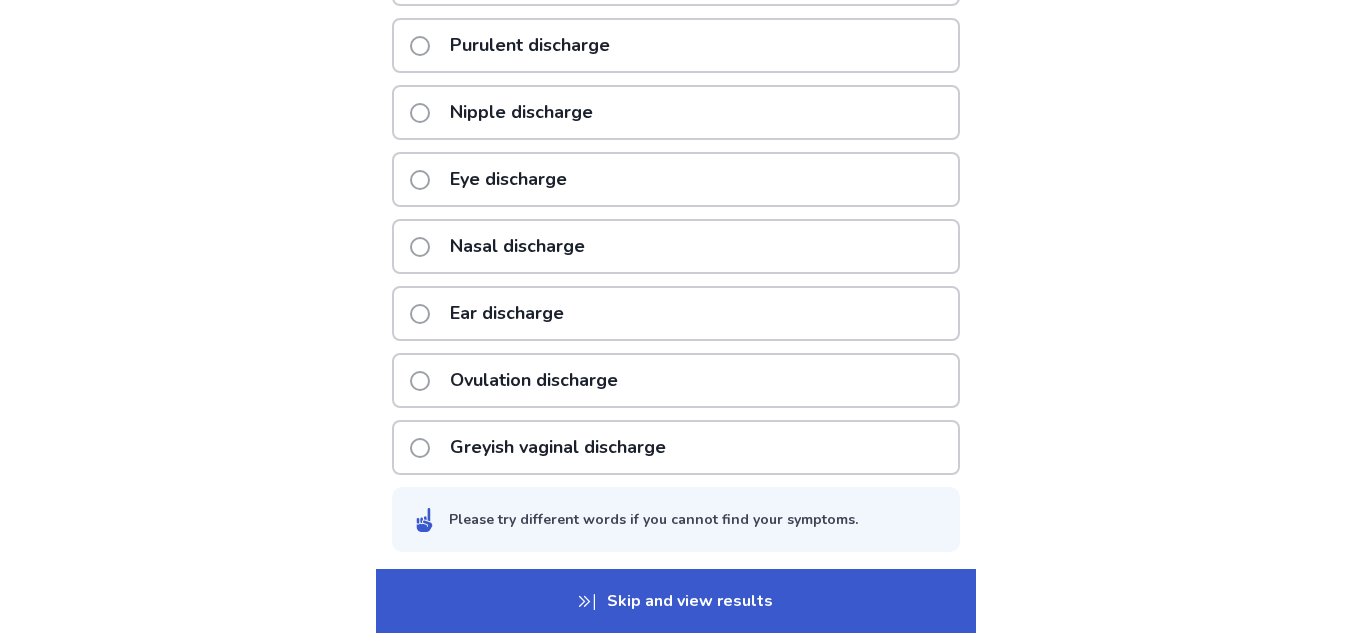scroll, scrollTop: 600, scrollLeft: 0, axis: vertical 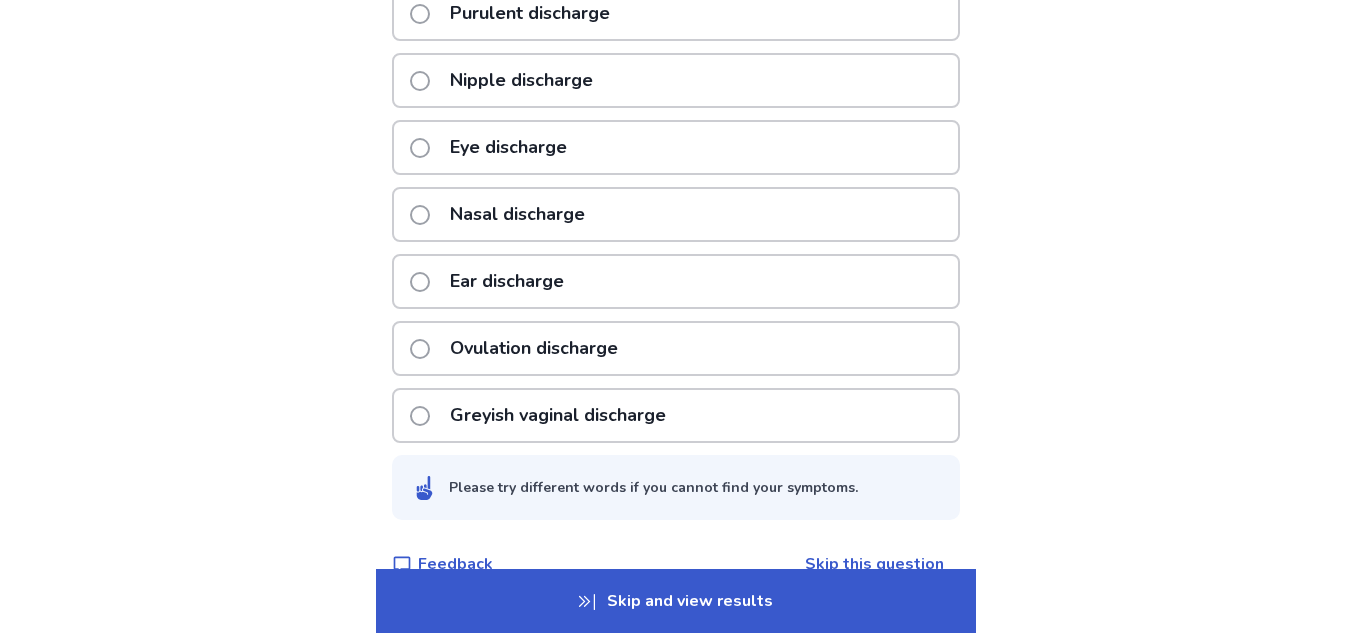 click on "Greyish vaginal discharge" 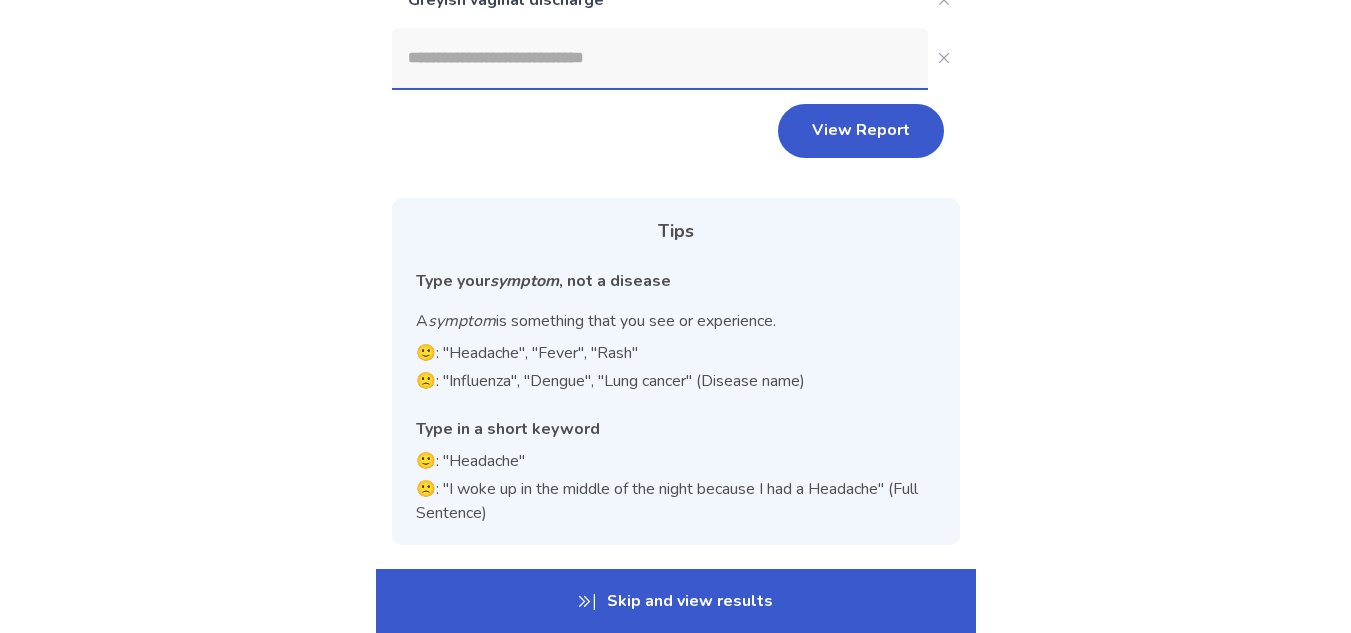 scroll, scrollTop: 198, scrollLeft: 0, axis: vertical 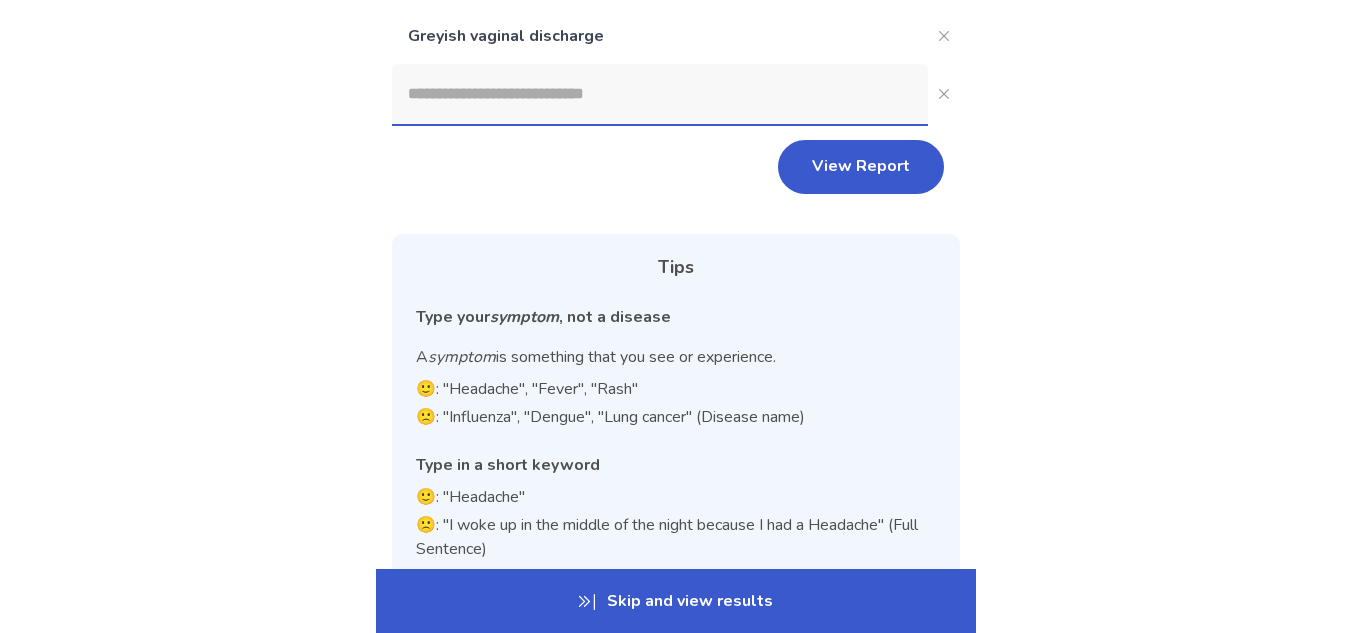 type on "*" 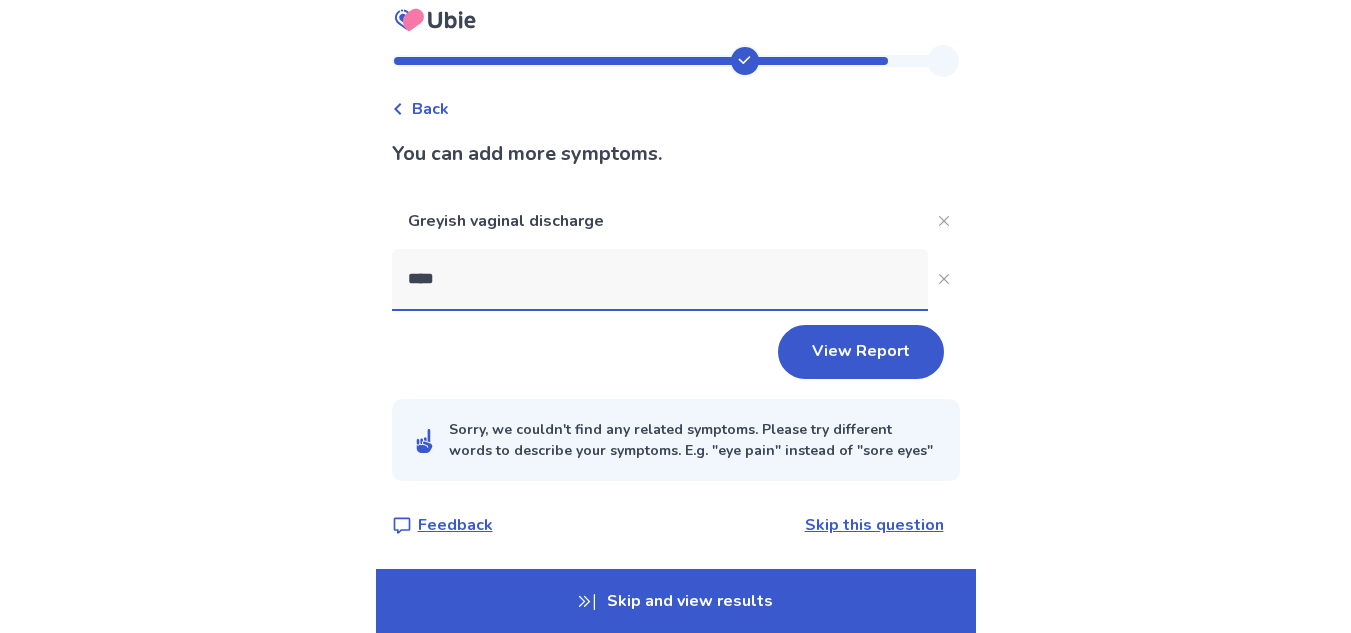 scroll, scrollTop: 198, scrollLeft: 0, axis: vertical 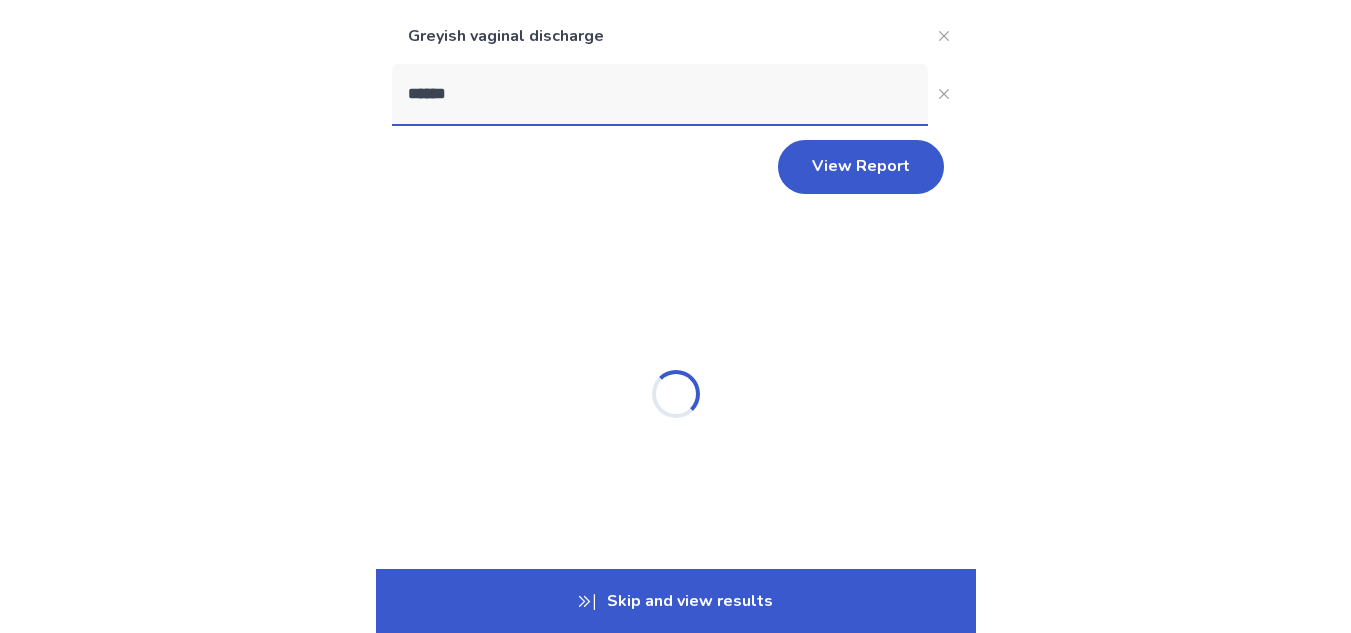 type on "*******" 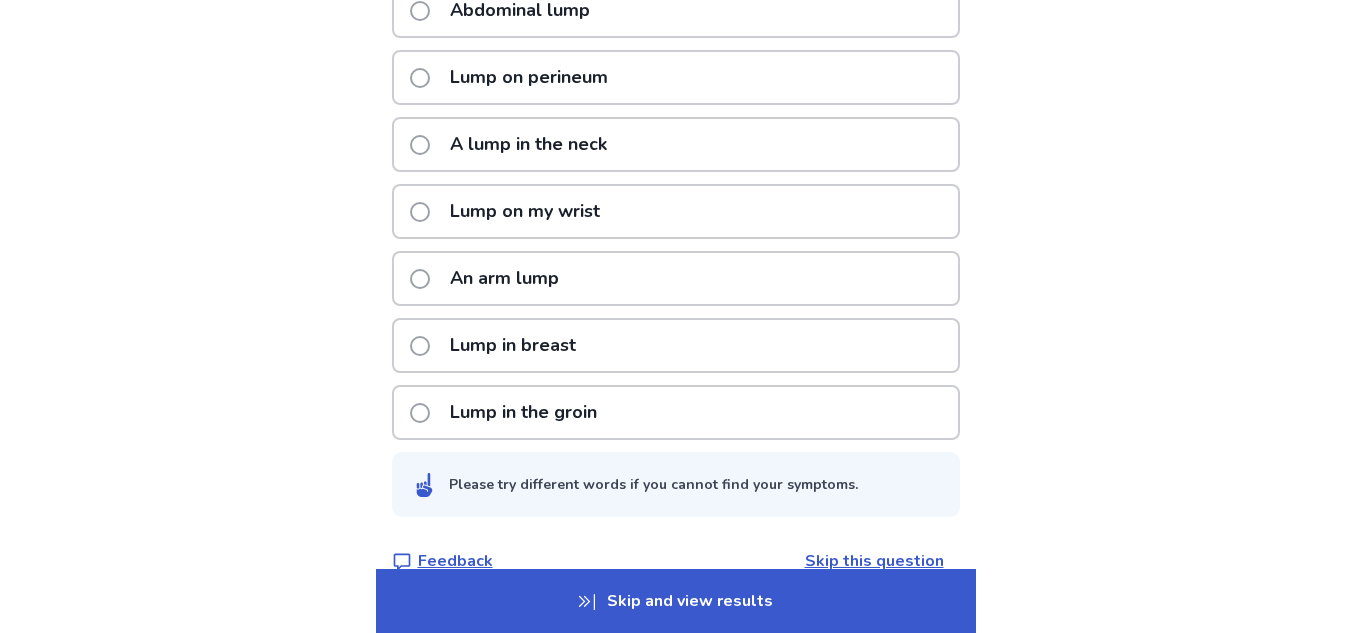 scroll, scrollTop: 695, scrollLeft: 0, axis: vertical 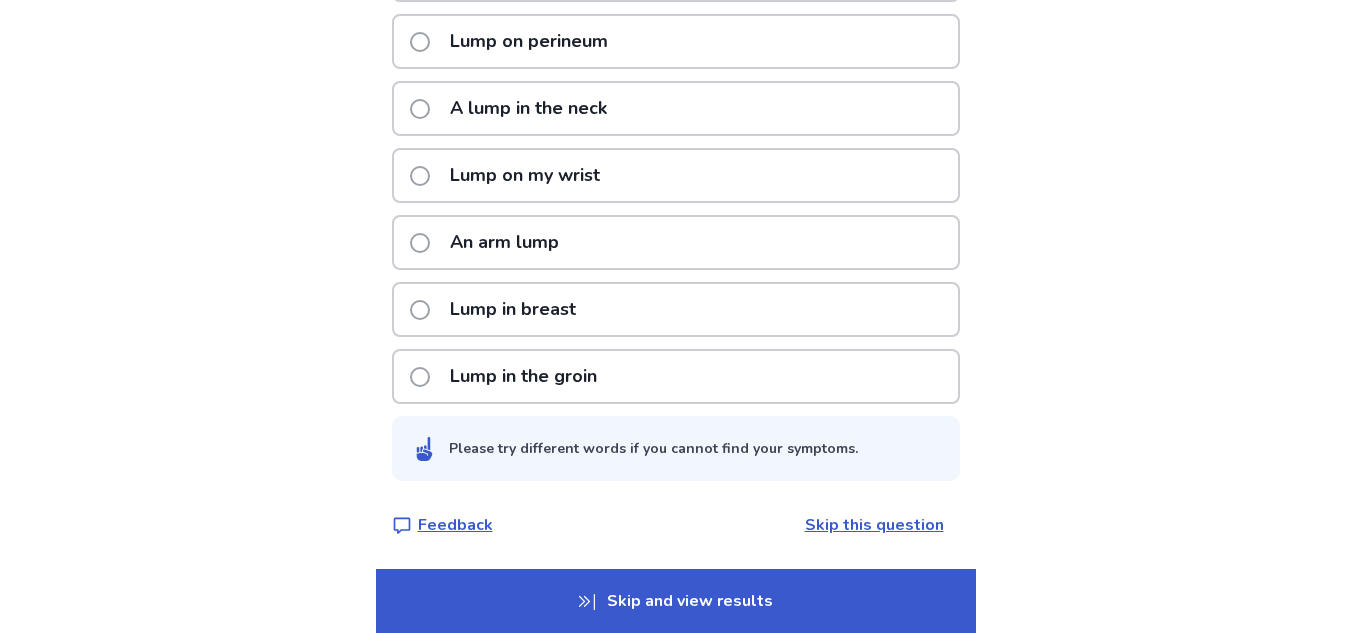 click on "Lump in the groin" 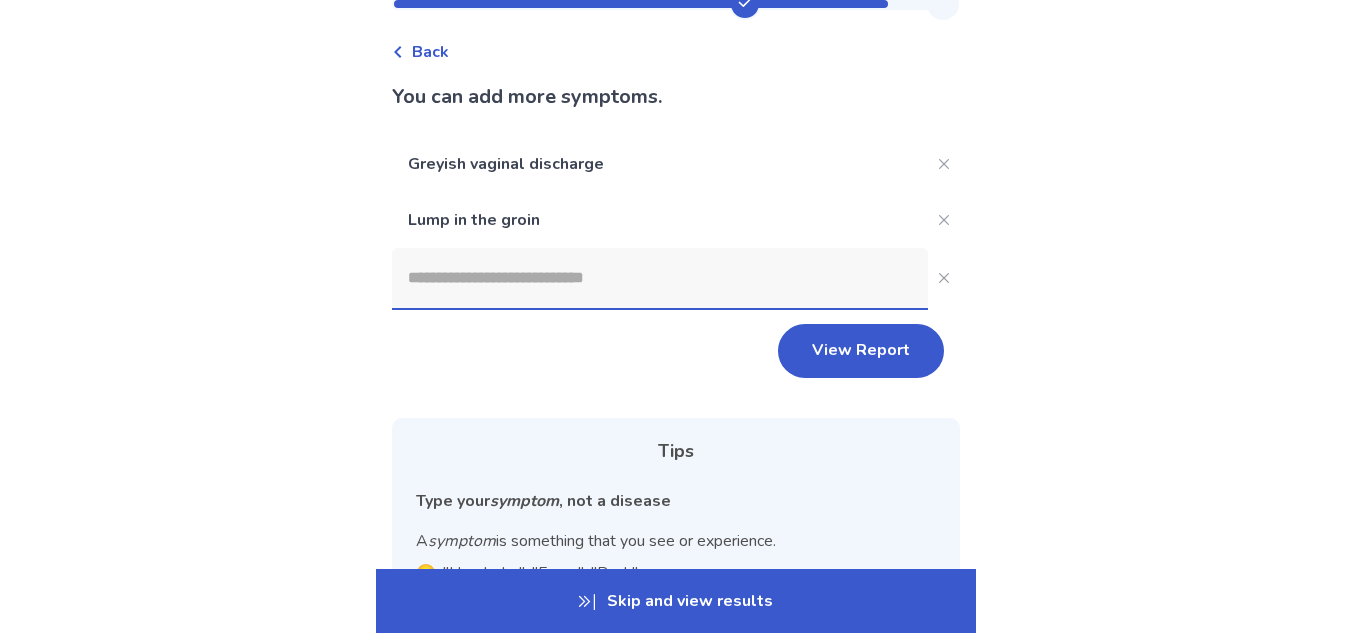 scroll, scrollTop: 54, scrollLeft: 0, axis: vertical 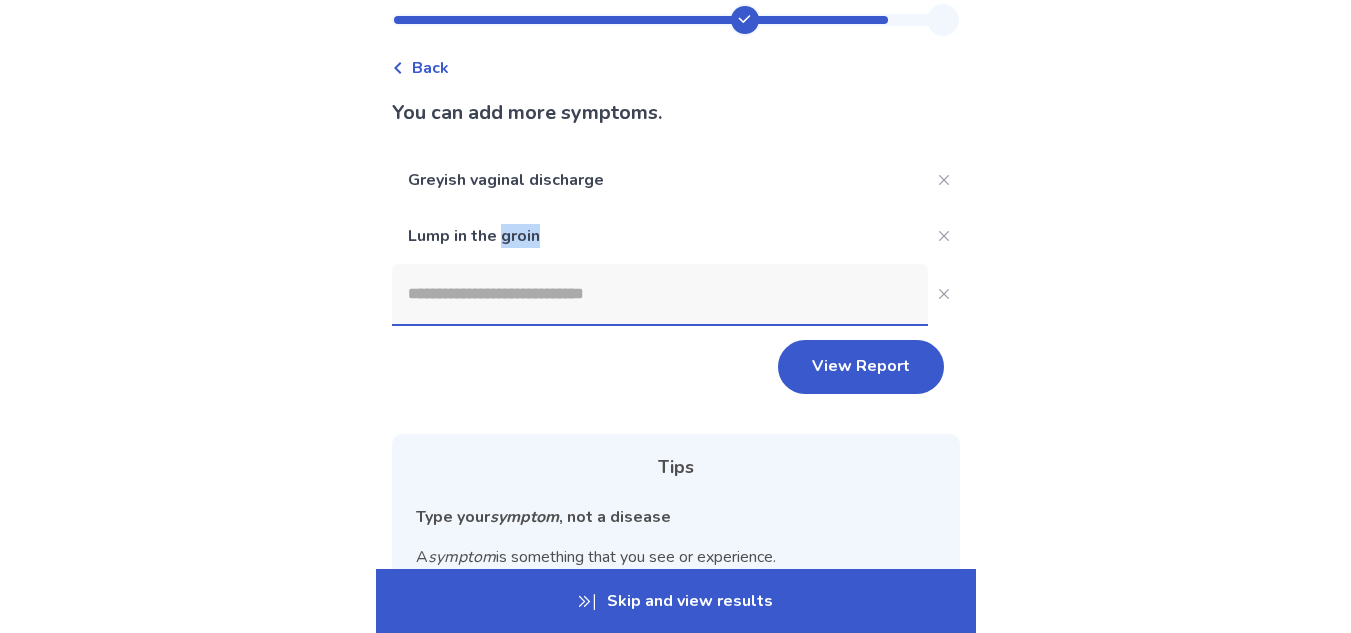 drag, startPoint x: 516, startPoint y: 239, endPoint x: 561, endPoint y: 242, distance: 45.099888 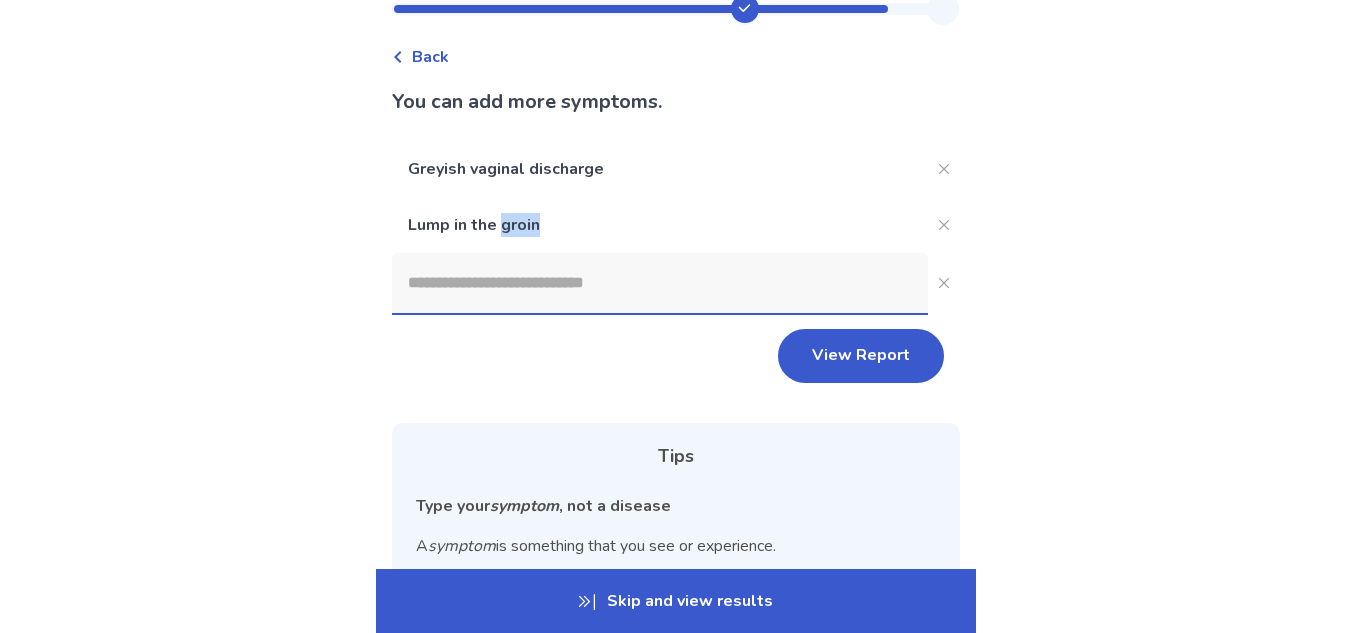 scroll, scrollTop: 54, scrollLeft: 0, axis: vertical 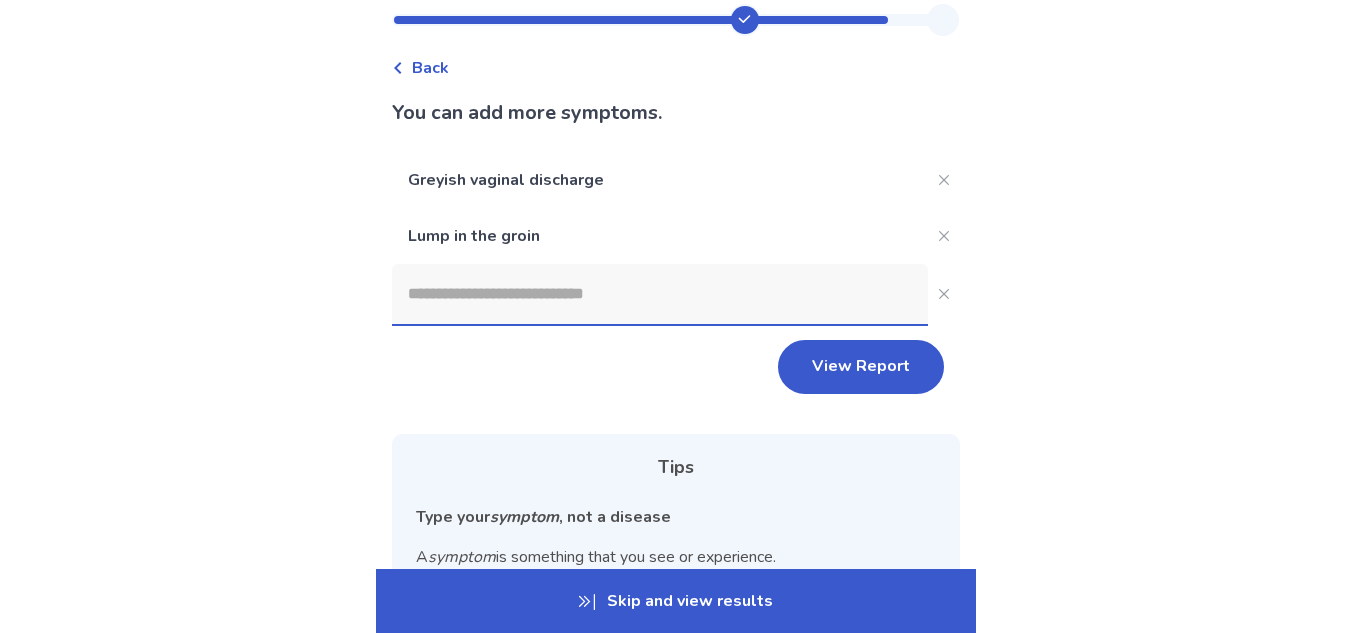 click on "Back You can add more symptoms. Greyish vaginal discharge Lump in the groin View Report Tips Type your  symptom , not a disease A  symptom  is something that you see or experience. 🙂: "Headache", "Fever", "Rash" 🙁: "Influenza", "Dengue", "Lung cancer" (Disease name) Type in a short keyword 🙂: "Headache" 🙁: "I woke up in the middle of the night because I had a Headache" (Full Sentence) Feedback Skip this question" at bounding box center (676, 436) 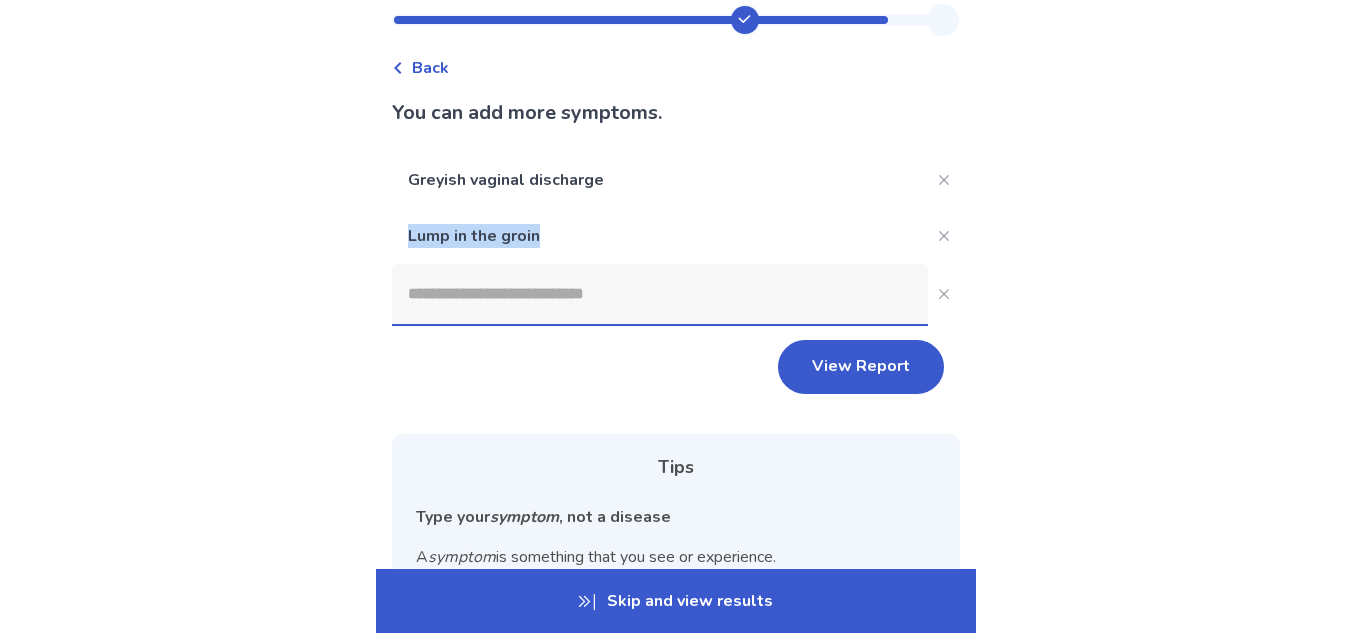 drag, startPoint x: 398, startPoint y: 230, endPoint x: 623, endPoint y: 230, distance: 225 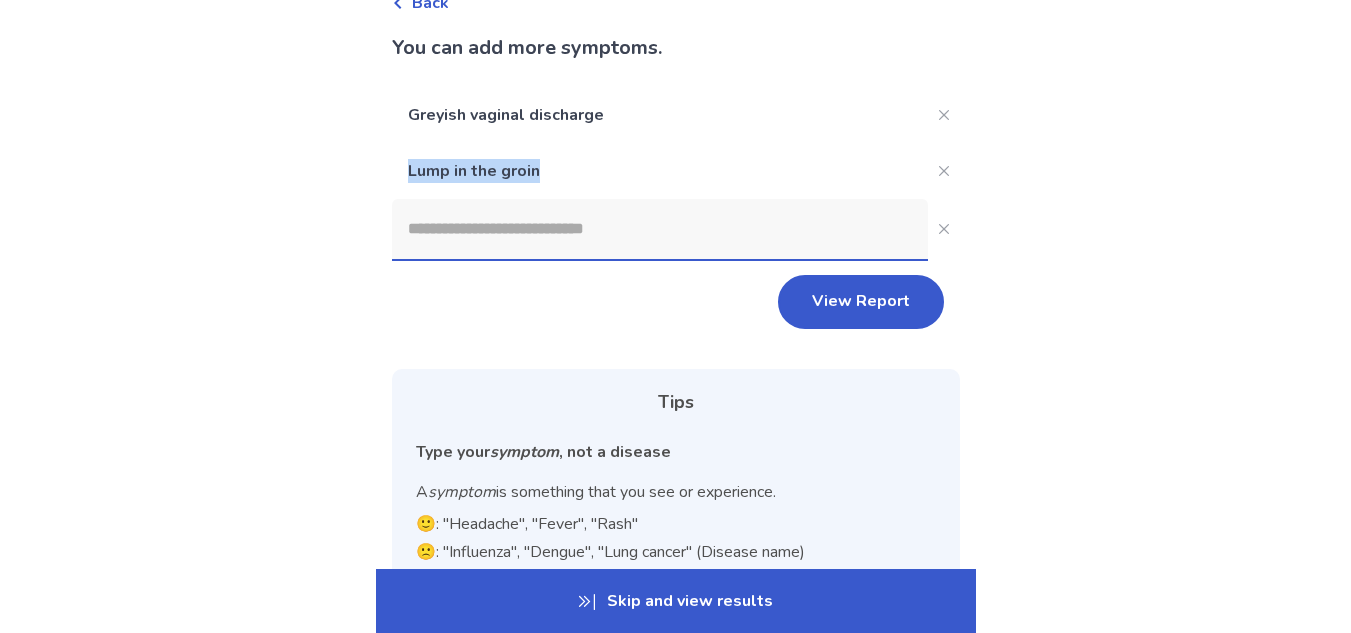 scroll, scrollTop: 154, scrollLeft: 0, axis: vertical 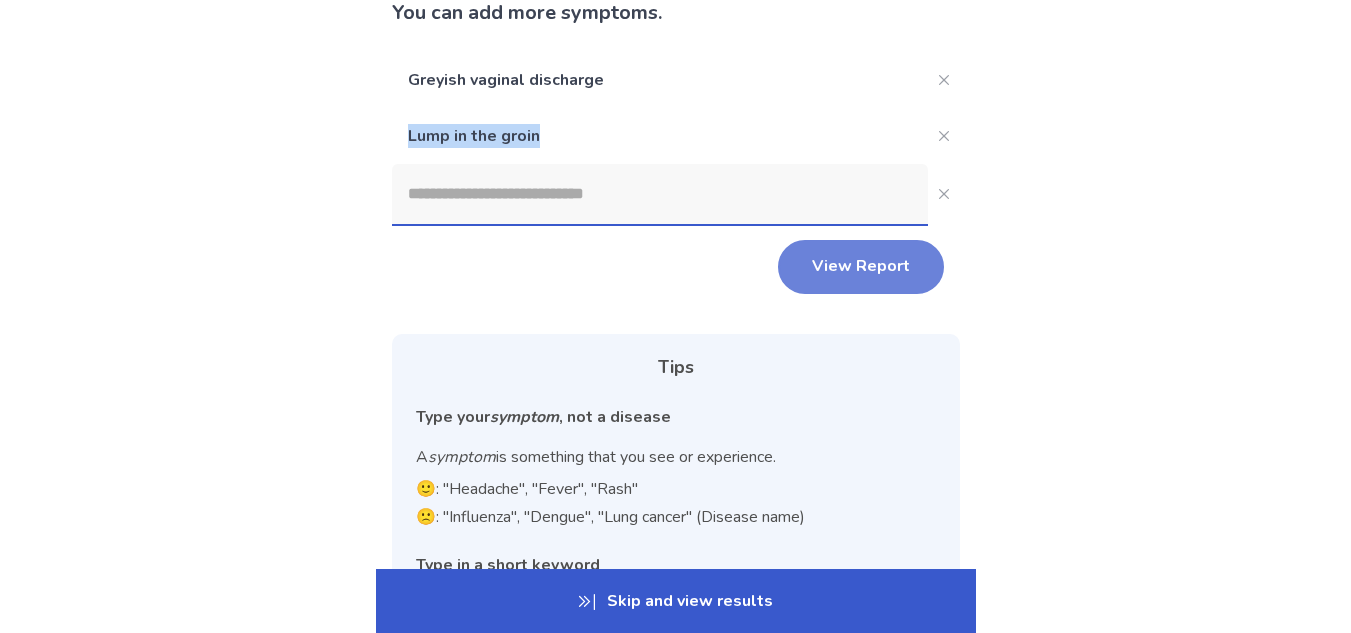 click on "View Report" 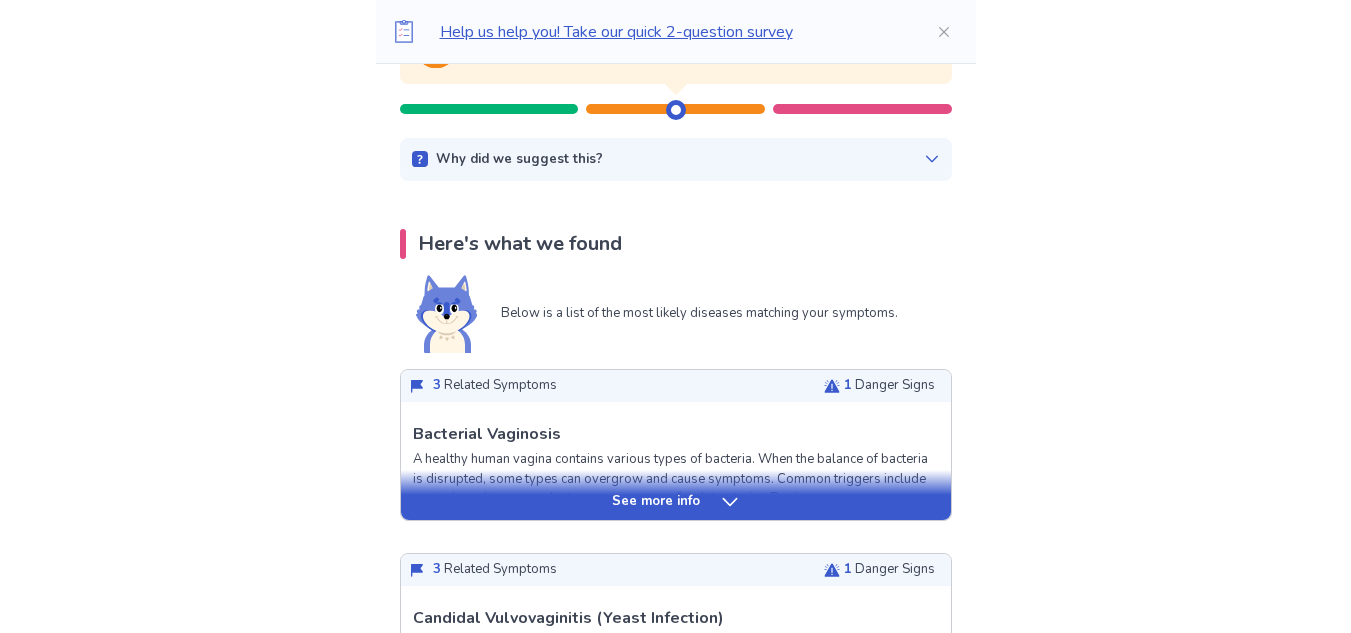 scroll, scrollTop: 300, scrollLeft: 0, axis: vertical 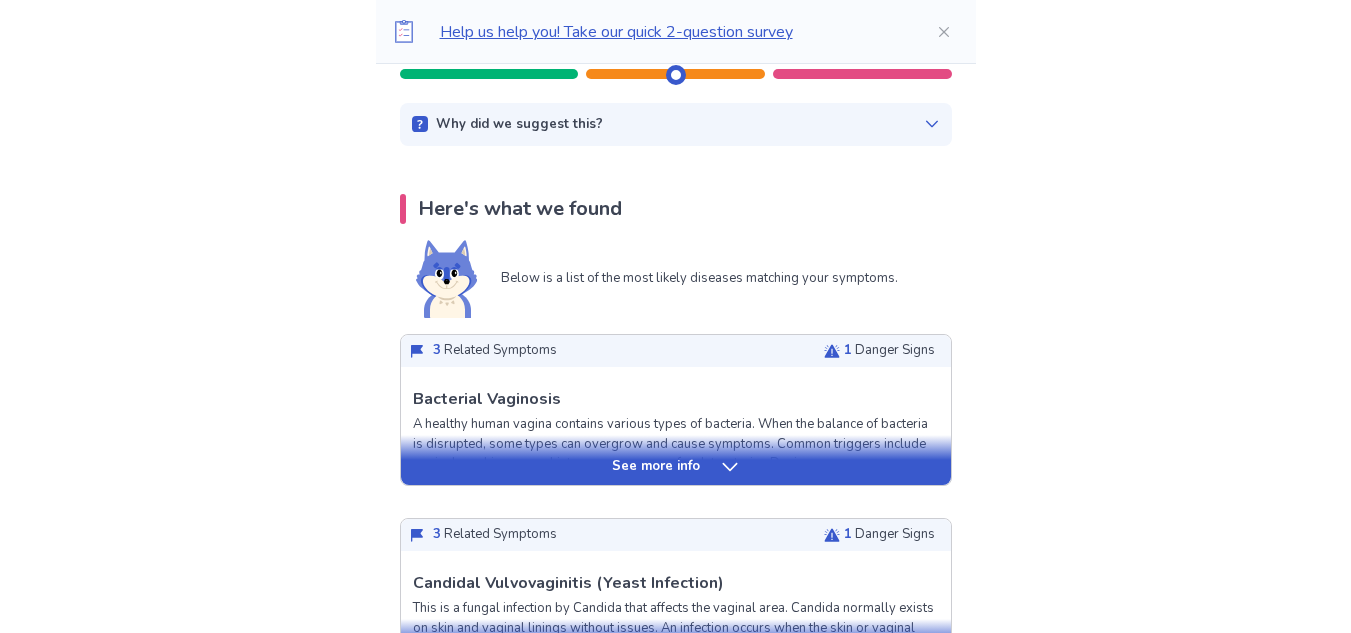 click on "See more info" at bounding box center (656, 467) 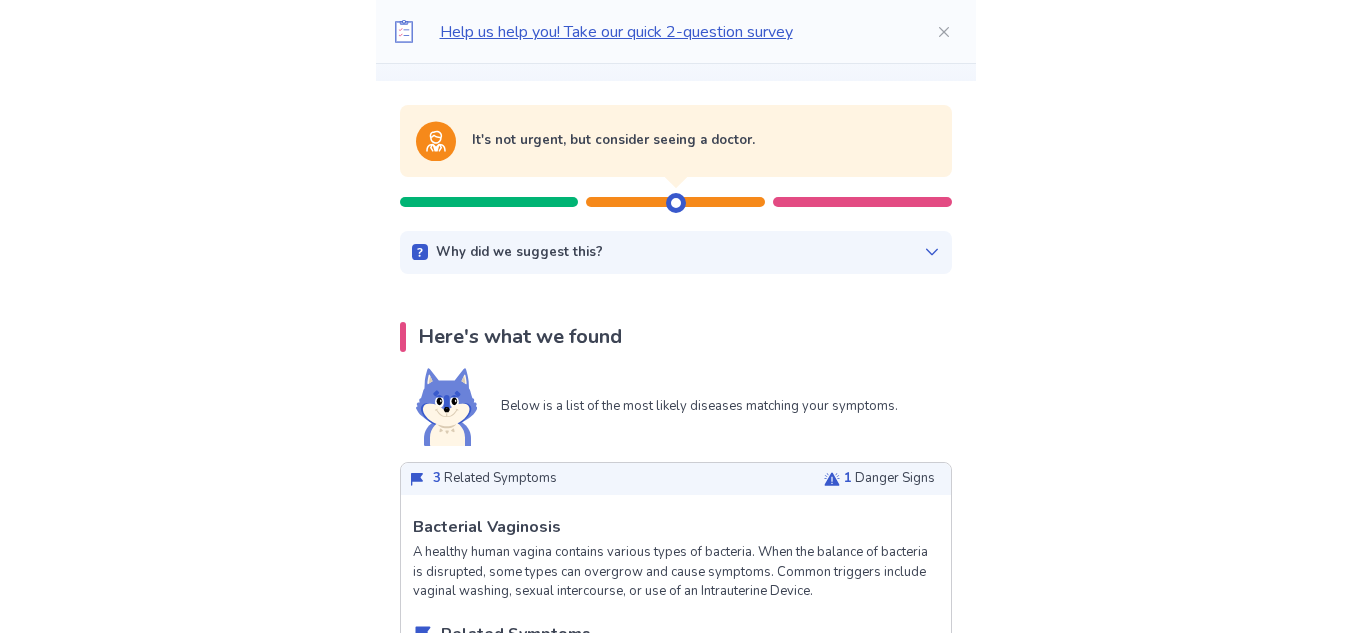 scroll, scrollTop: 400, scrollLeft: 0, axis: vertical 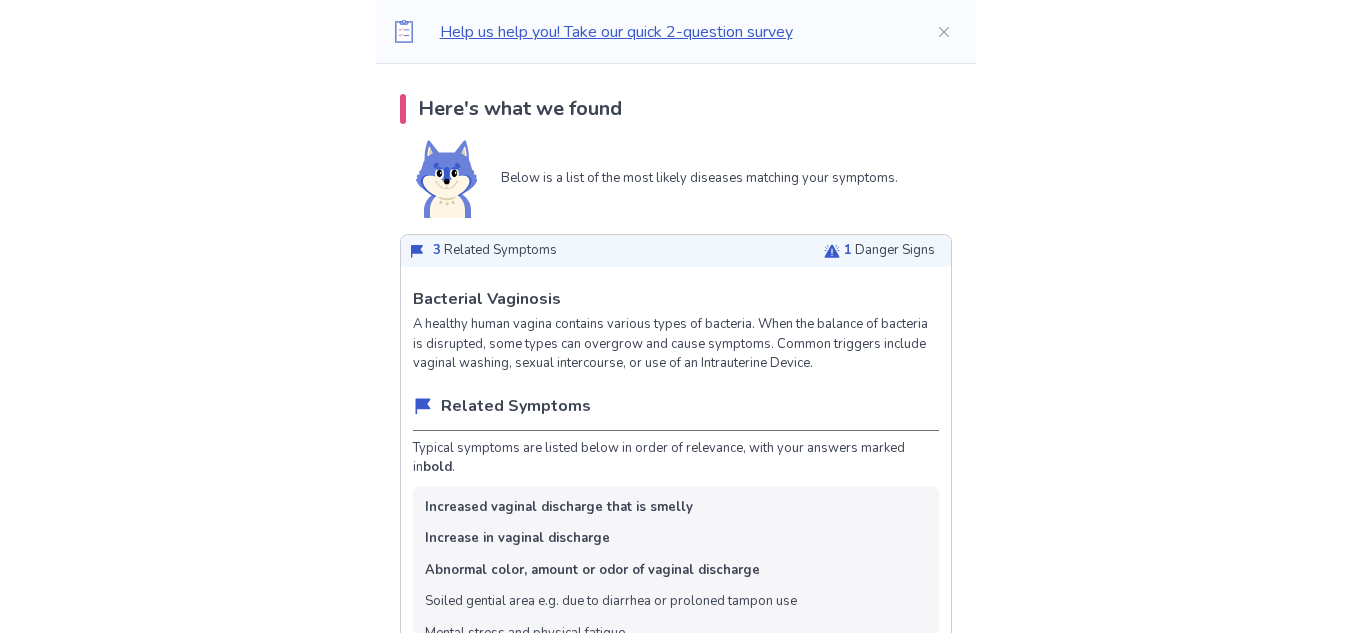 click on "3   Related Symptoms" at bounding box center [495, 251] 